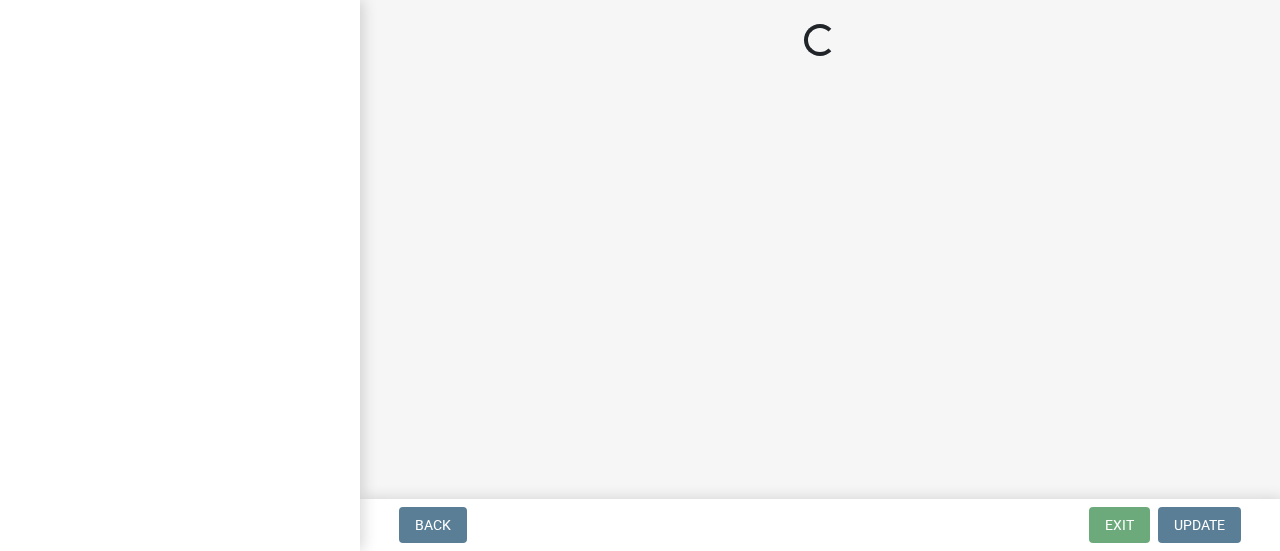 scroll, scrollTop: 0, scrollLeft: 0, axis: both 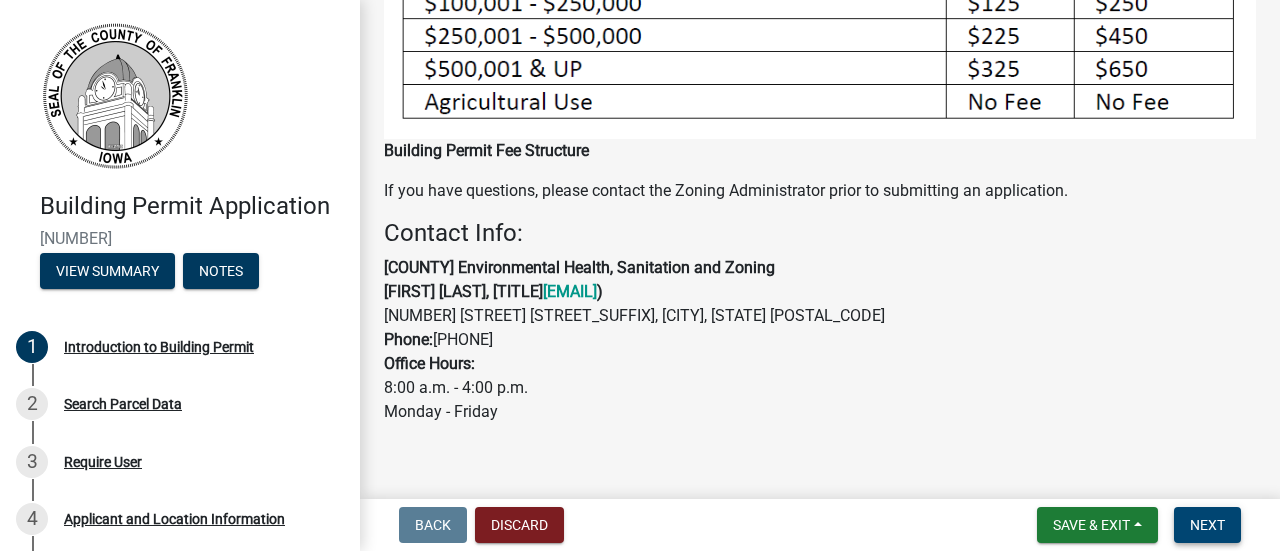 click on "Next" at bounding box center (1207, 525) 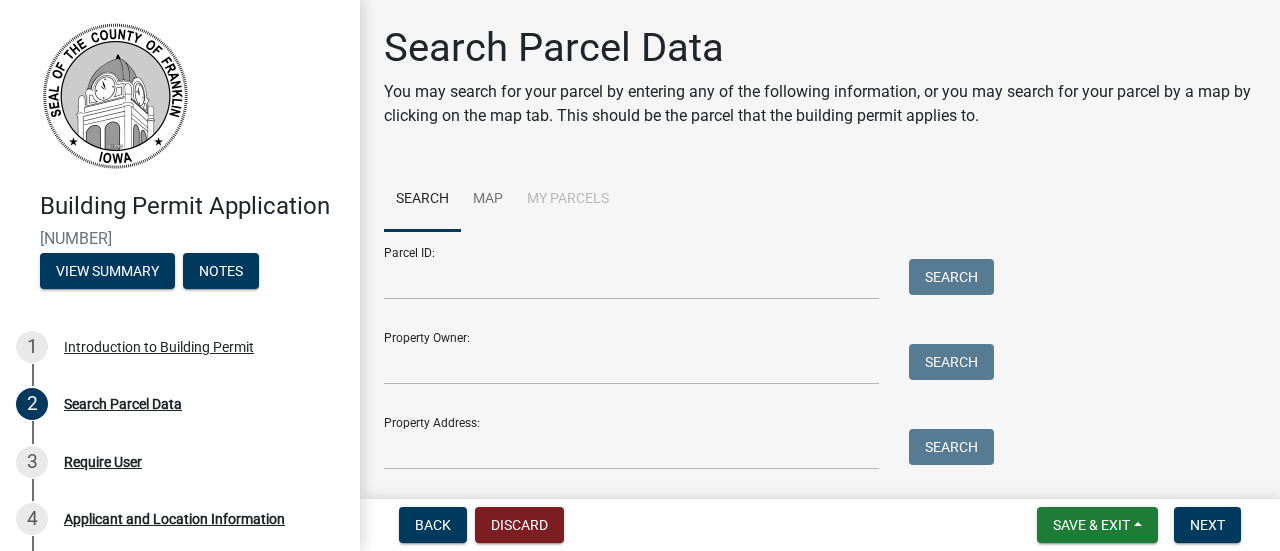 scroll, scrollTop: 57, scrollLeft: 0, axis: vertical 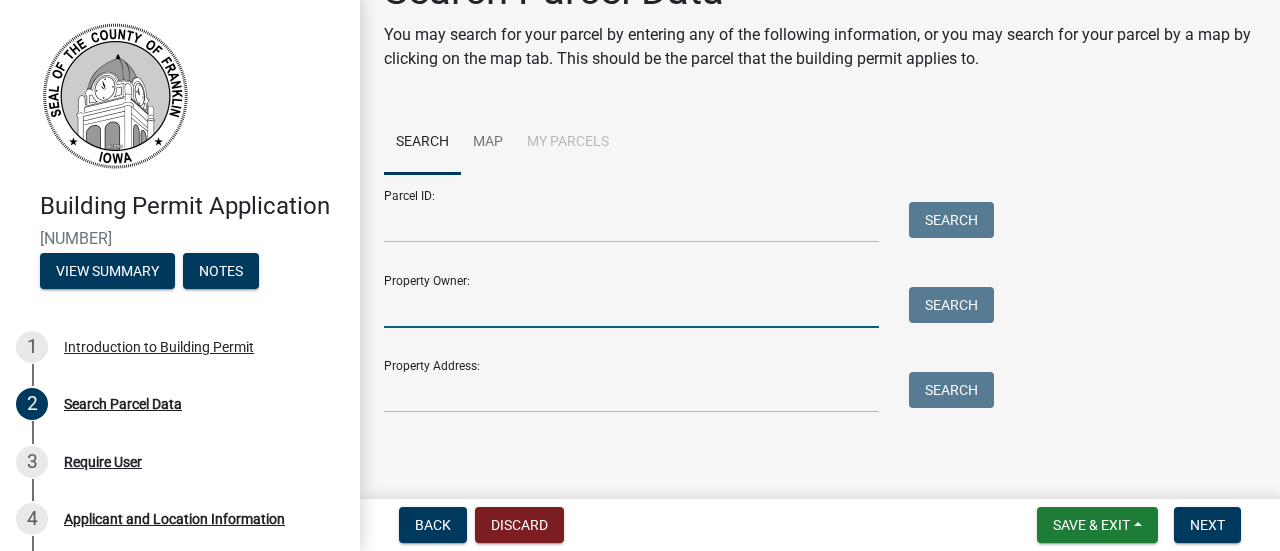 click on "Property Owner:" at bounding box center [631, 307] 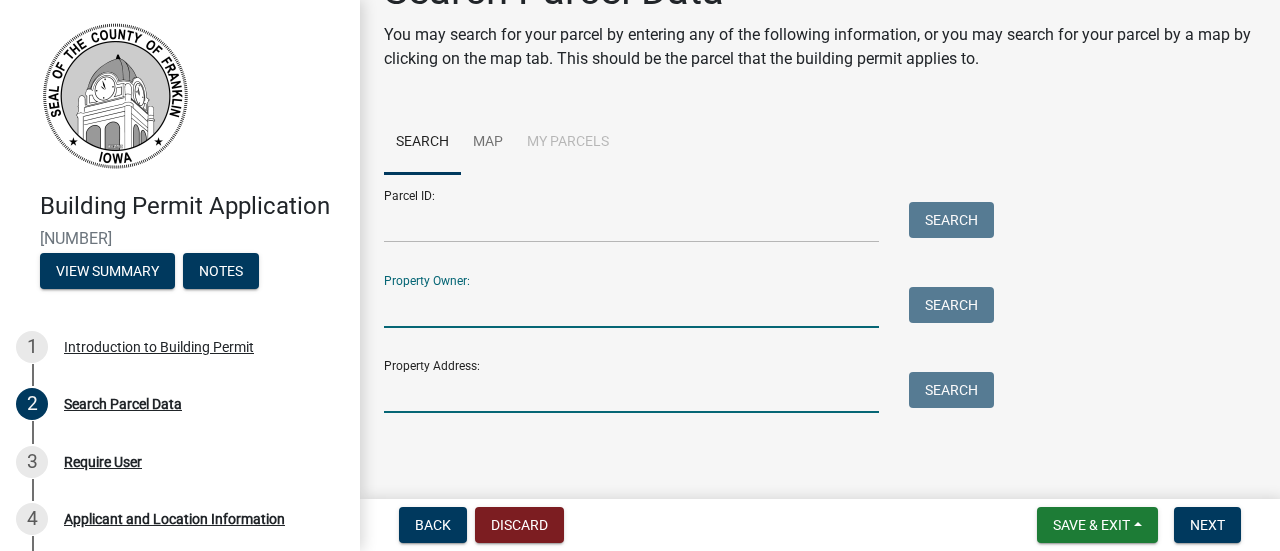 click on "Property Address:" at bounding box center [631, 392] 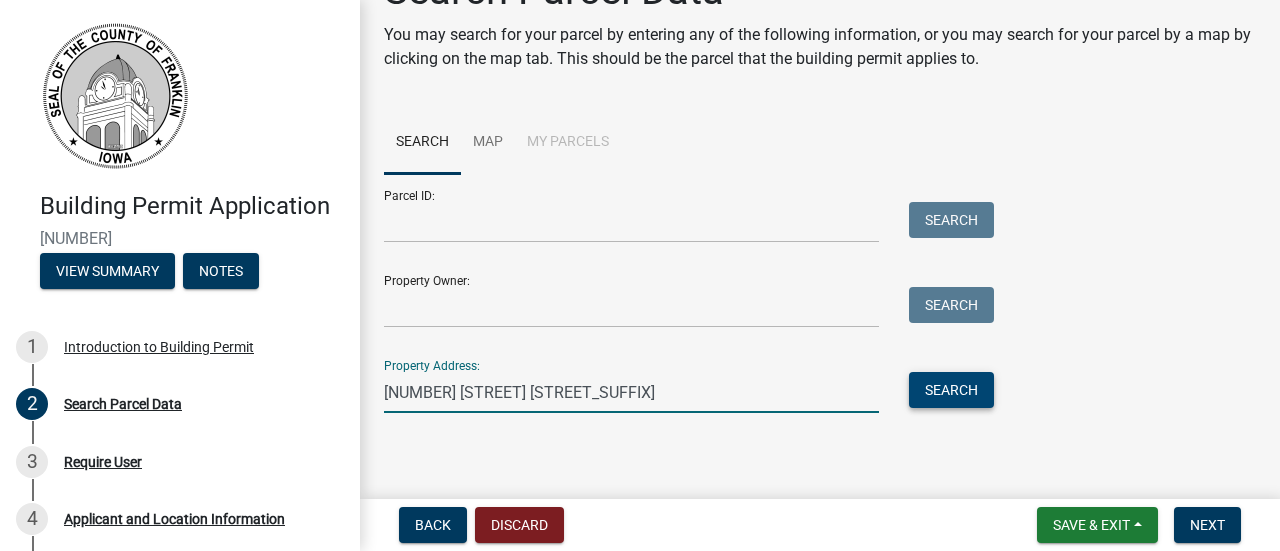 type on "2188 heather ave" 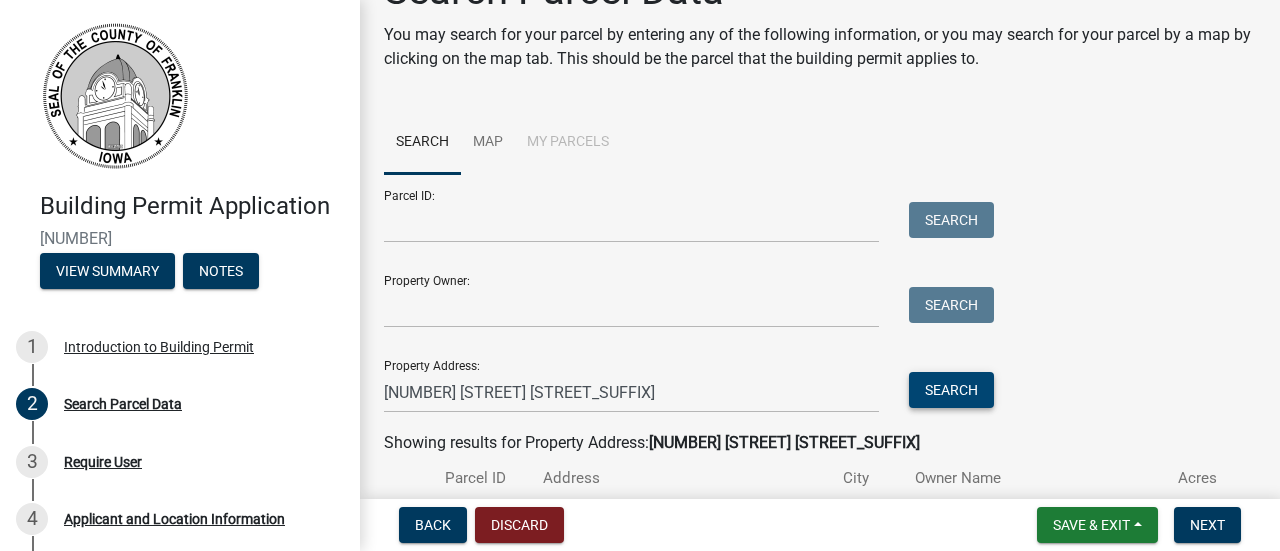 scroll, scrollTop: 194, scrollLeft: 0, axis: vertical 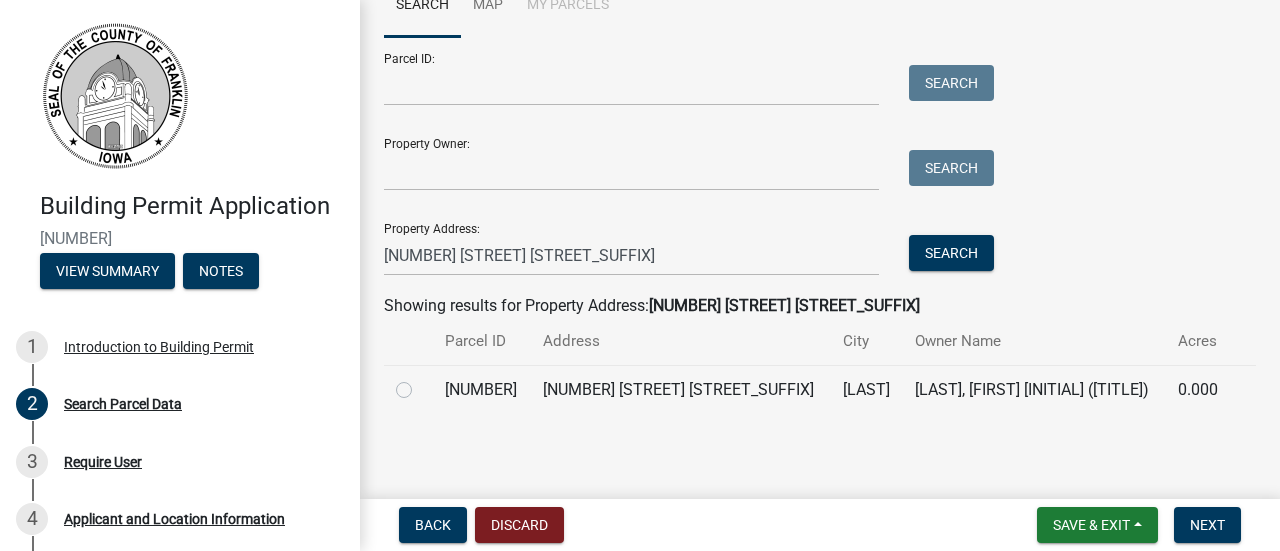 click 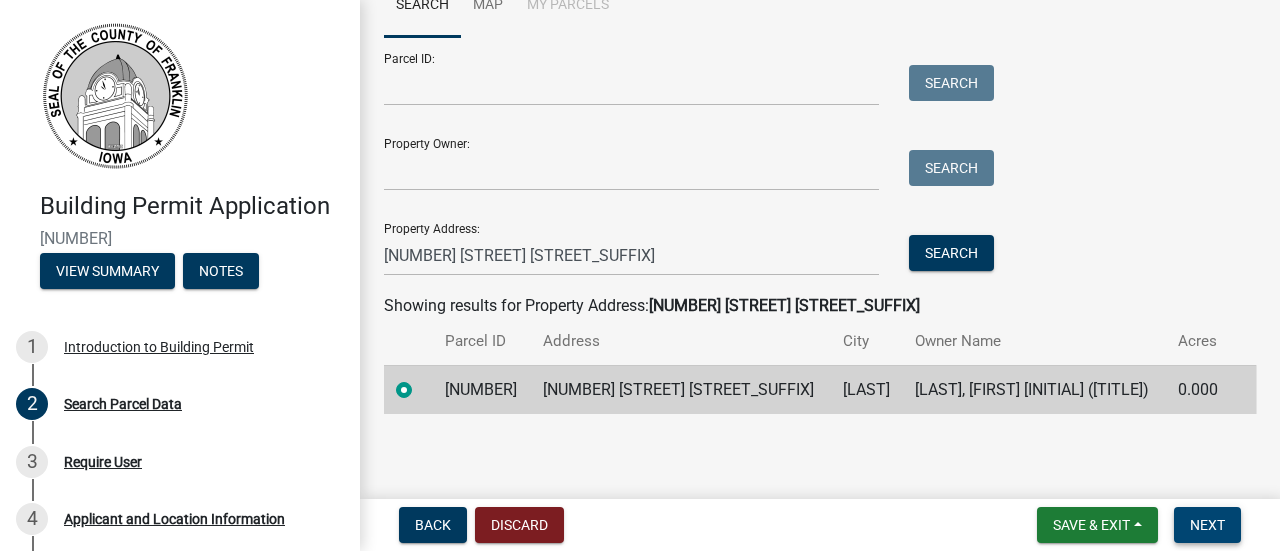 click on "Next" at bounding box center (1207, 525) 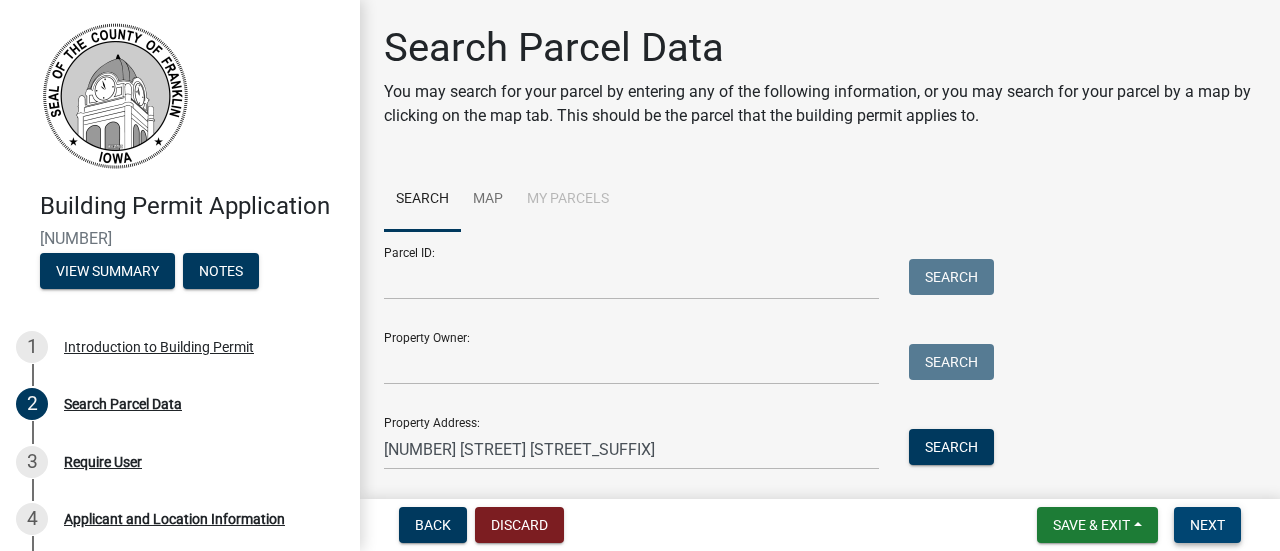 scroll, scrollTop: 234, scrollLeft: 0, axis: vertical 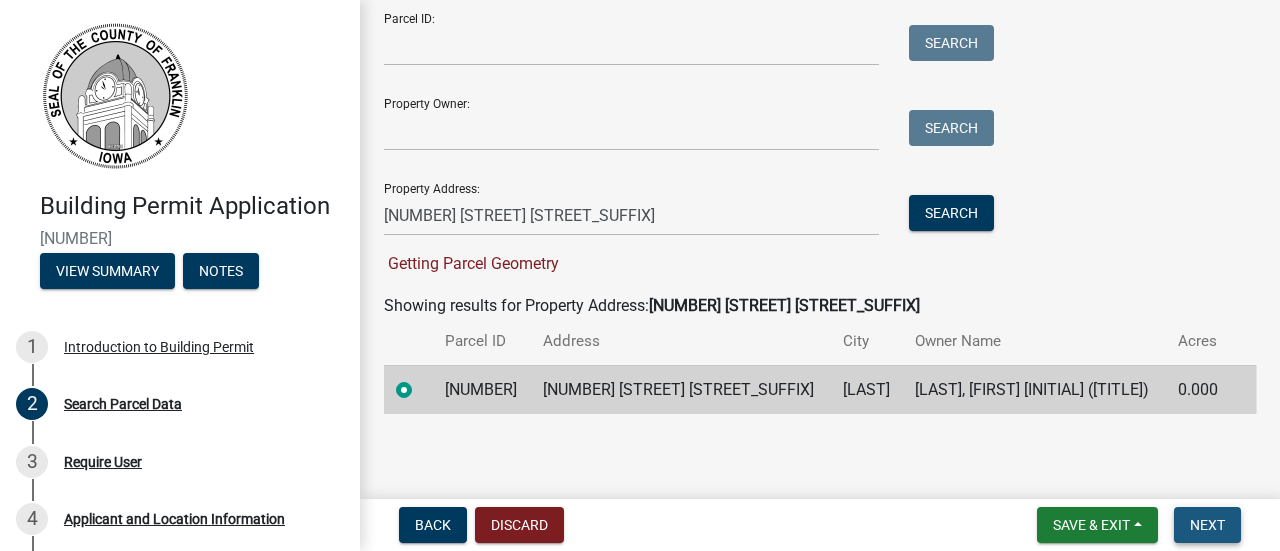 click on "Next" at bounding box center [1207, 525] 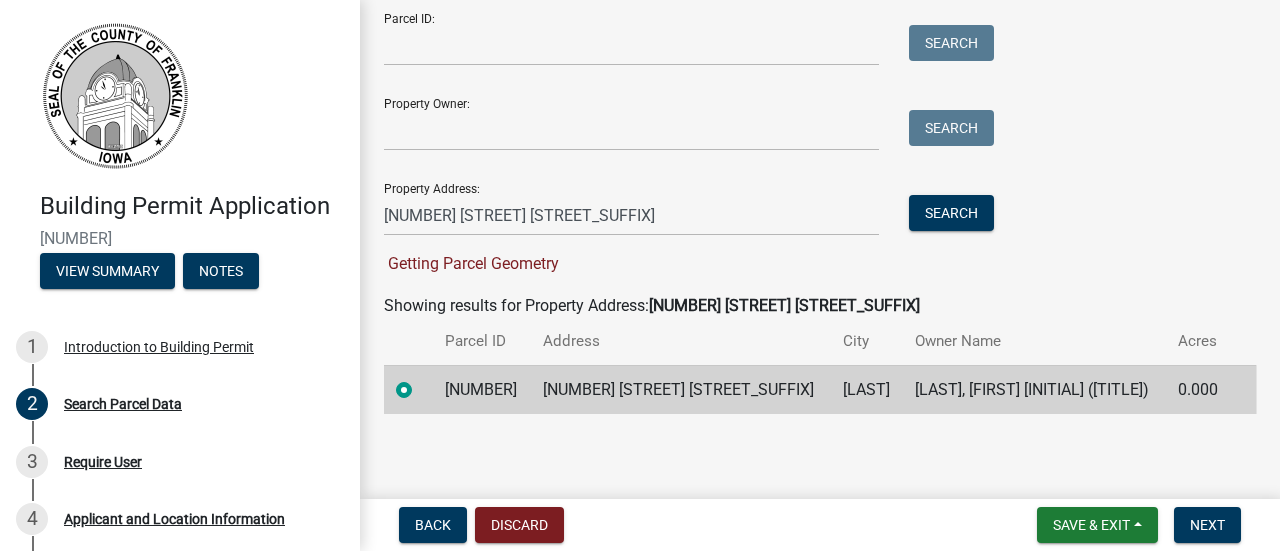 click 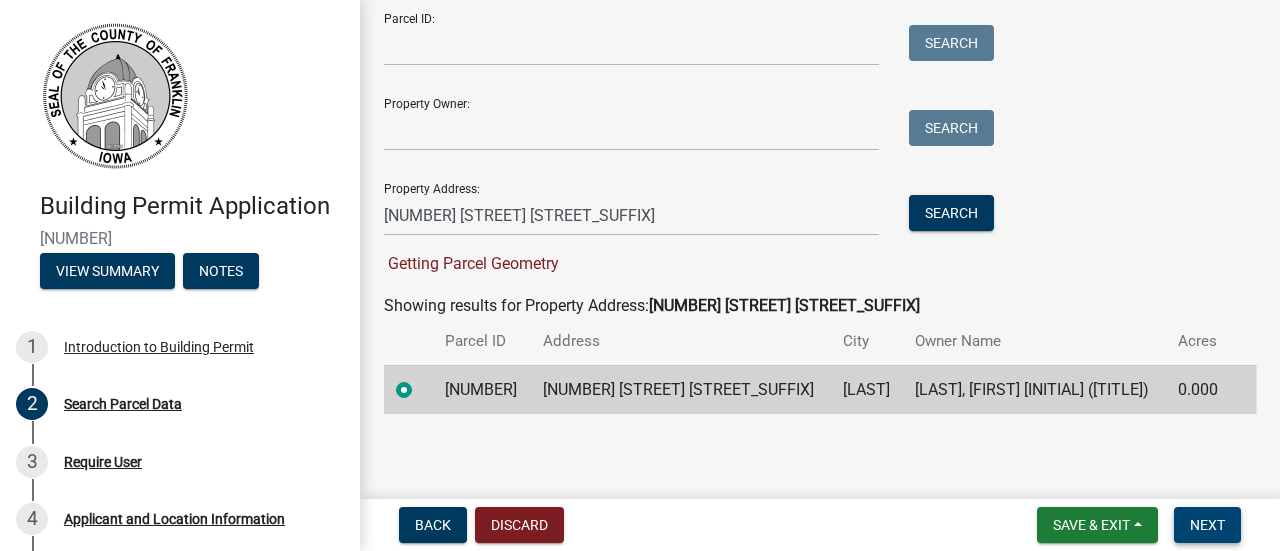click on "Next" at bounding box center [1207, 525] 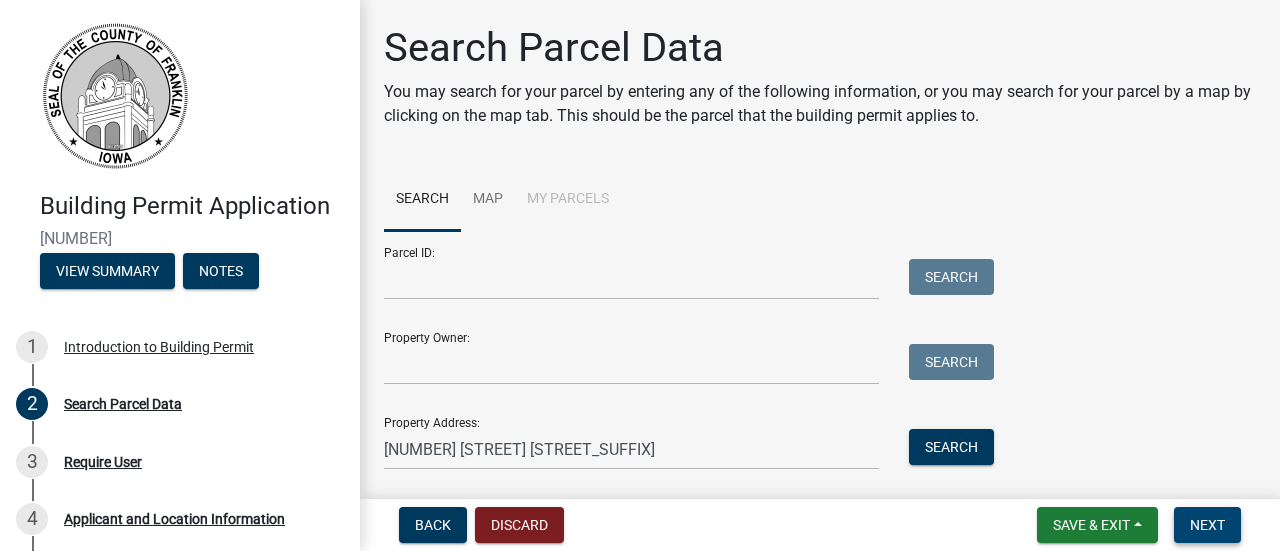 scroll, scrollTop: 234, scrollLeft: 0, axis: vertical 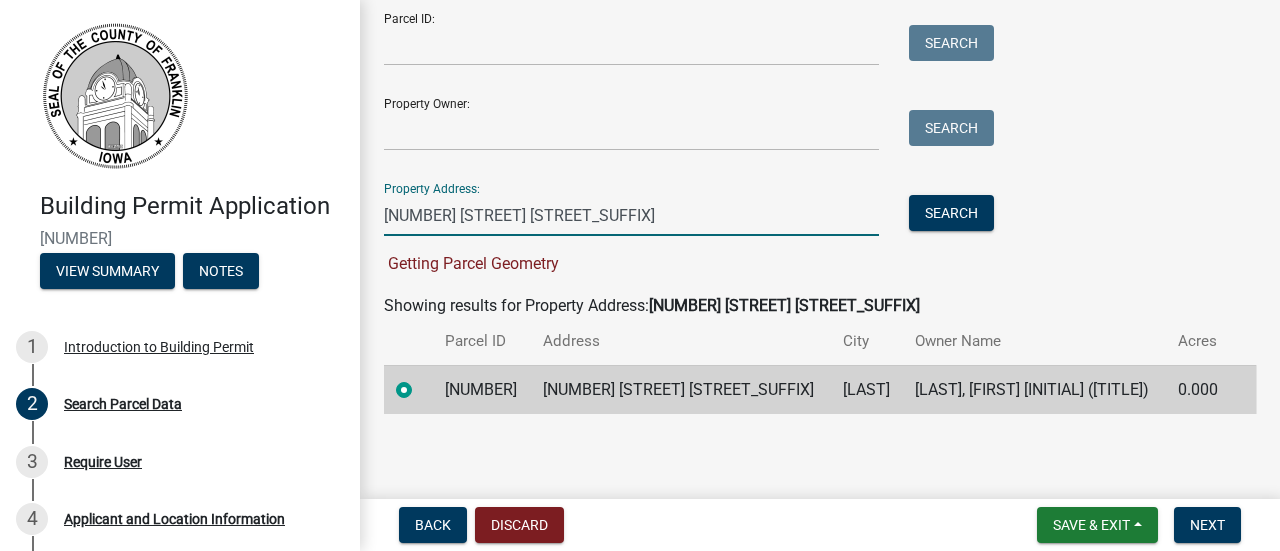 click on "2188 heather ave" at bounding box center [631, 215] 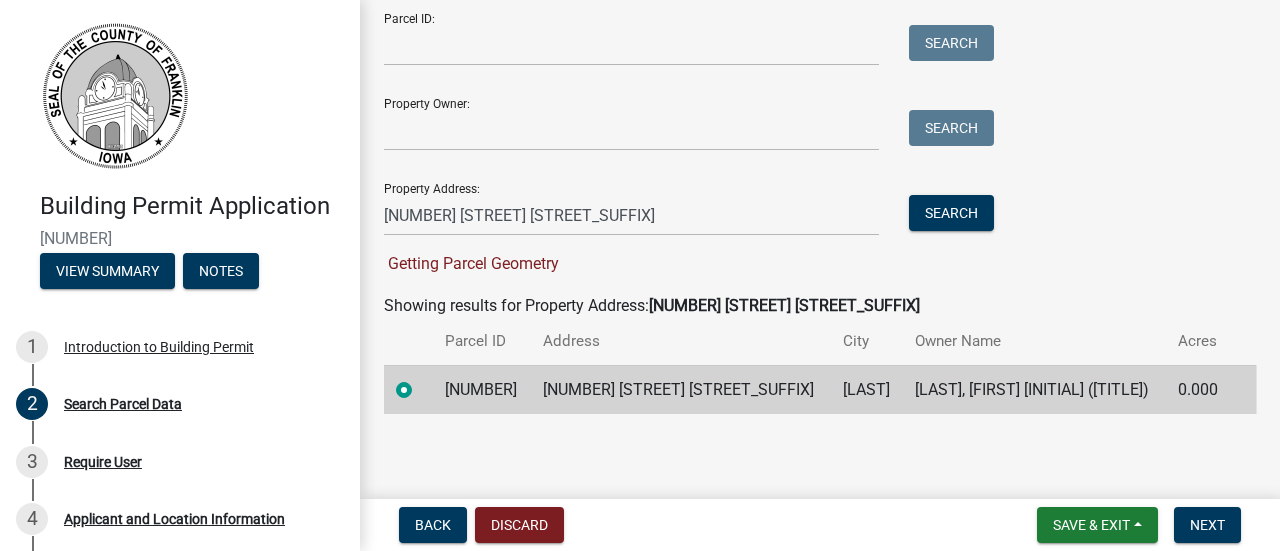 click 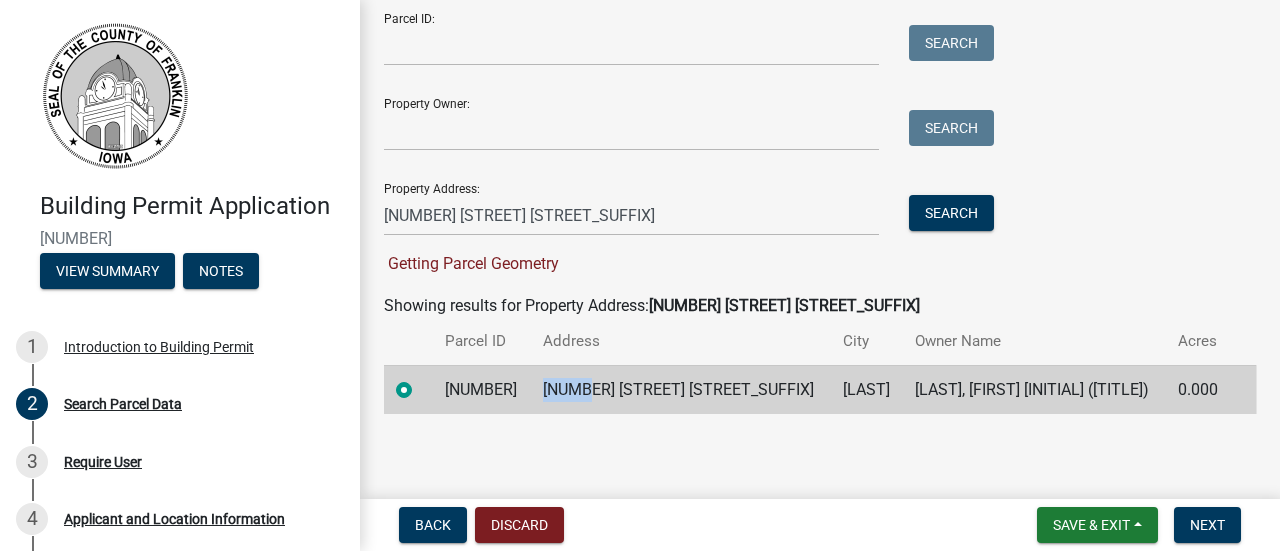 click on "[NUMBER] [STREET] AVE" 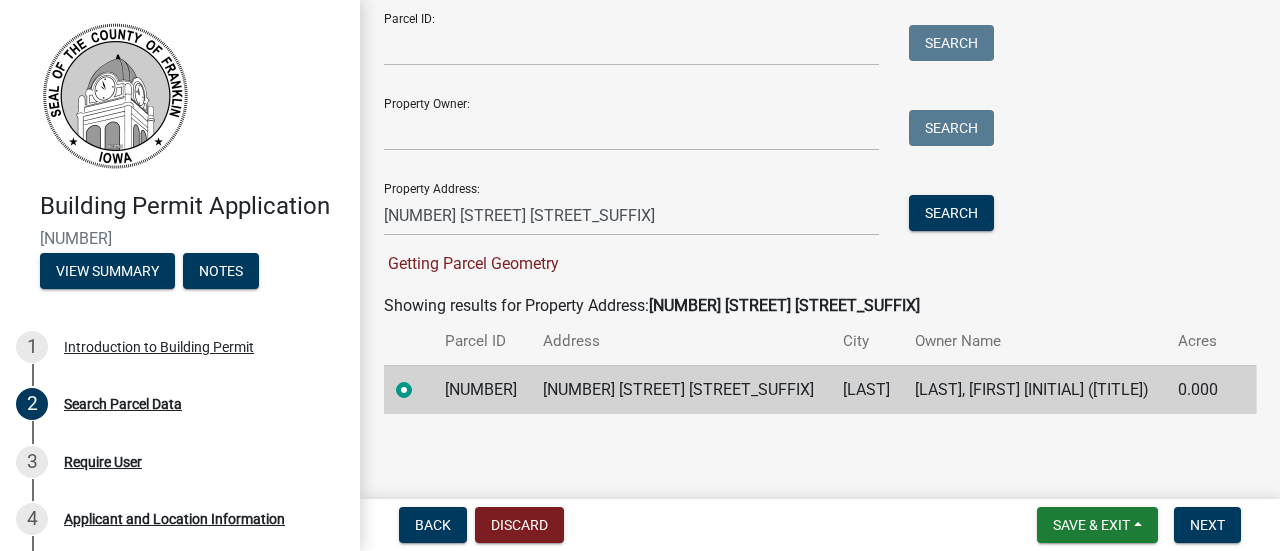 click on "[DATE]" 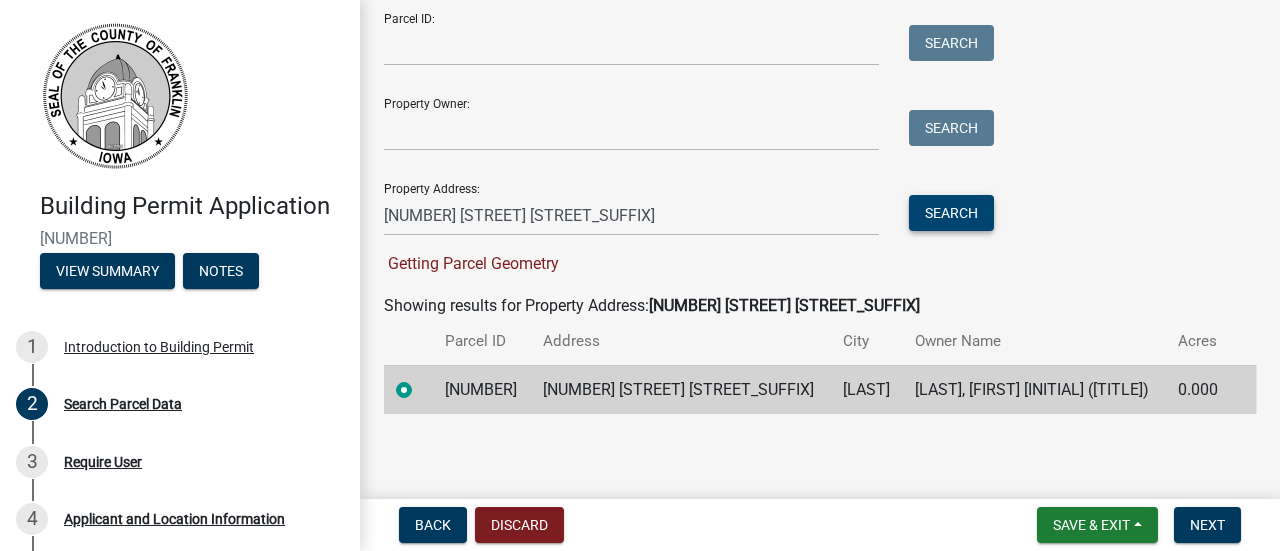 click on "Search" at bounding box center (951, 213) 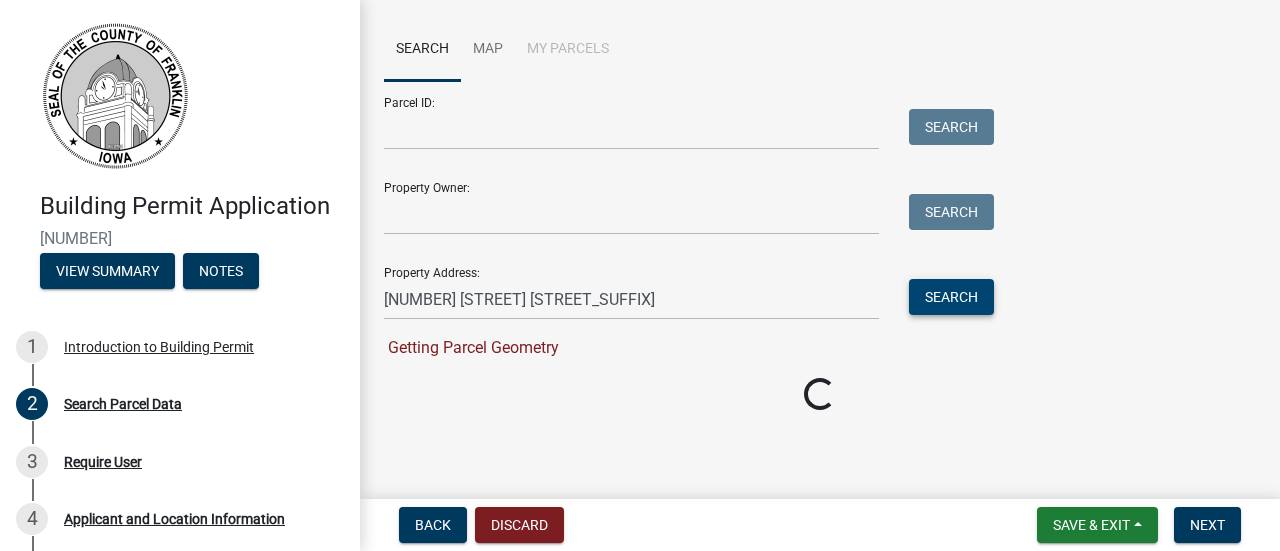 scroll, scrollTop: 234, scrollLeft: 0, axis: vertical 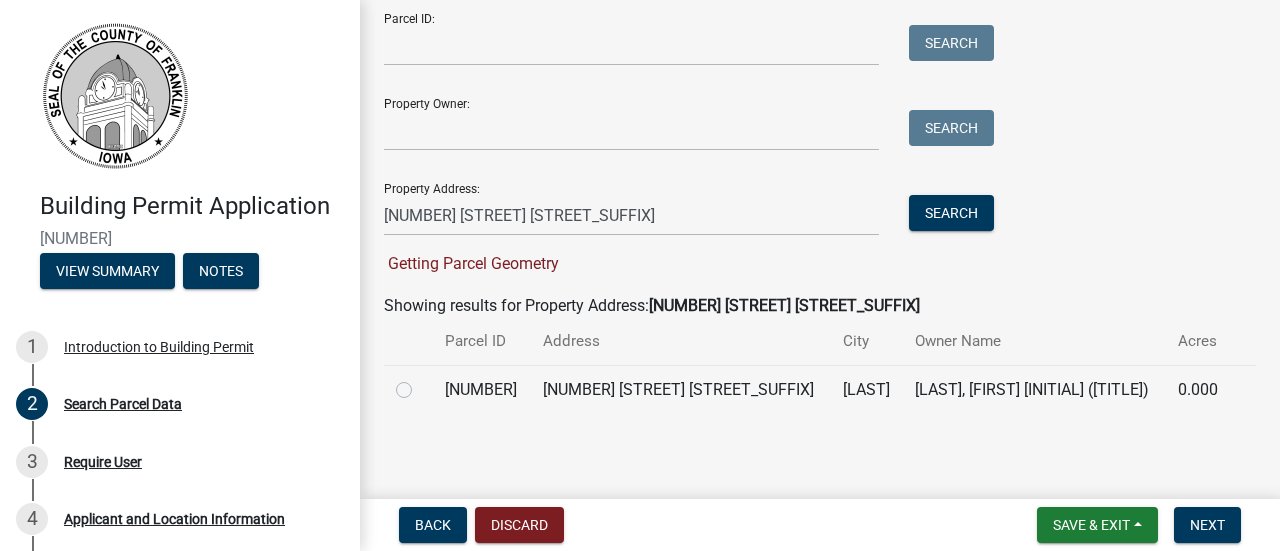 click 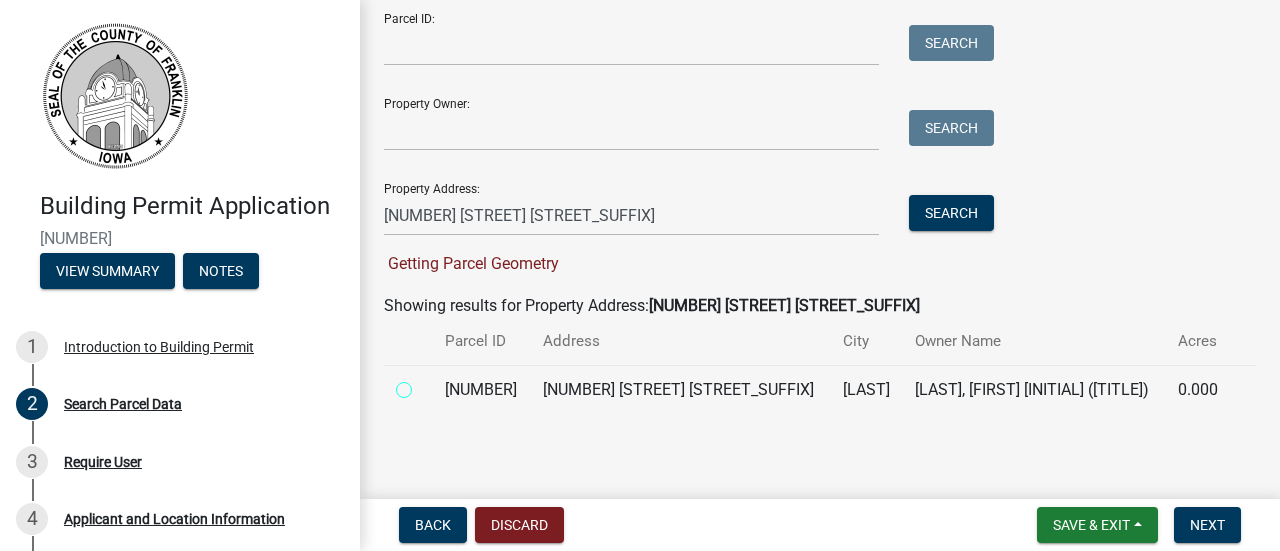 radio on "true" 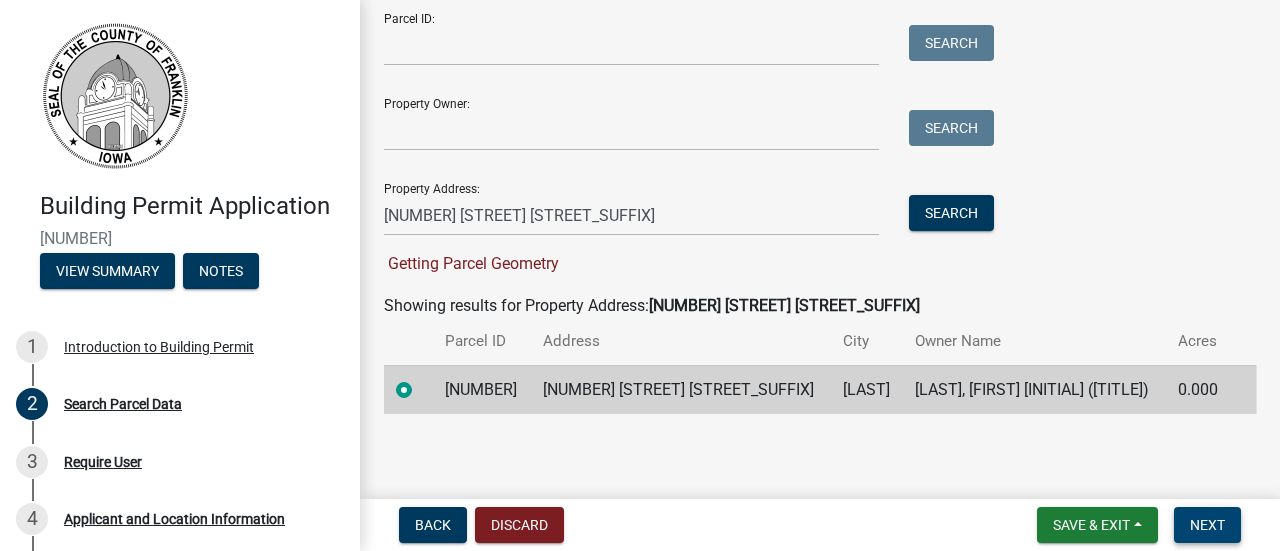 click on "Next" at bounding box center [1207, 525] 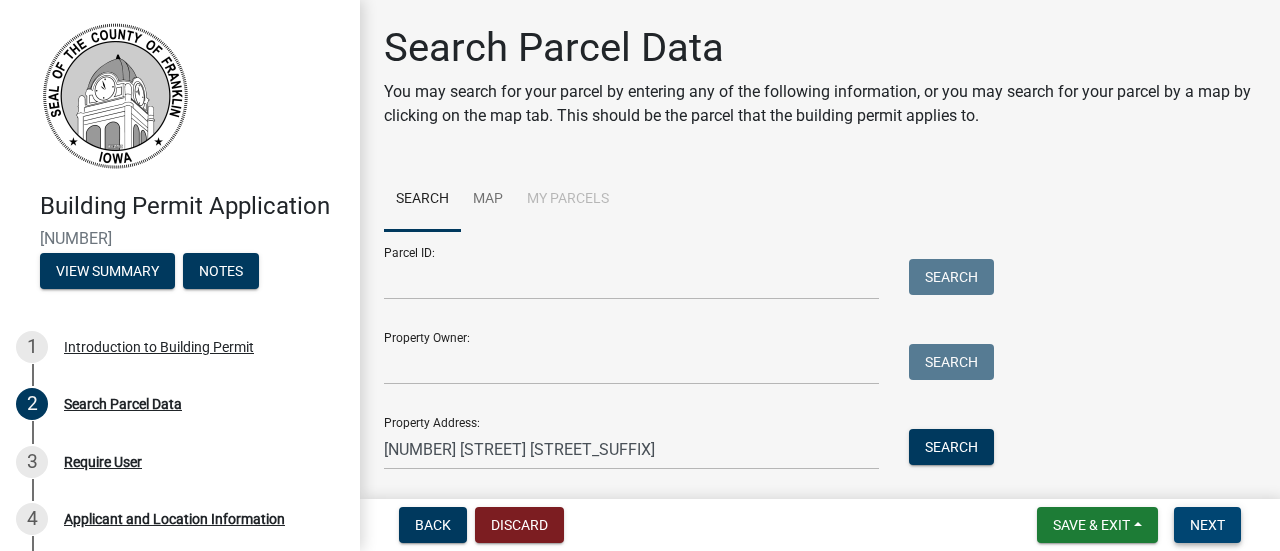 scroll, scrollTop: 234, scrollLeft: 0, axis: vertical 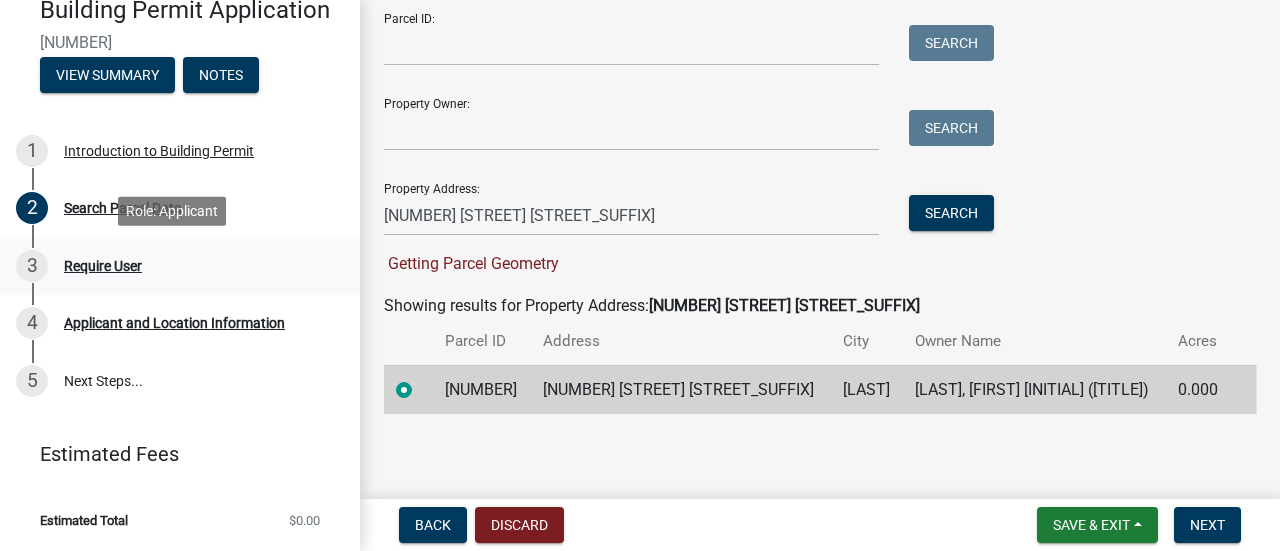 click on "Require User" at bounding box center [103, 266] 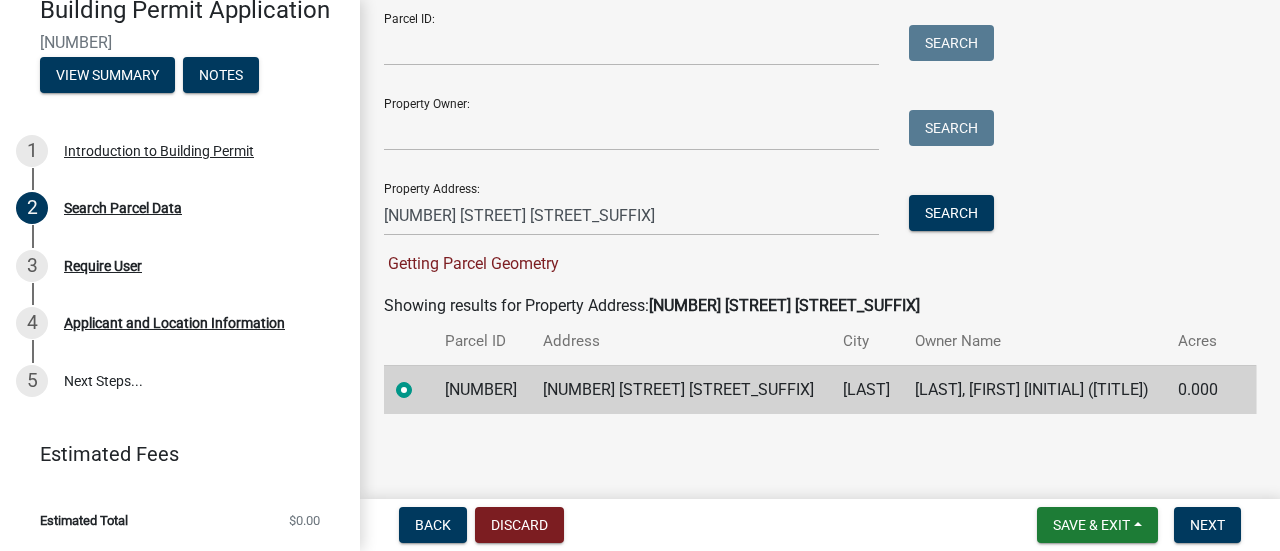 scroll, scrollTop: 0, scrollLeft: 0, axis: both 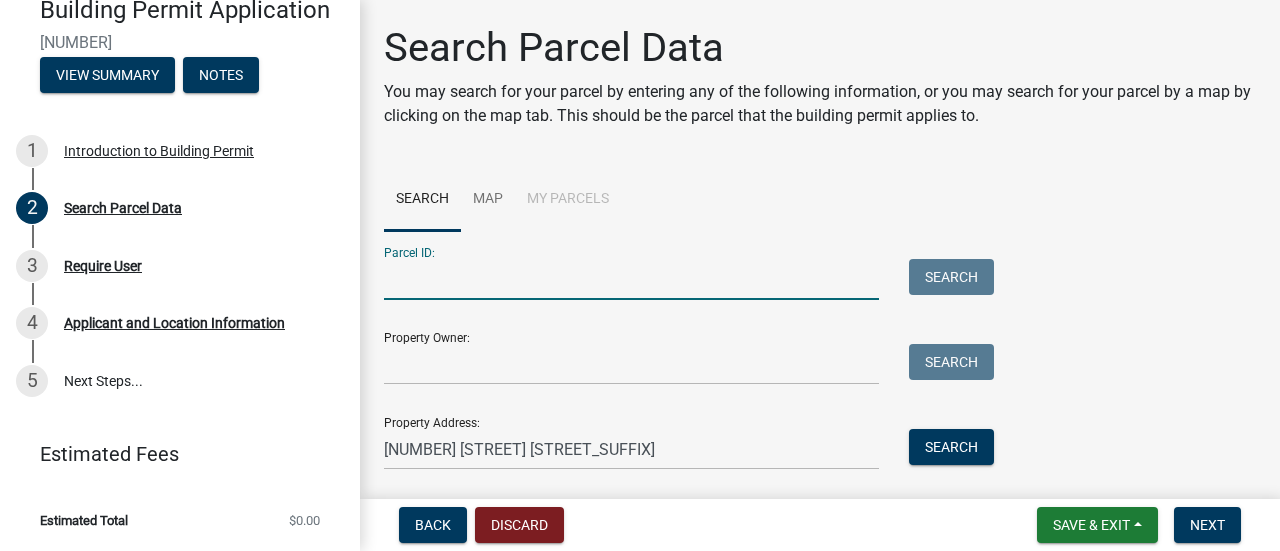 click on "Parcel ID:" at bounding box center [631, 279] 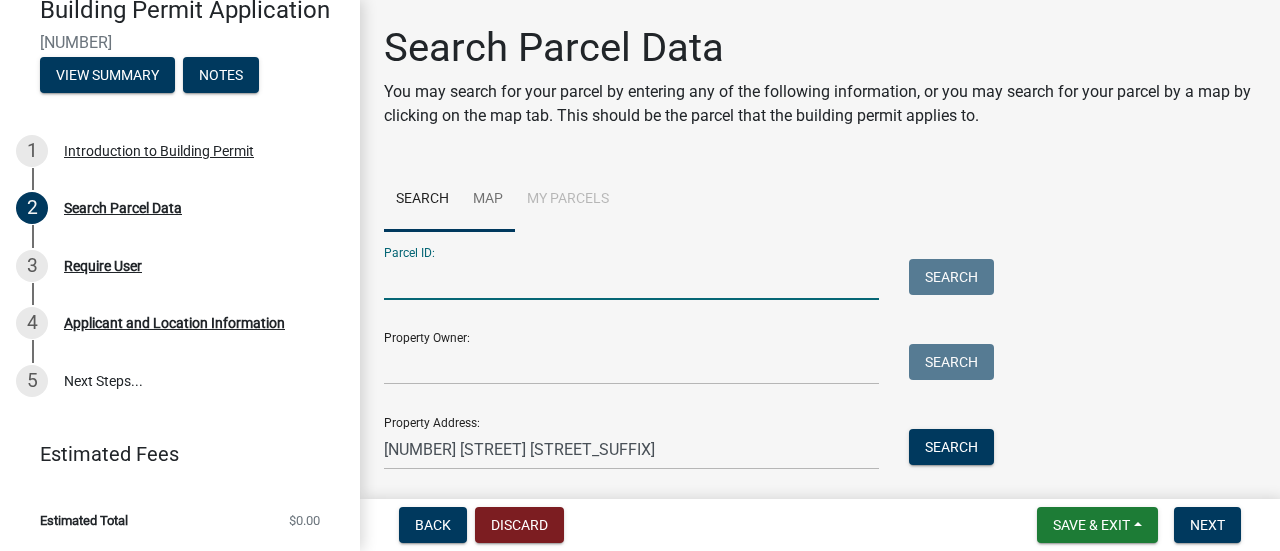 click on "Map" at bounding box center [488, 200] 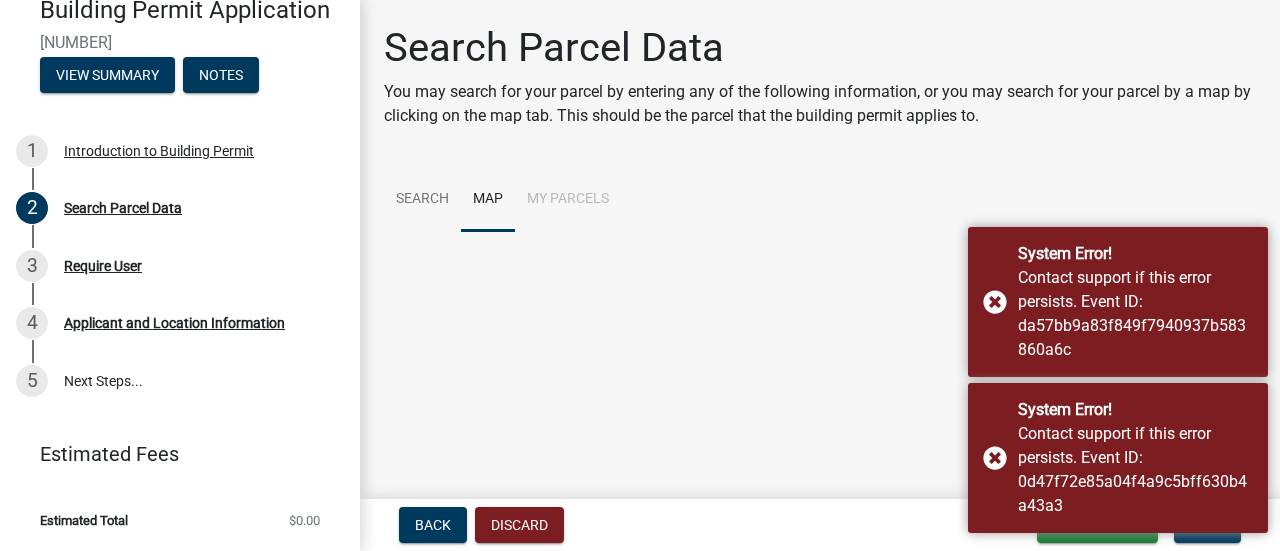 click on "My Parcels" at bounding box center (568, 200) 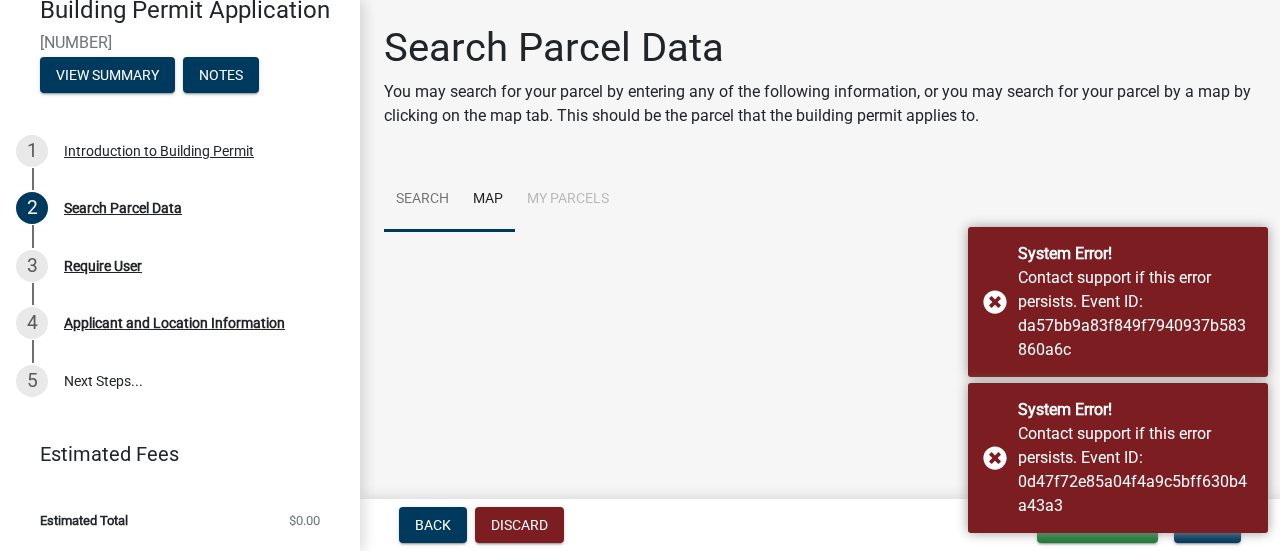 click on "Search" at bounding box center [422, 200] 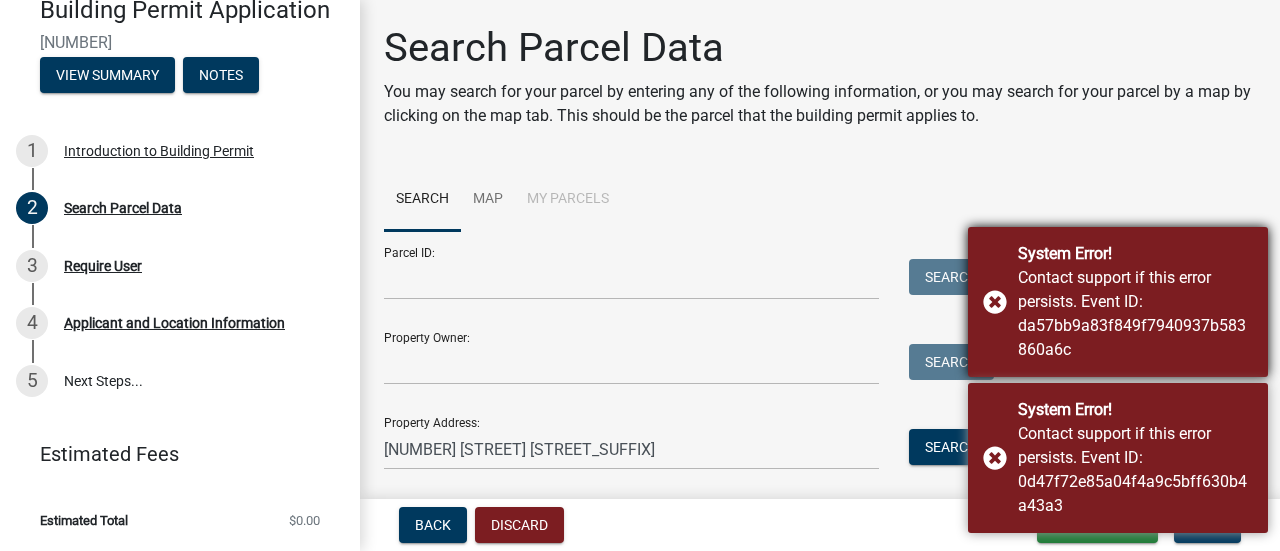 click on "System Error!   Contact support if this error persists. Event ID: da57bb9a83f849f7940937b583860a6c" at bounding box center (1118, 302) 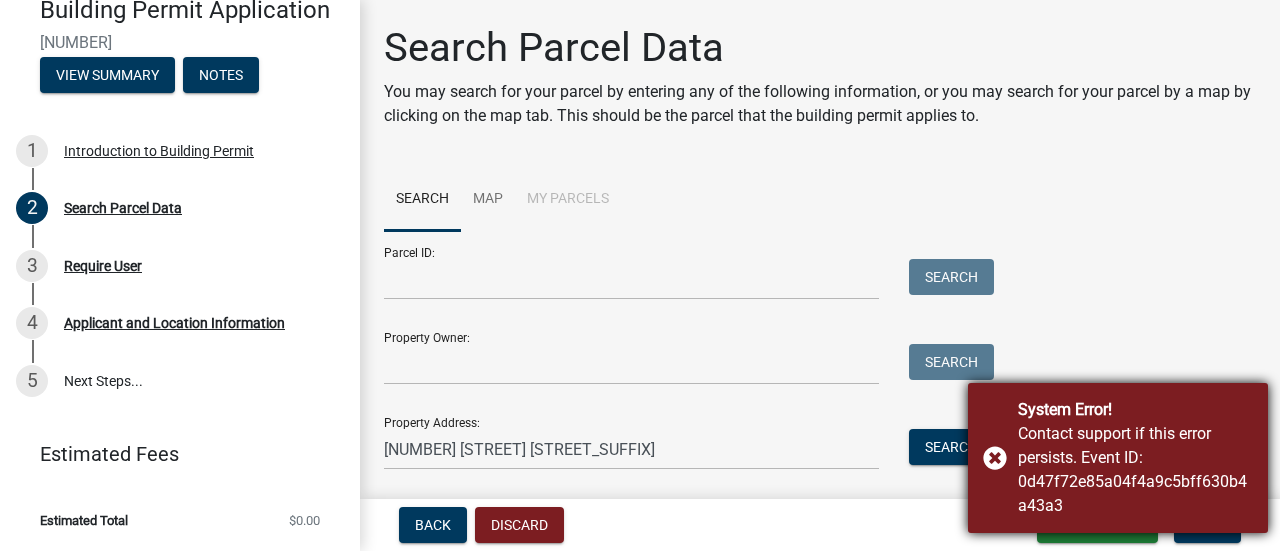 click on "System Error!   Contact support if this error persists. Event ID: 0d47f72e85a04f4a9c5bff630b4a43a3" at bounding box center (1118, 458) 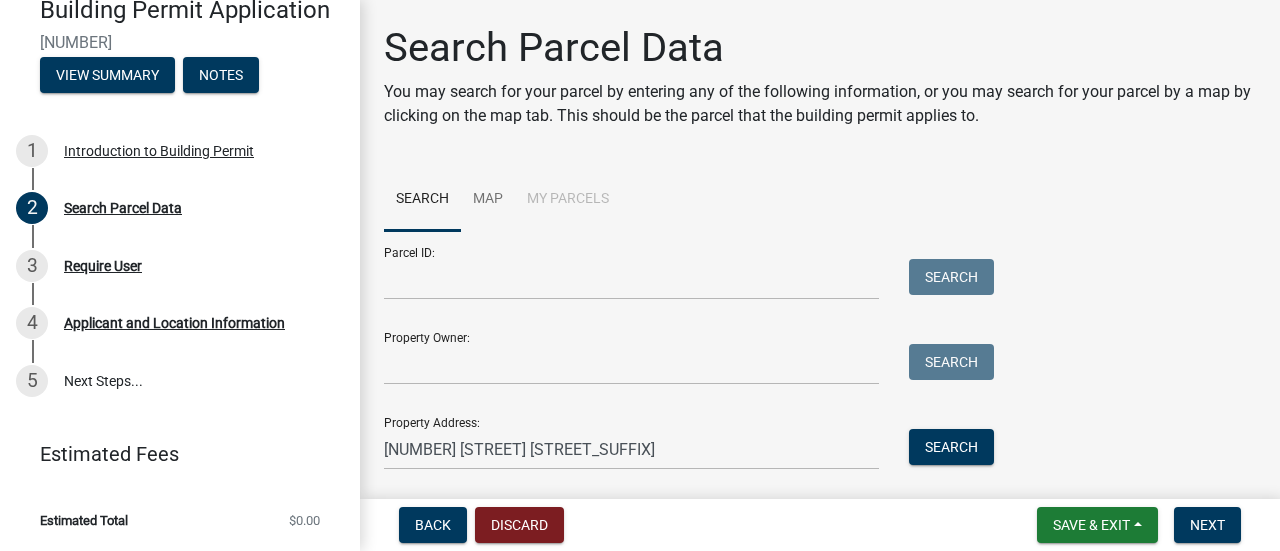 scroll, scrollTop: 194, scrollLeft: 0, axis: vertical 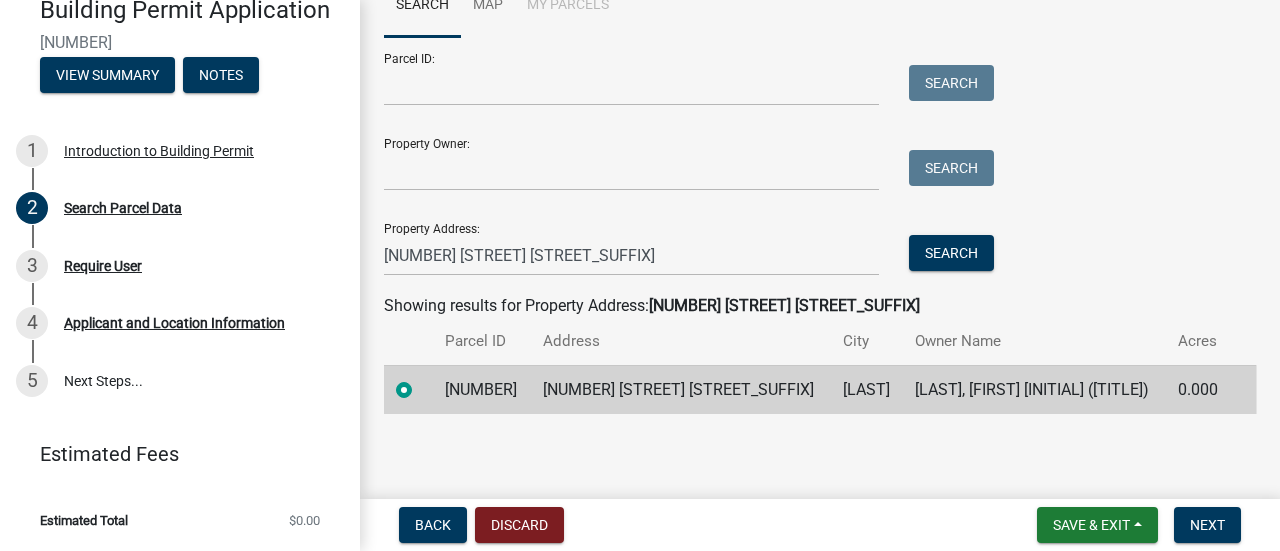 drag, startPoint x: 549, startPoint y: 387, endPoint x: 456, endPoint y: 389, distance: 93.0215 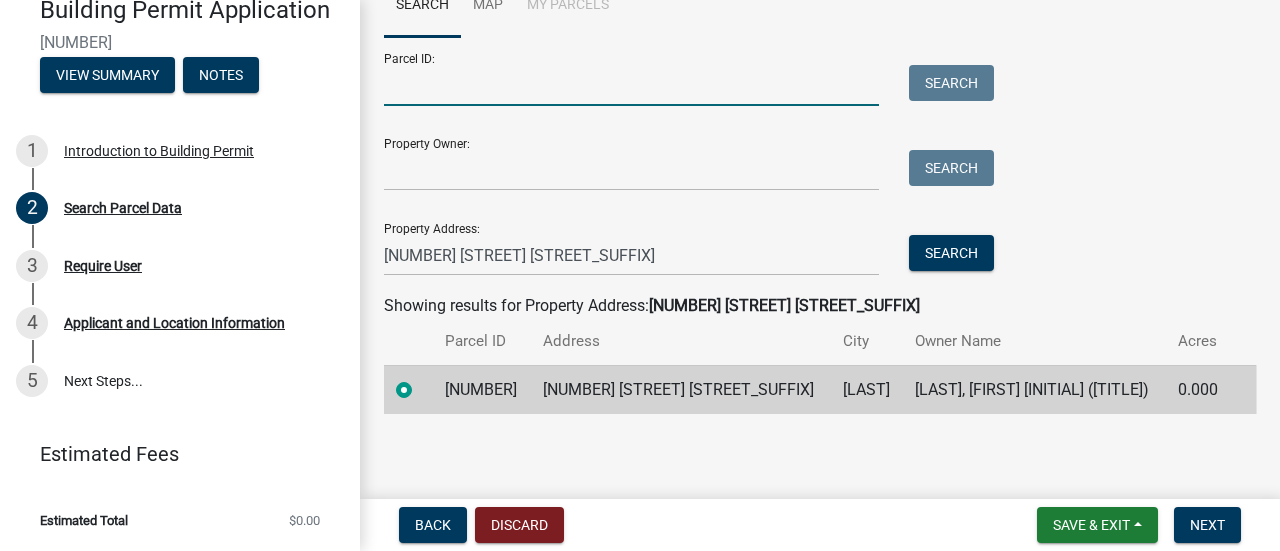 click on "Parcel ID:" at bounding box center [631, 85] 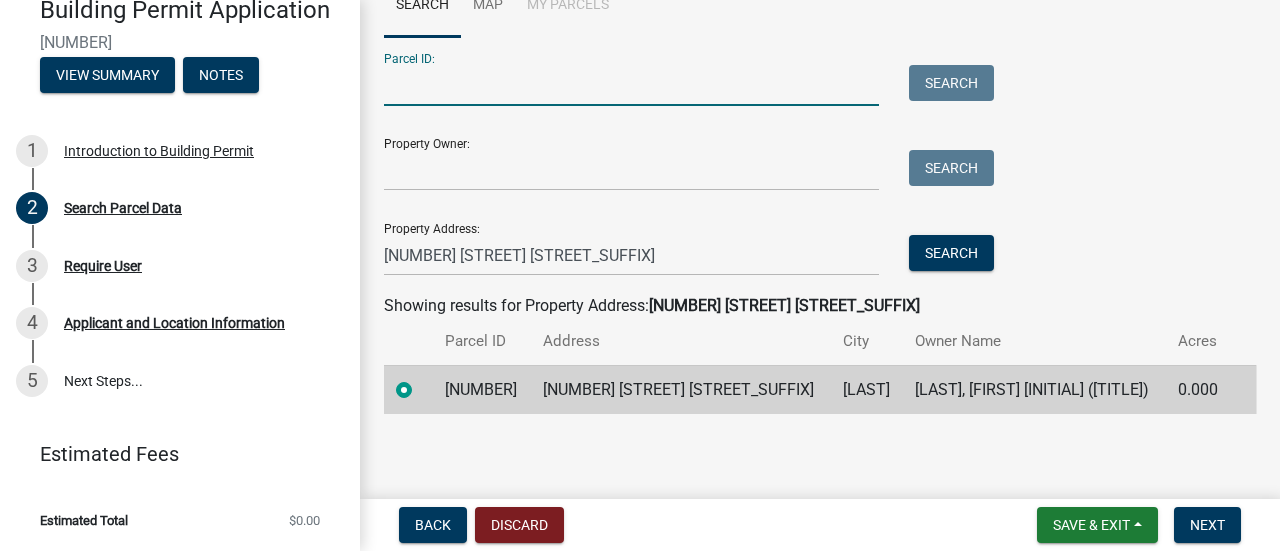 paste on "[DATE]" 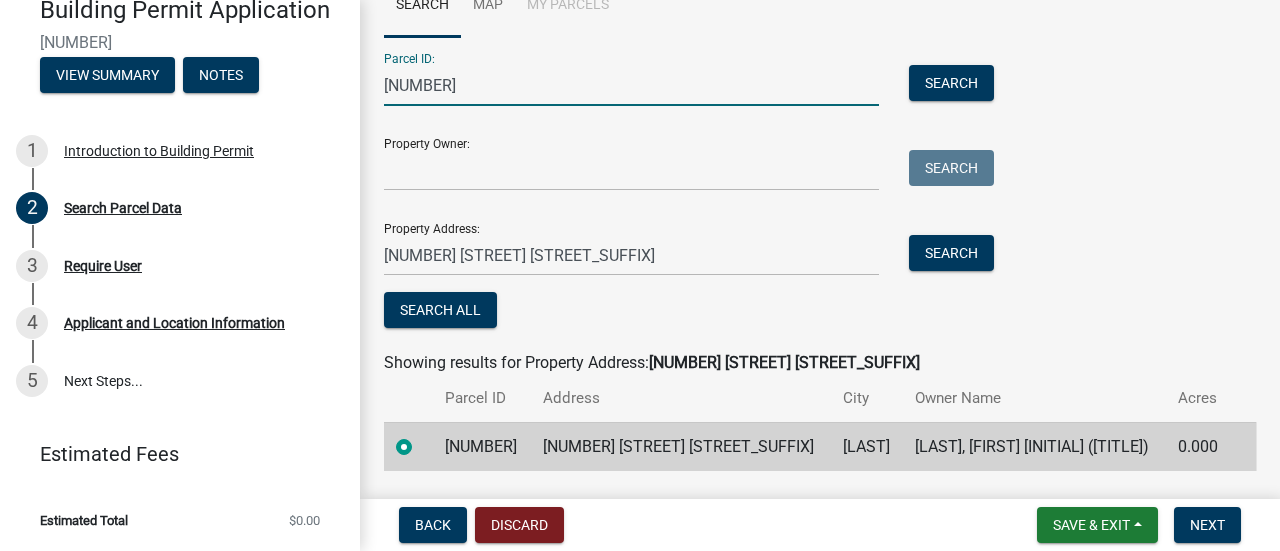 type on "[DATE]" 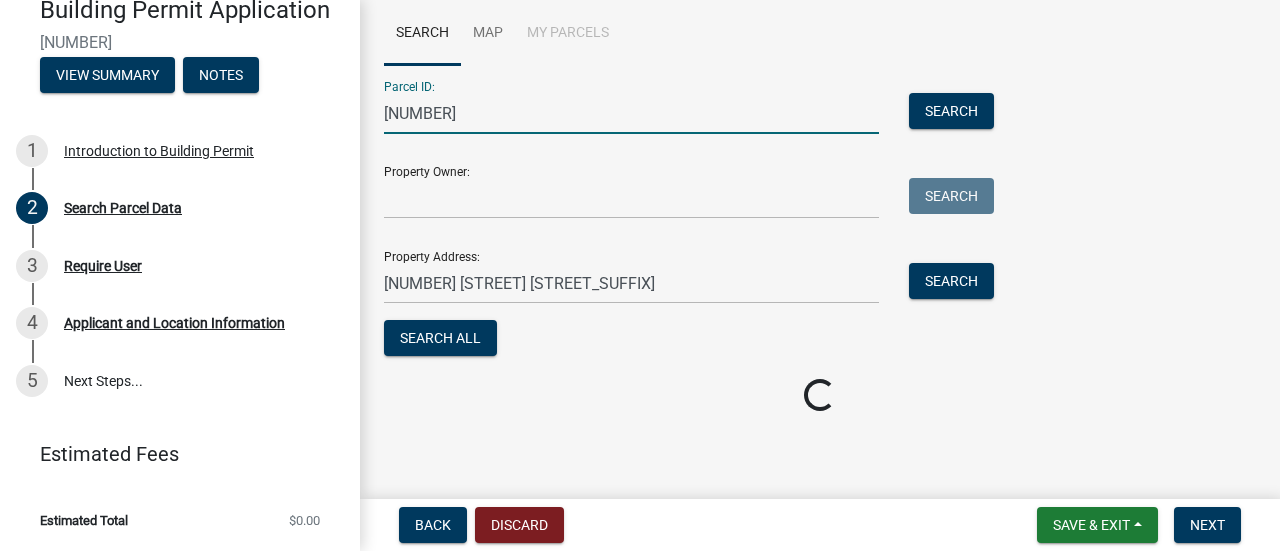 scroll, scrollTop: 194, scrollLeft: 0, axis: vertical 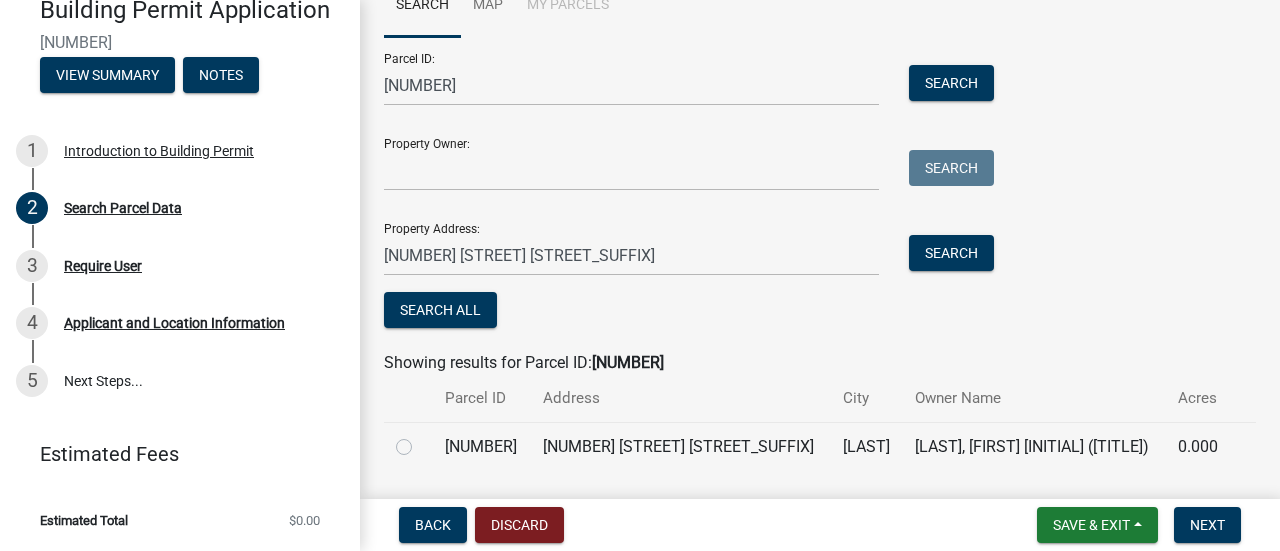 click 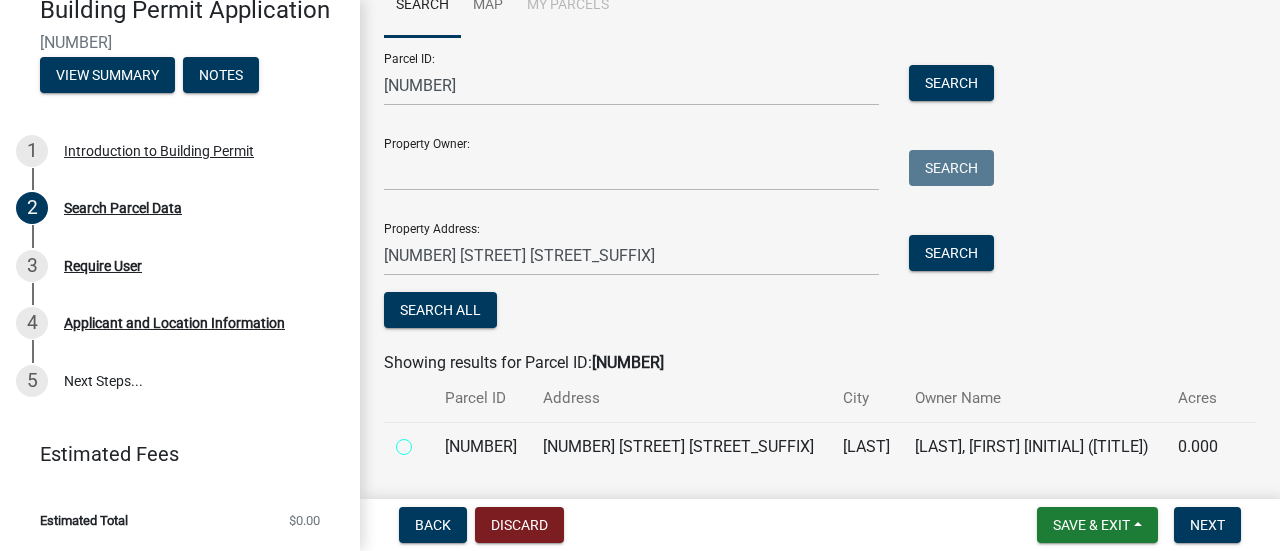 click at bounding box center [426, 441] 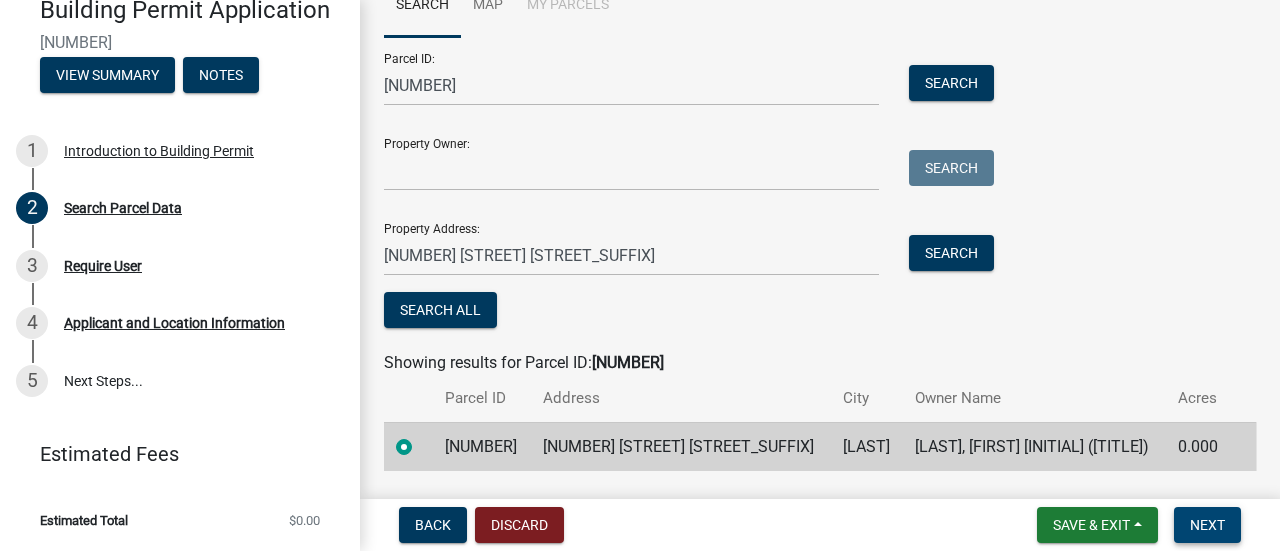 click on "Next" at bounding box center [1207, 525] 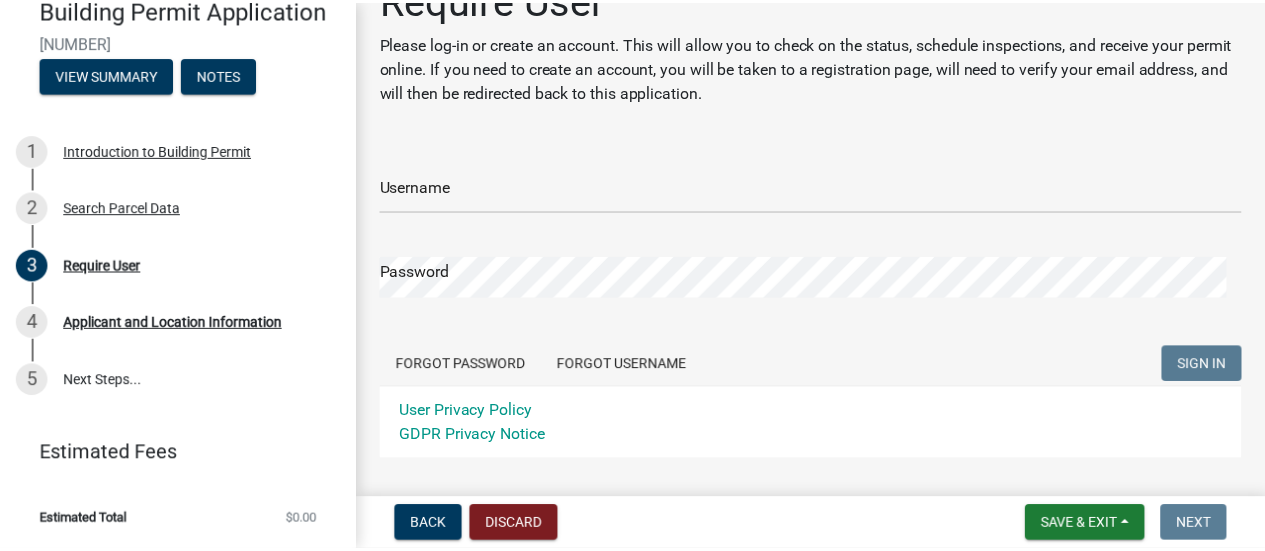 scroll, scrollTop: 152, scrollLeft: 0, axis: vertical 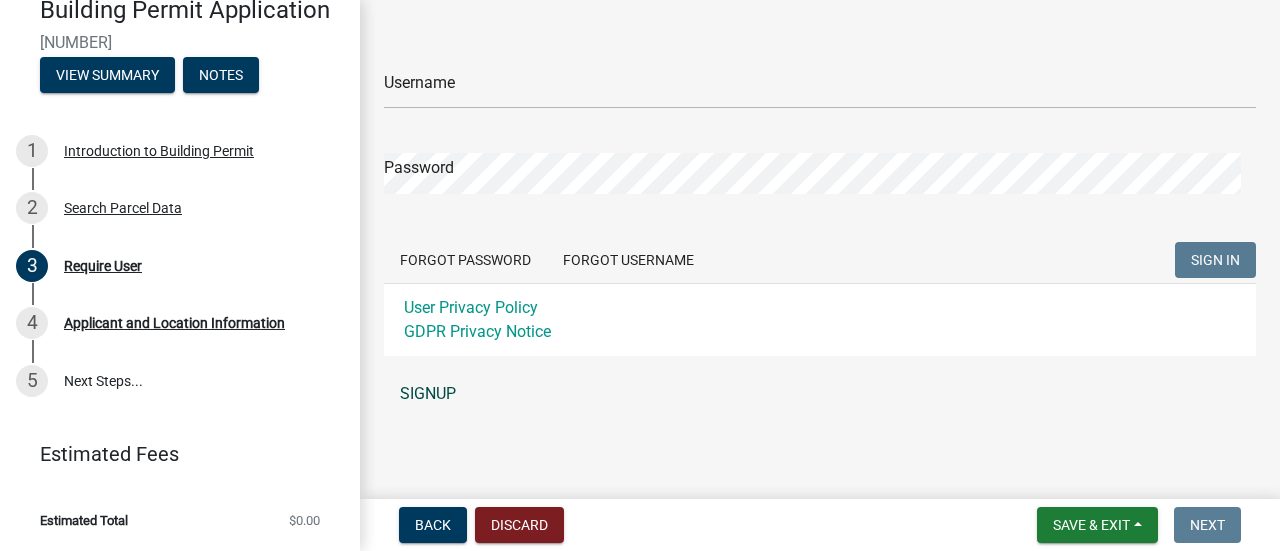 click on "SIGNUP" 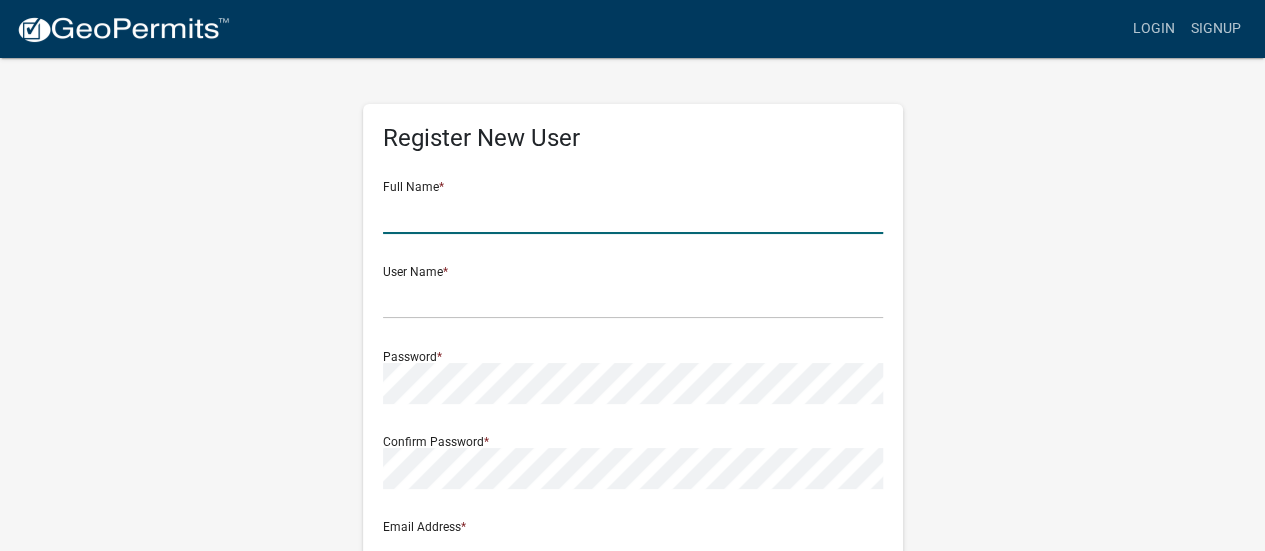 click 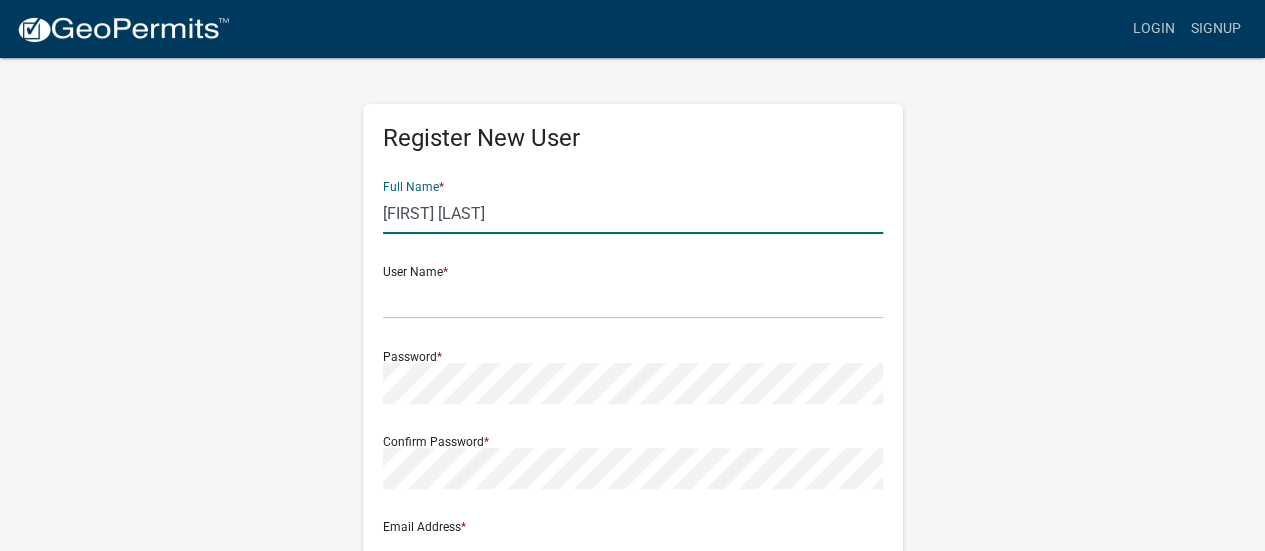 type on "Jordon Hansen" 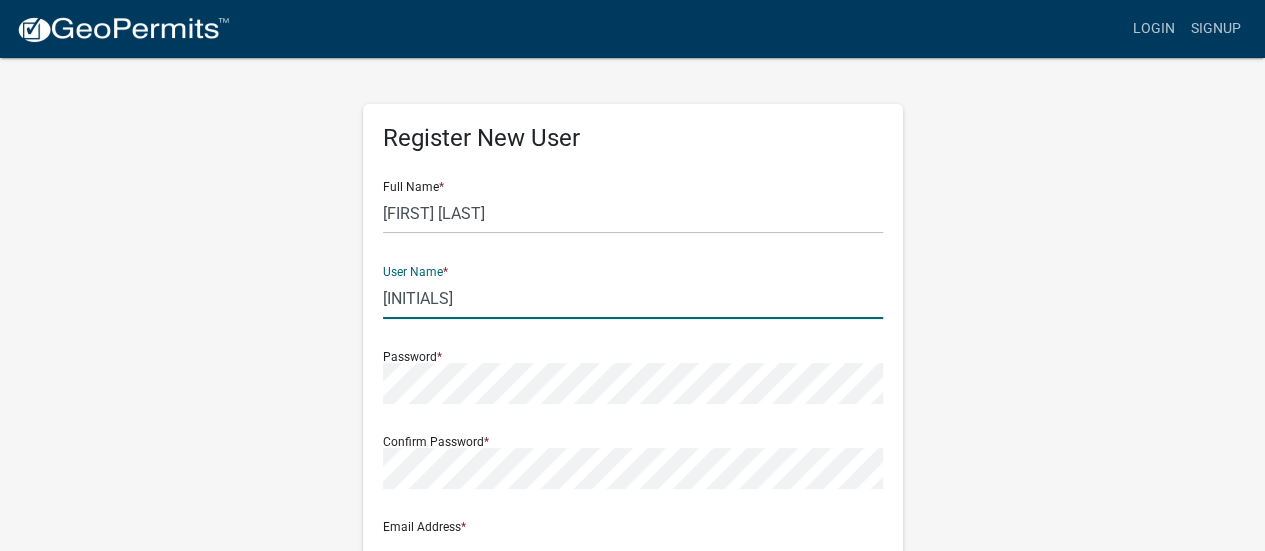 type on "jlhansen" 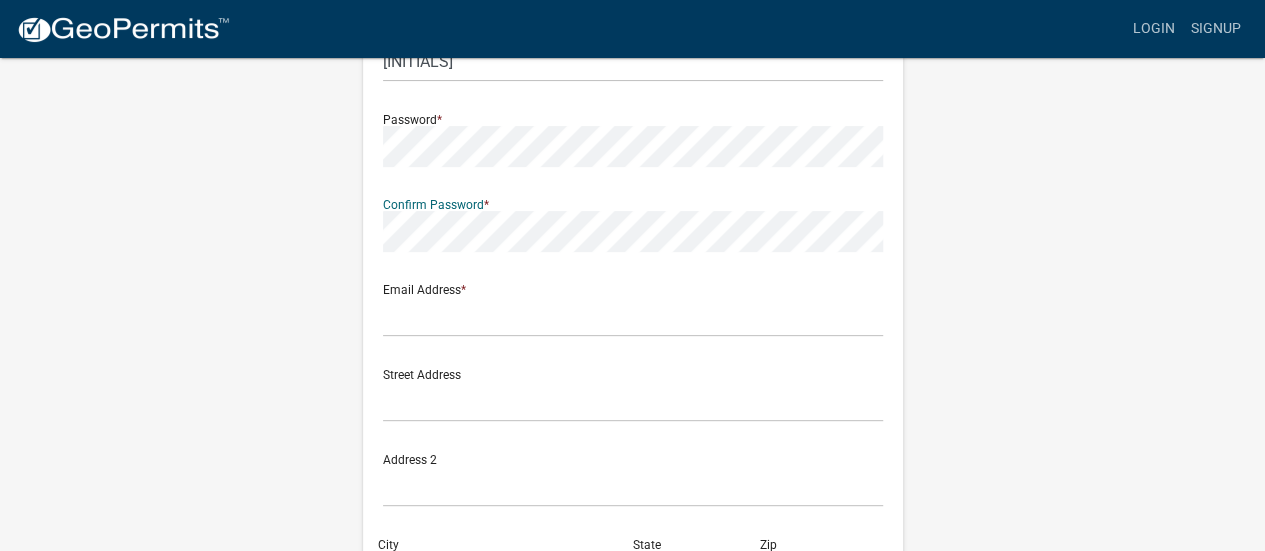 scroll, scrollTop: 238, scrollLeft: 0, axis: vertical 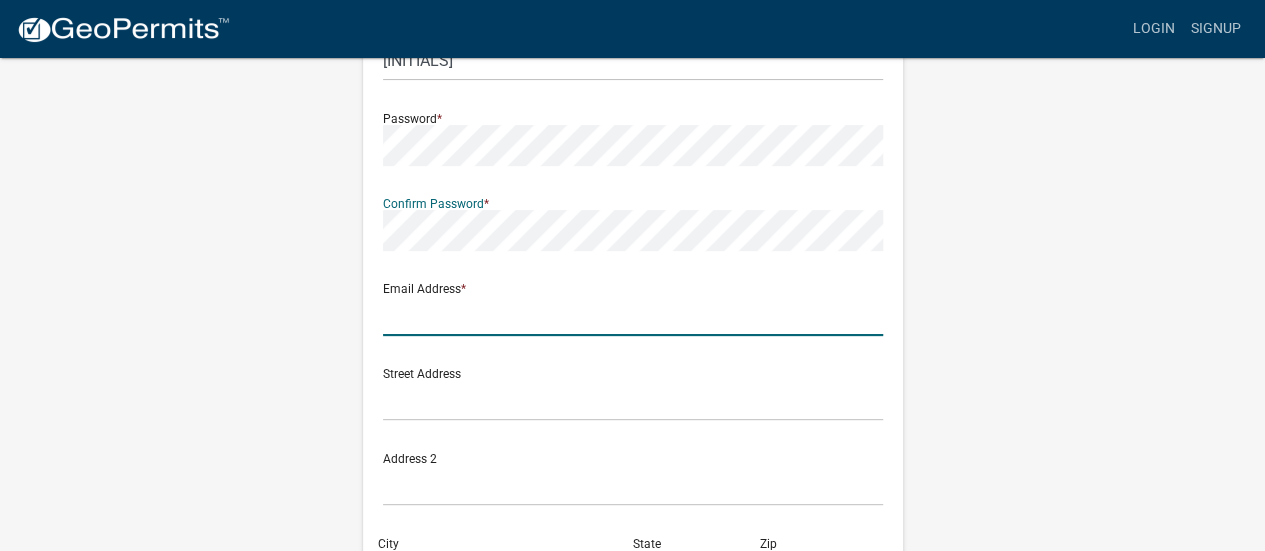 click 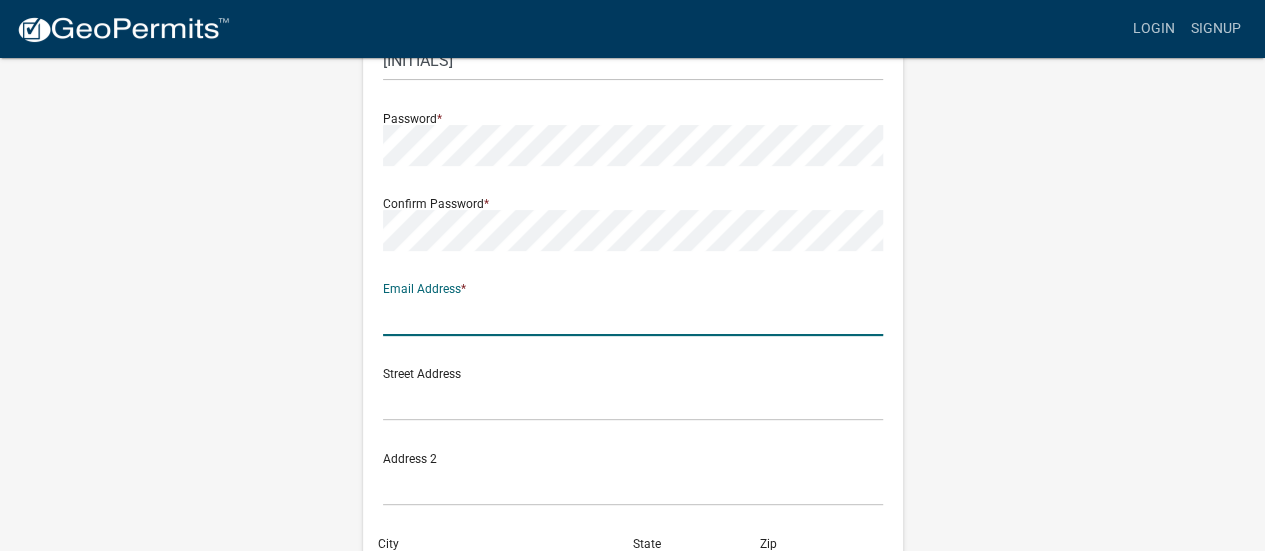 type on "minn.vikings13@gmail.com" 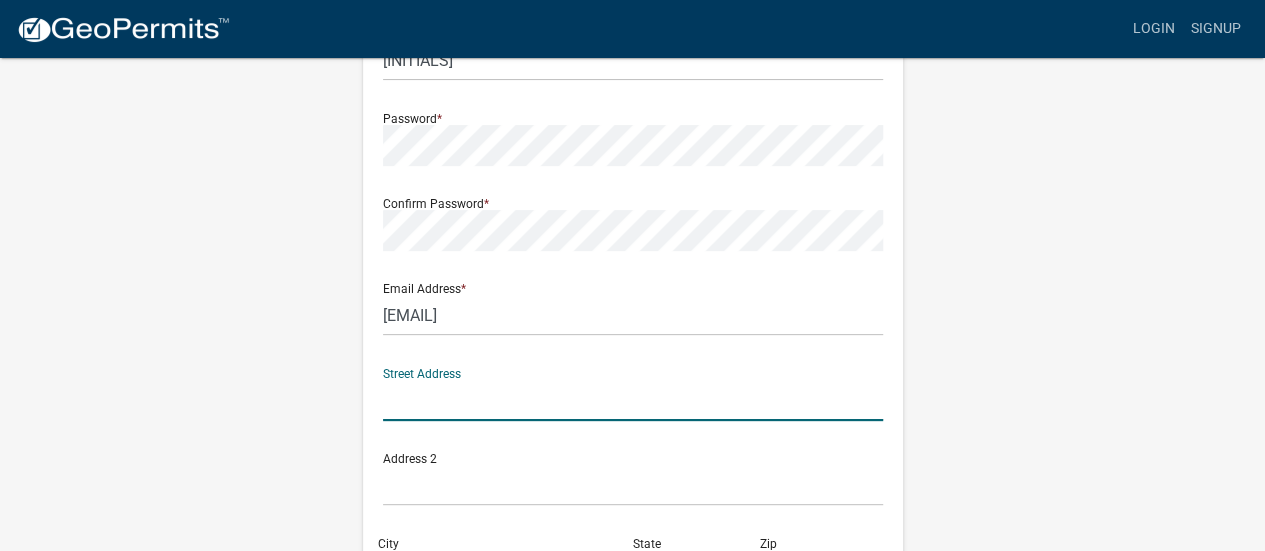click 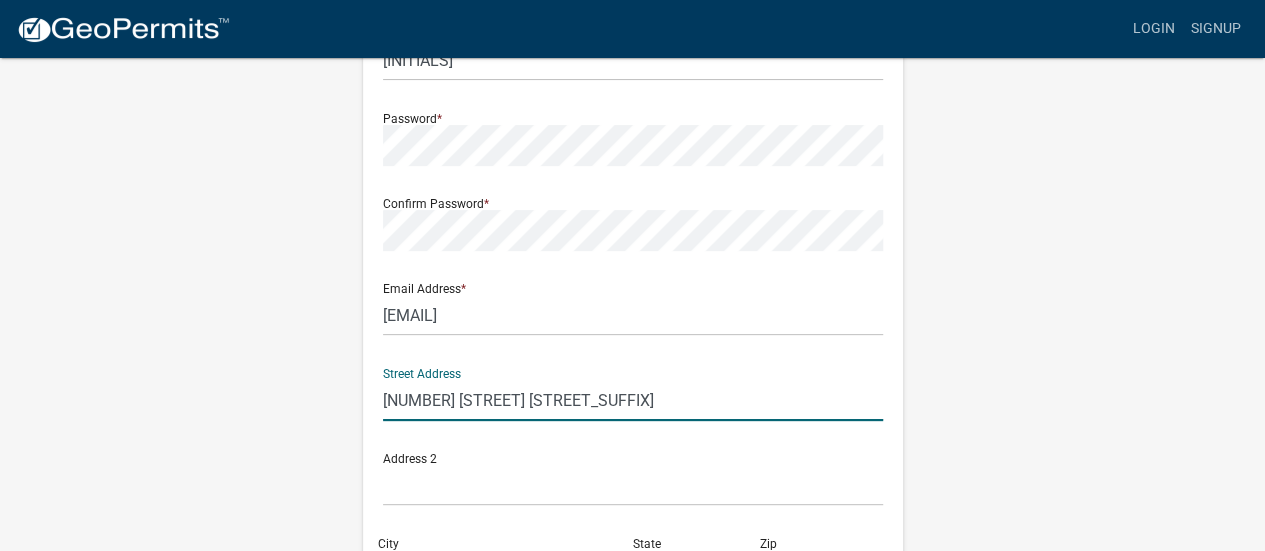 type on "[NUMBER] [STREET] Ave" 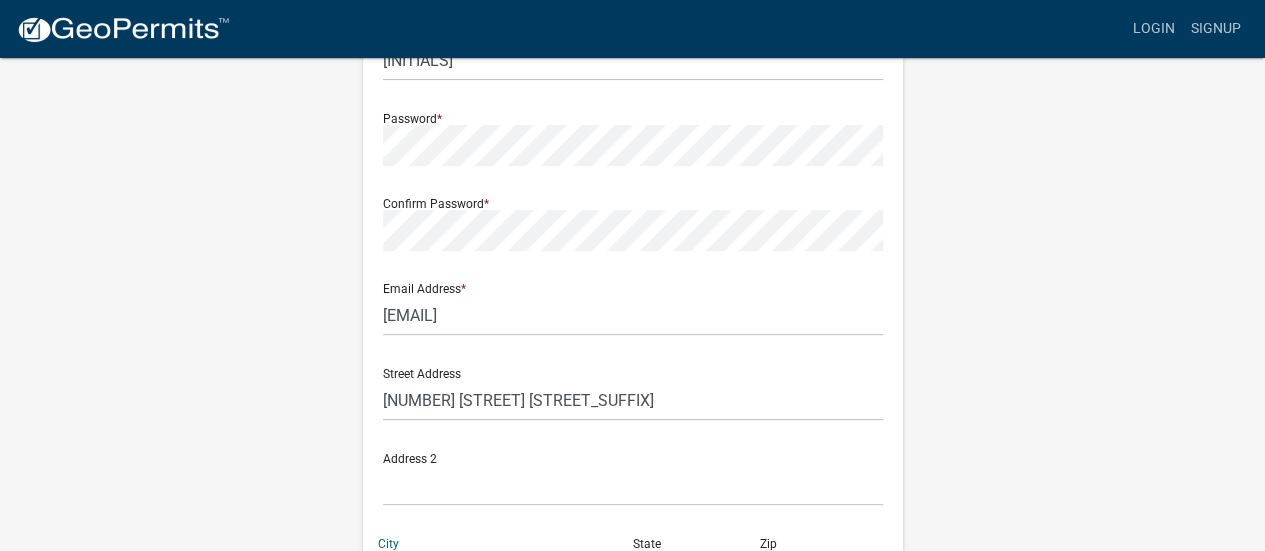 scroll, scrollTop: 277, scrollLeft: 0, axis: vertical 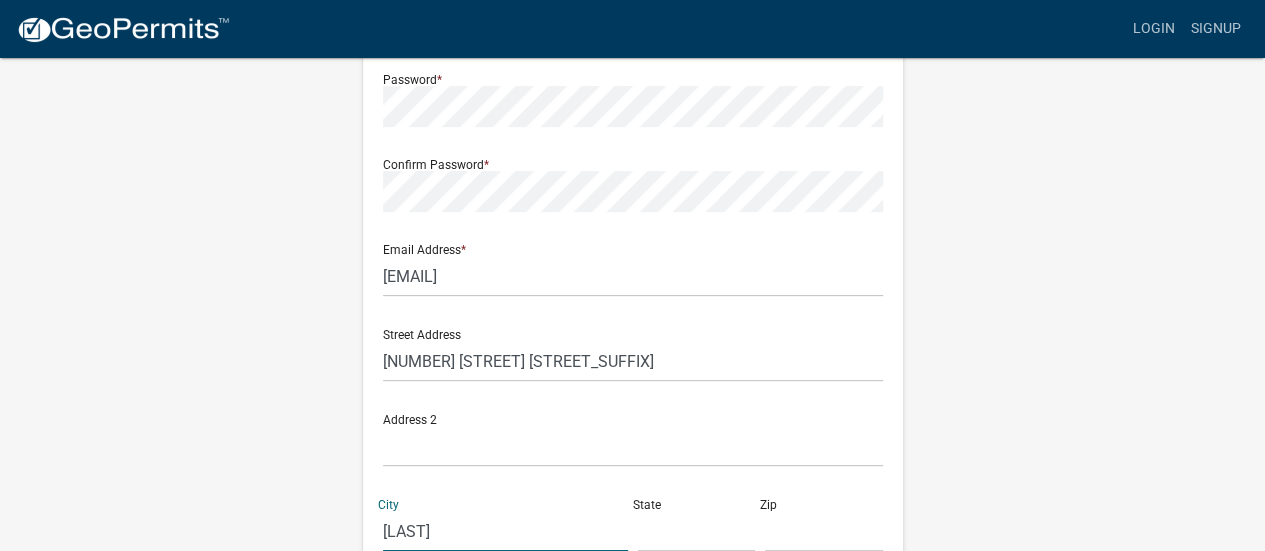 type on "[CITY]" 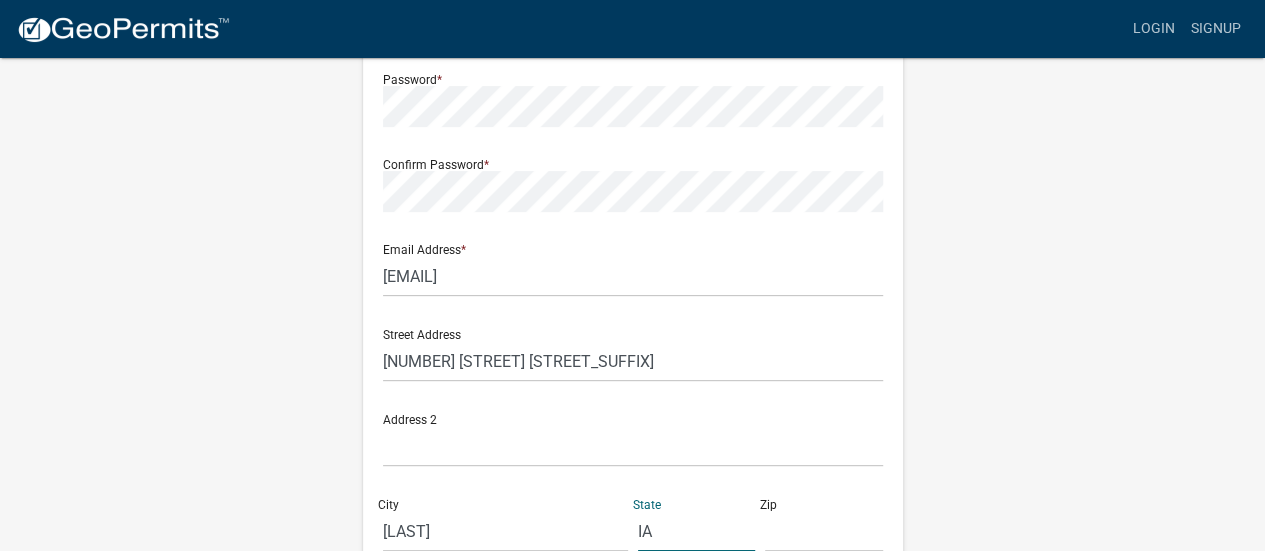type on "IA" 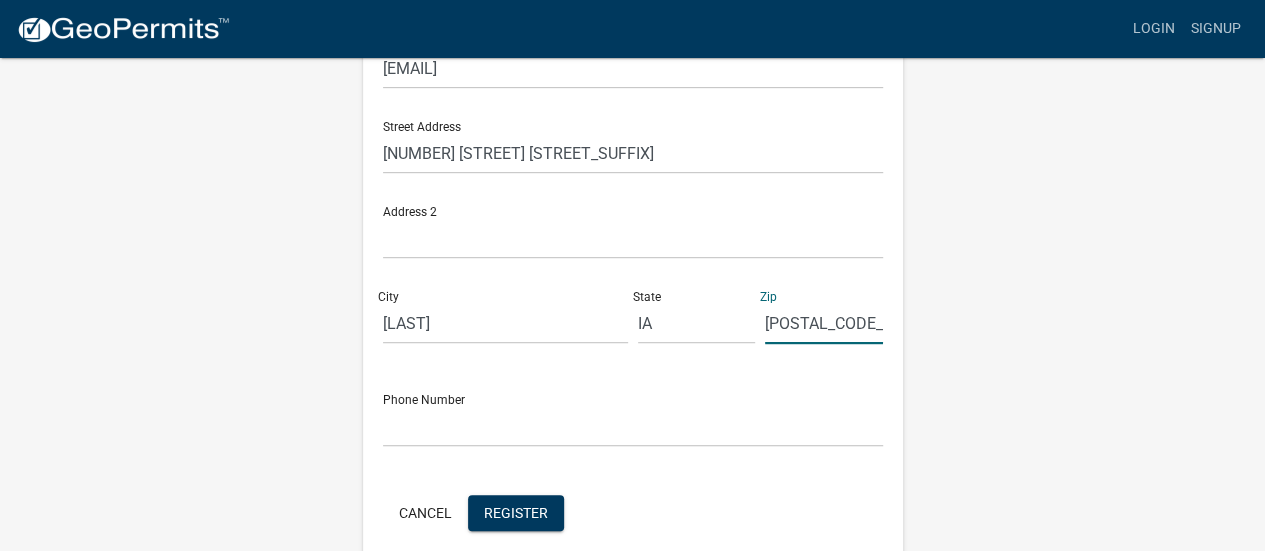 scroll, scrollTop: 487, scrollLeft: 0, axis: vertical 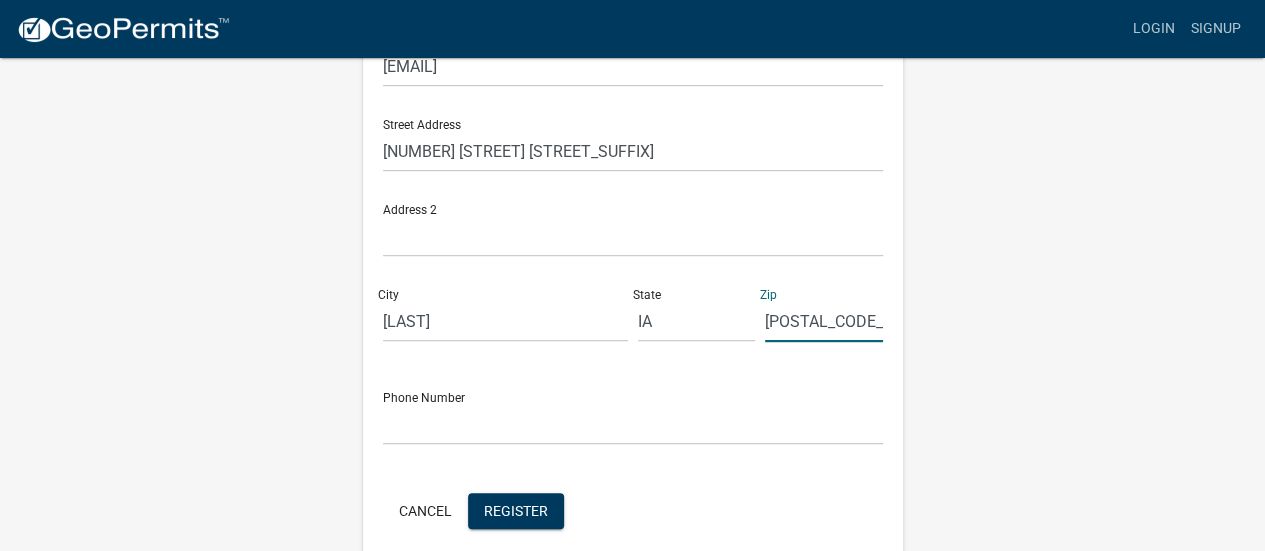 type on "[ZIP]" 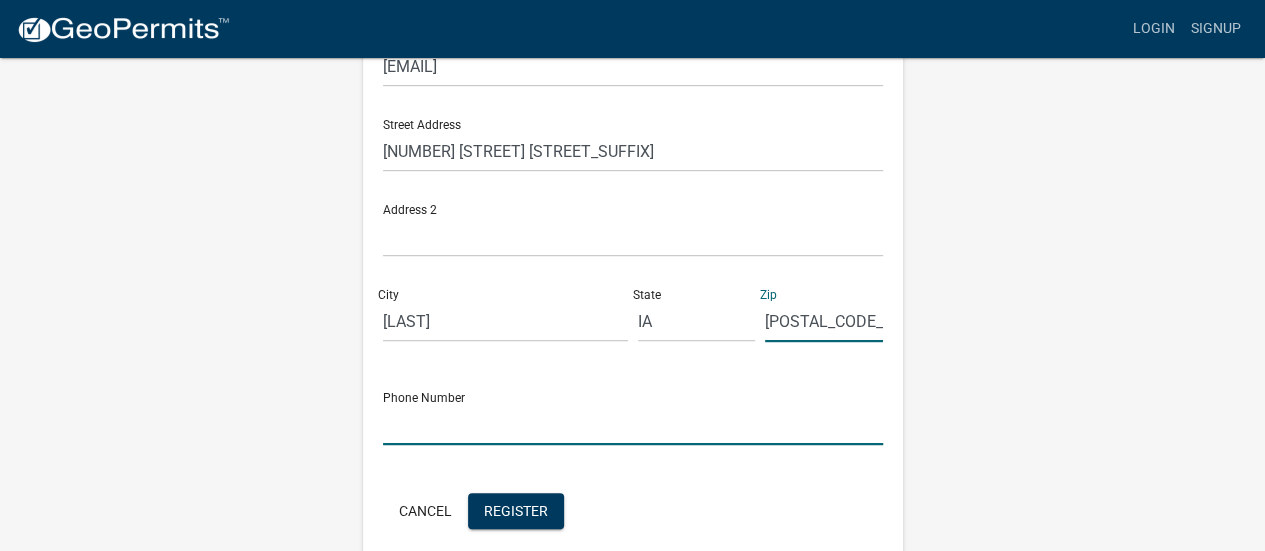 click 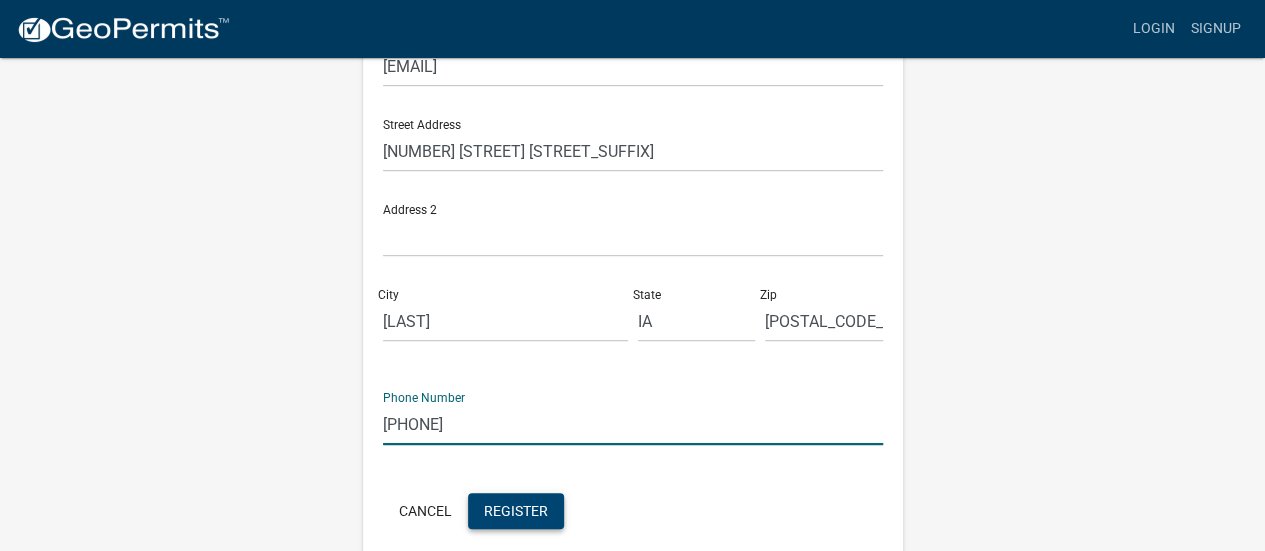 type on "7122091588" 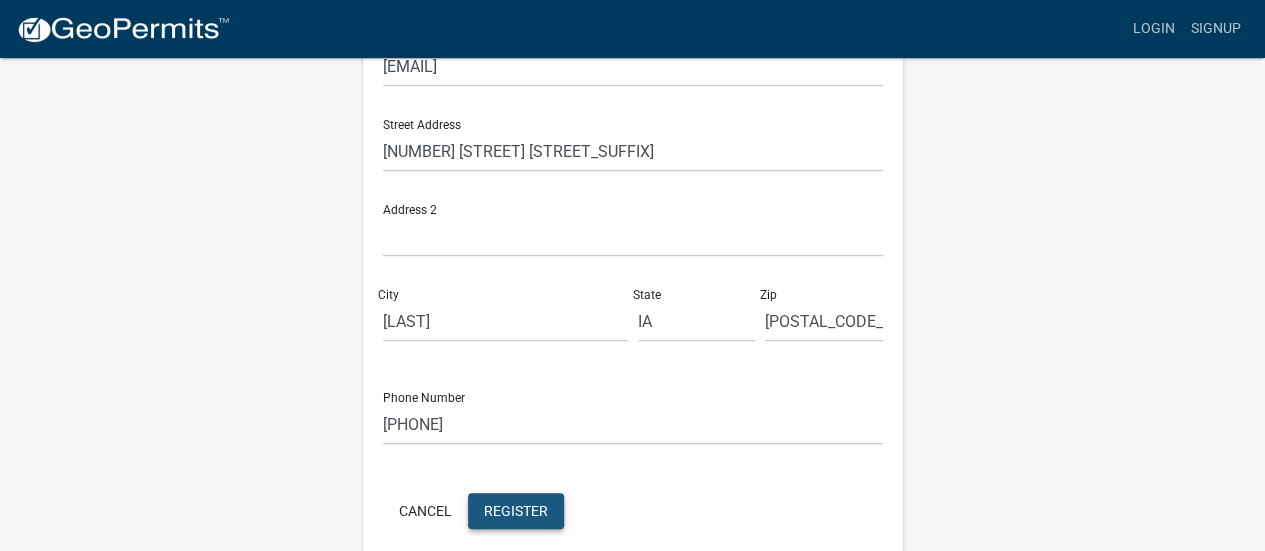 click on "Register" 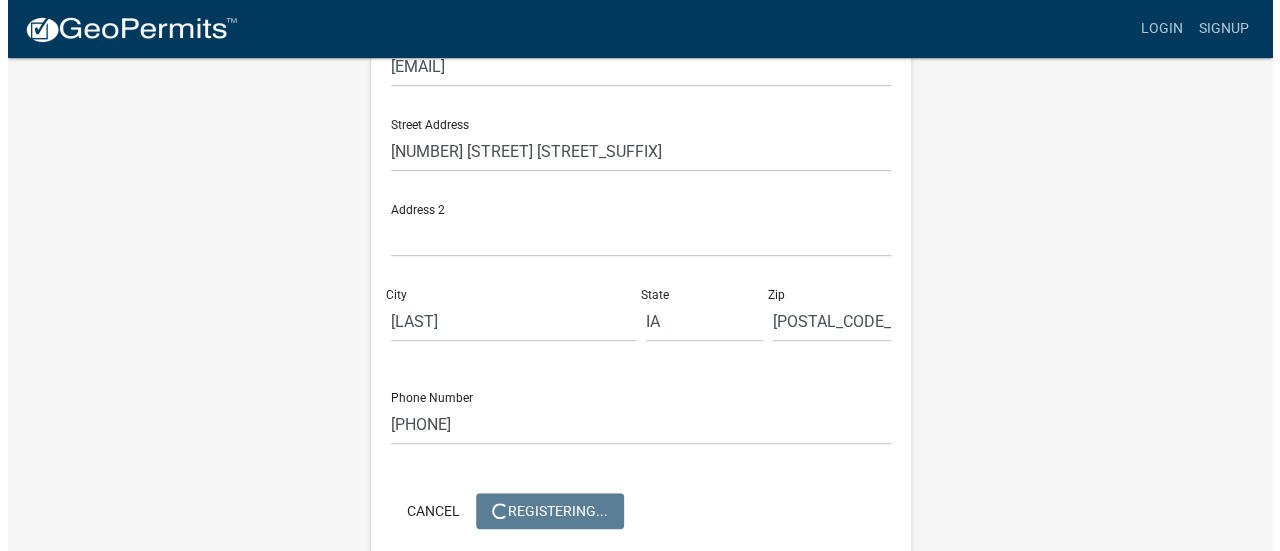scroll, scrollTop: 0, scrollLeft: 0, axis: both 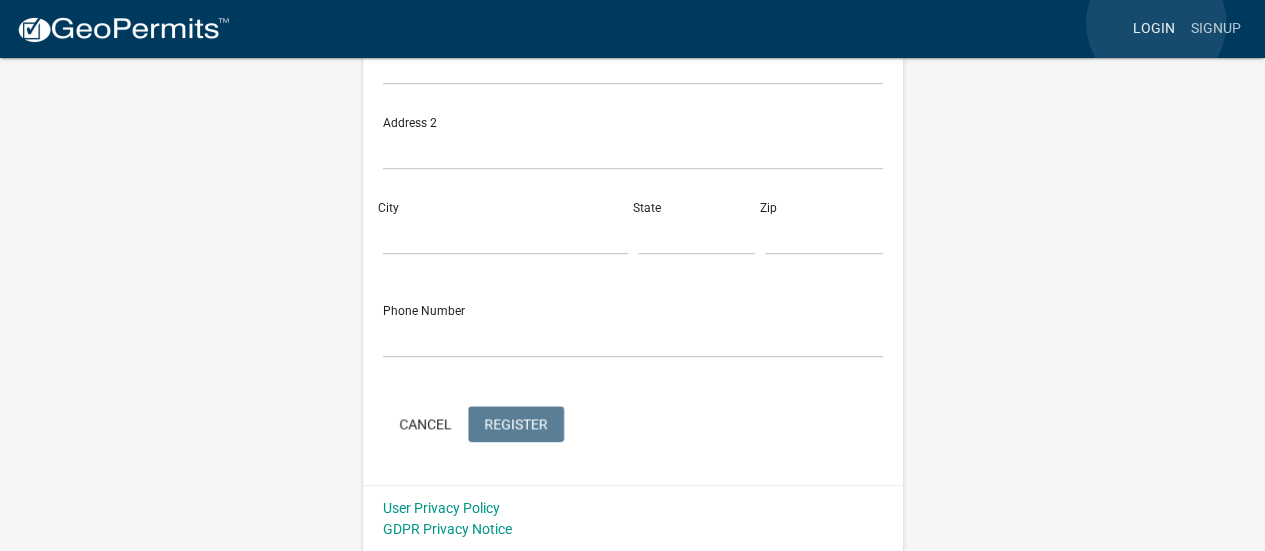 click on "Login" at bounding box center (1154, 29) 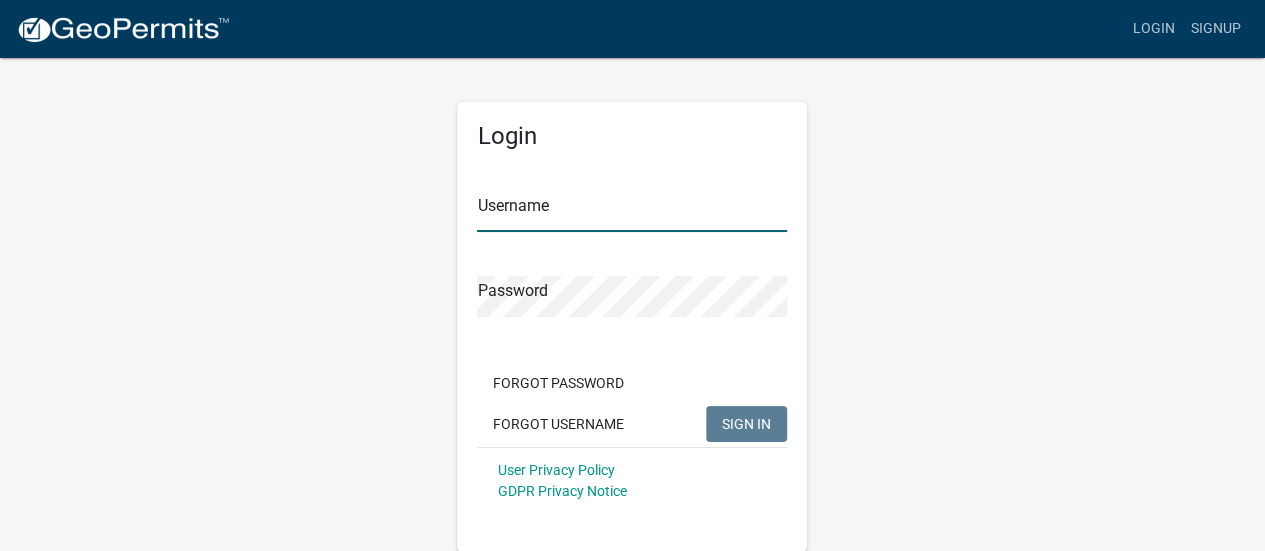 click on "Username" at bounding box center [632, 211] 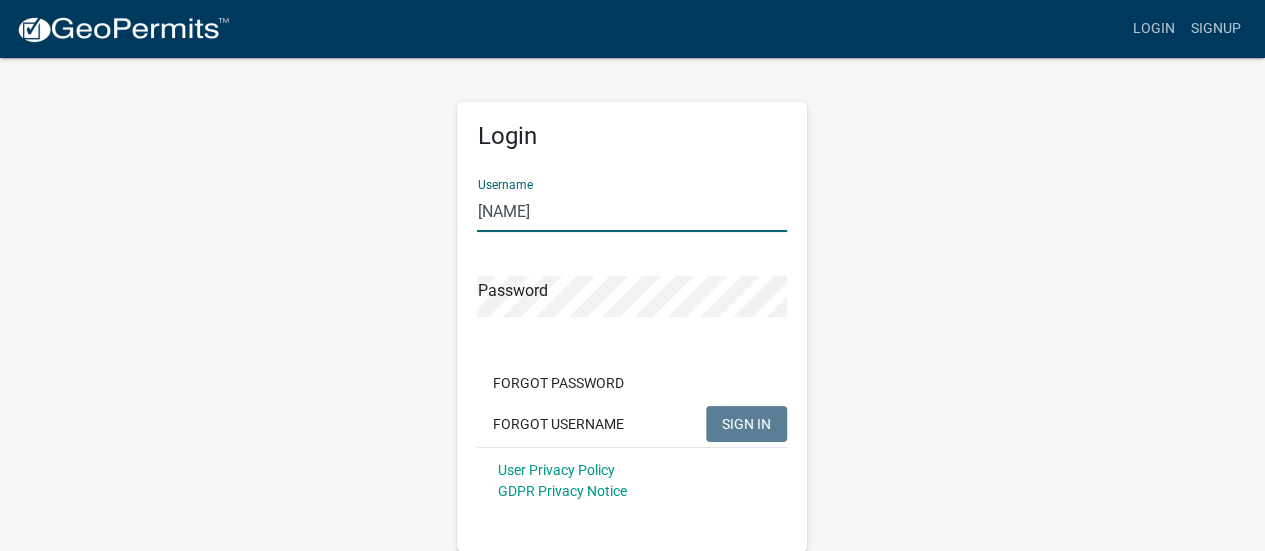 type on "jlhansen" 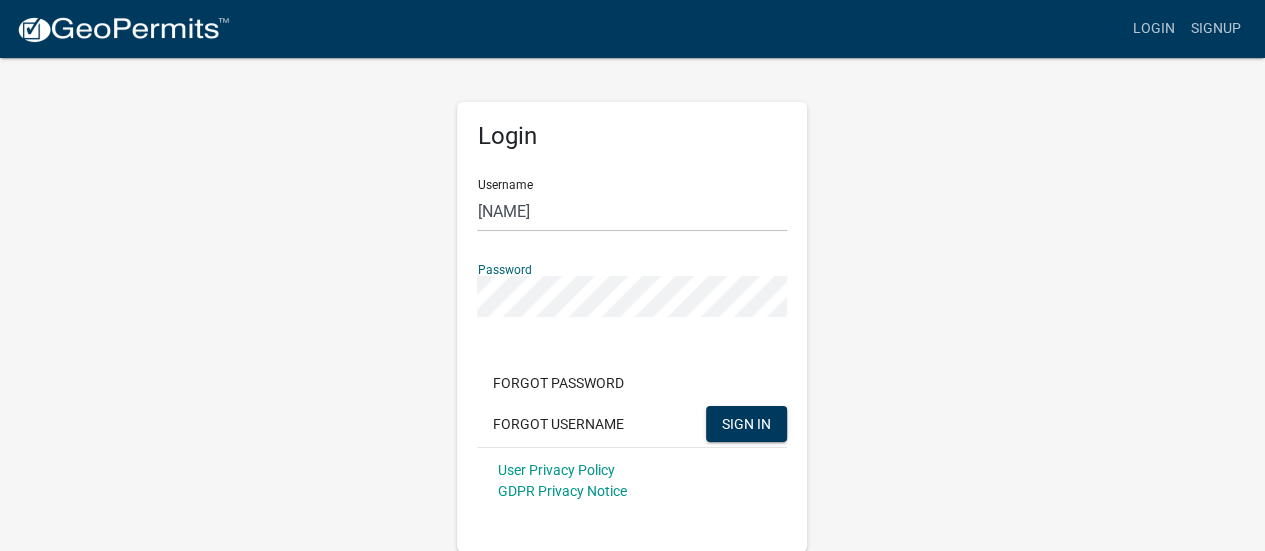 click on "User Privacy Policy GDPR Privacy Notice" 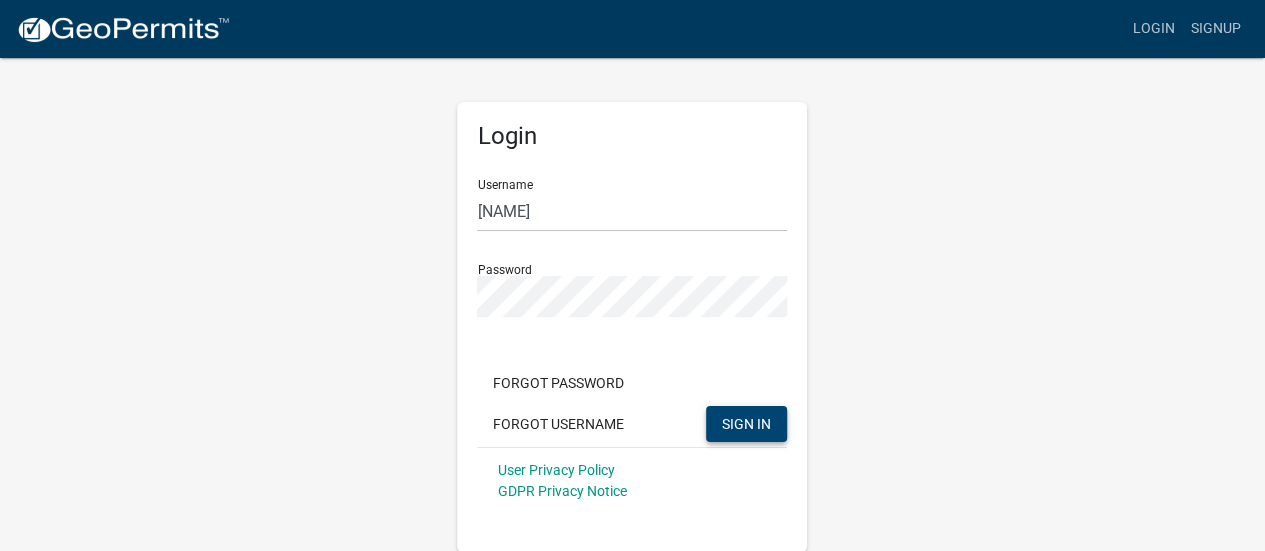 click on "SIGN IN" 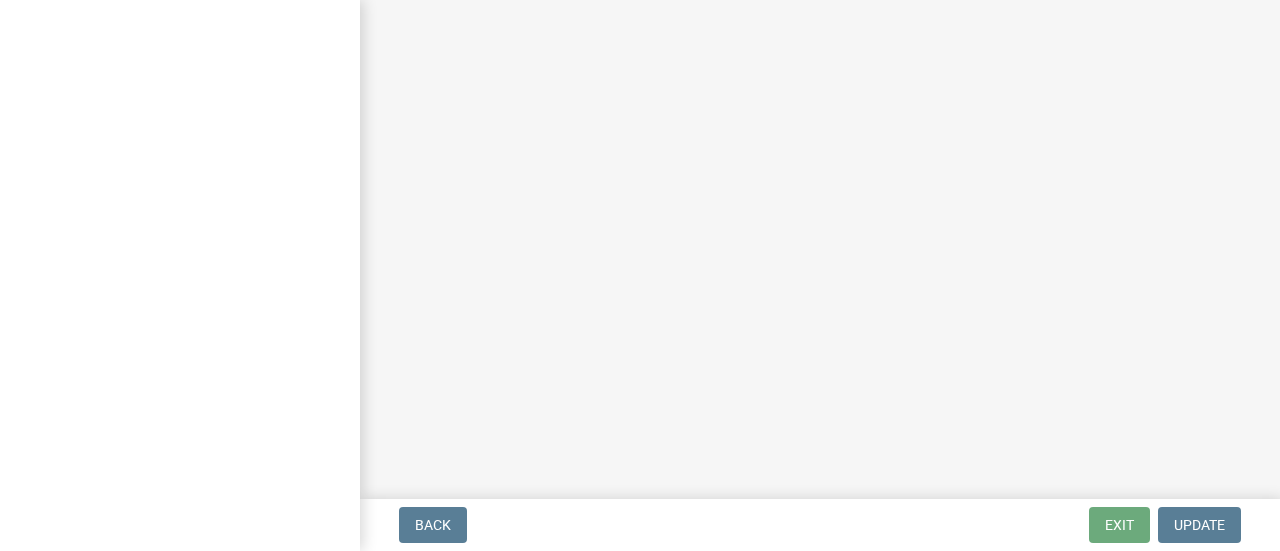 scroll, scrollTop: 0, scrollLeft: 0, axis: both 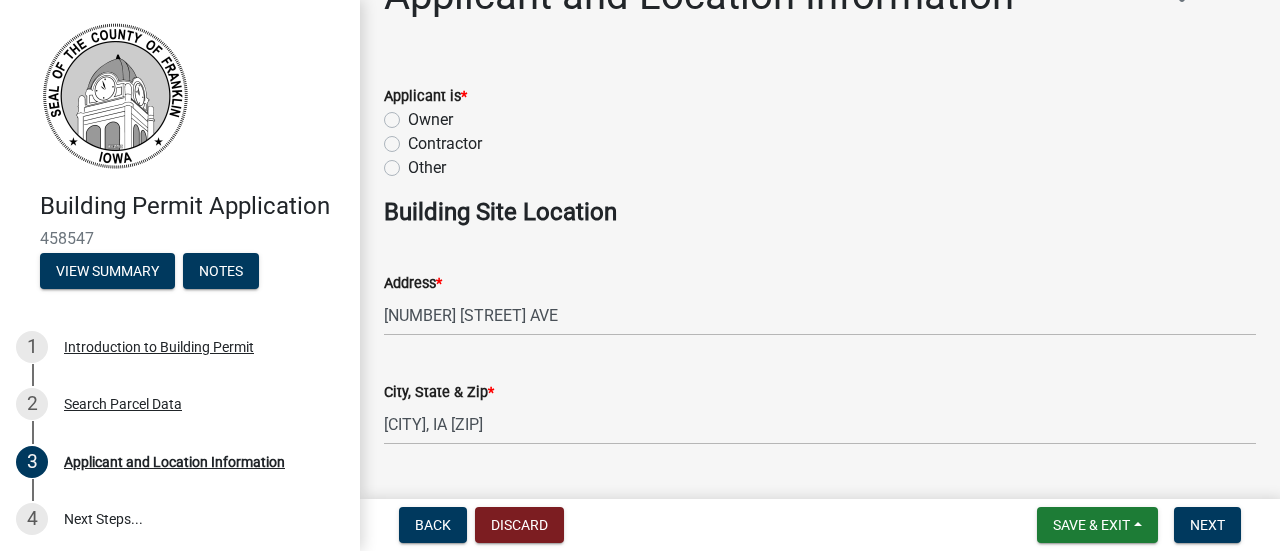 click on "Owner" 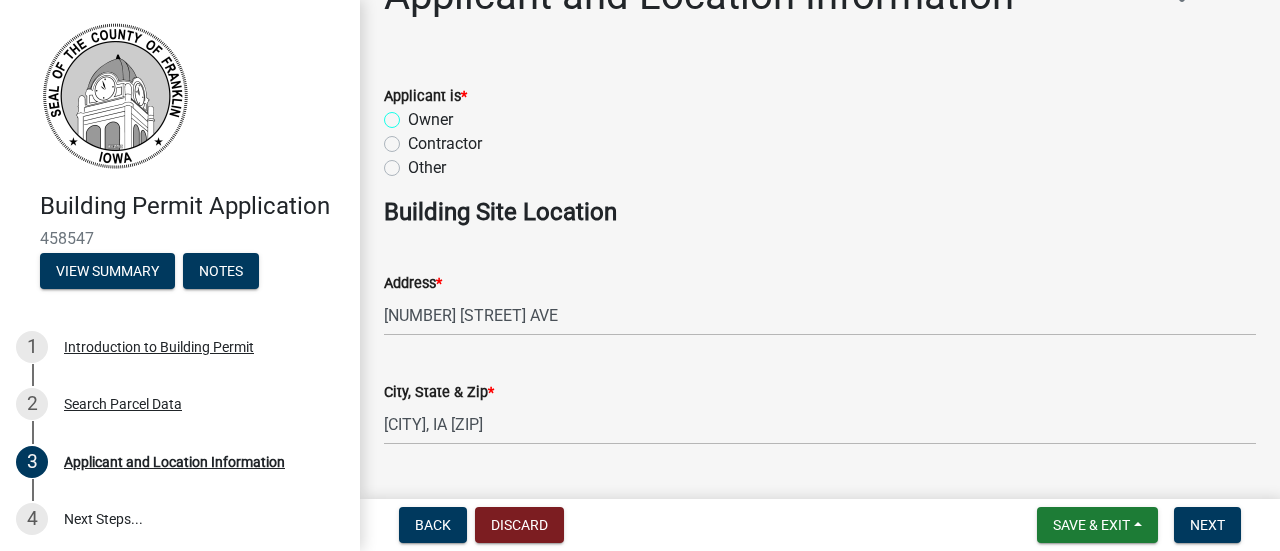 click on "Owner" at bounding box center [414, 114] 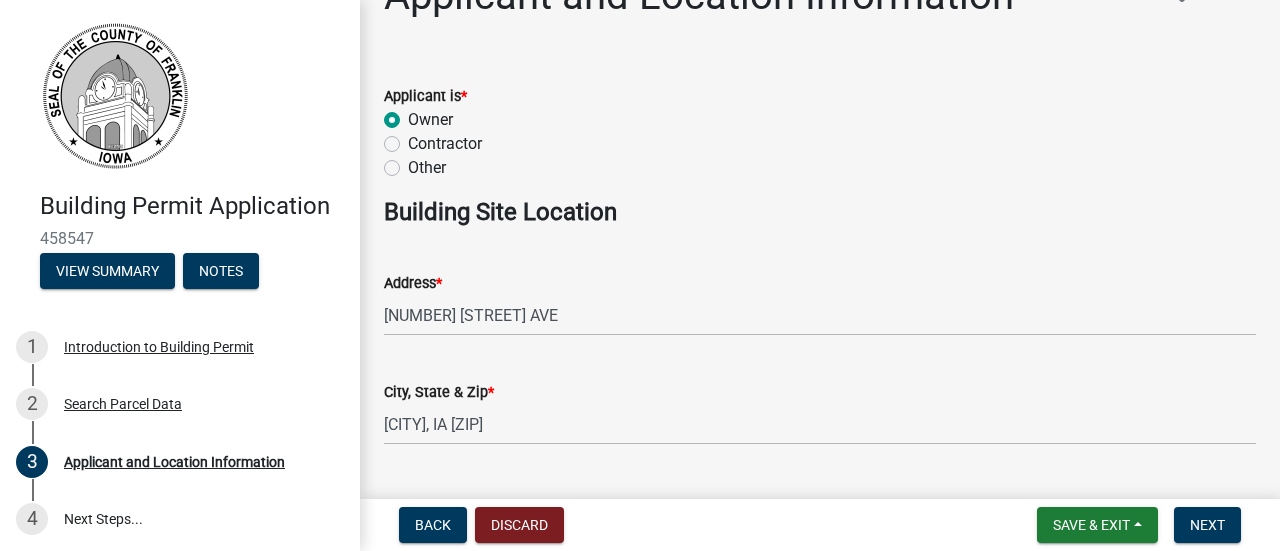radio on "true" 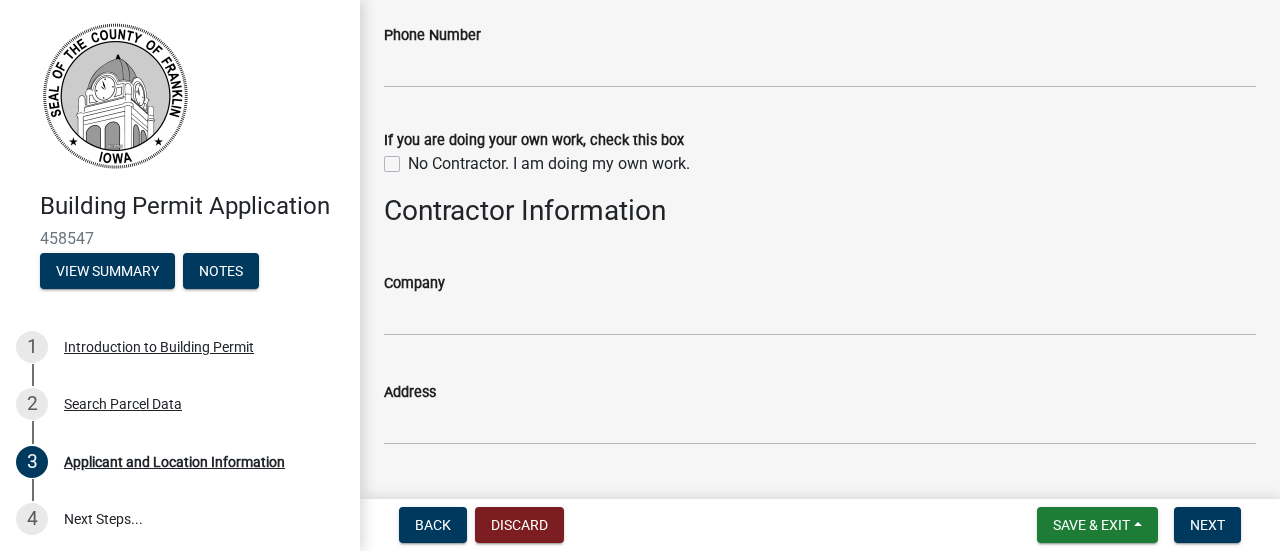 scroll, scrollTop: 1487, scrollLeft: 0, axis: vertical 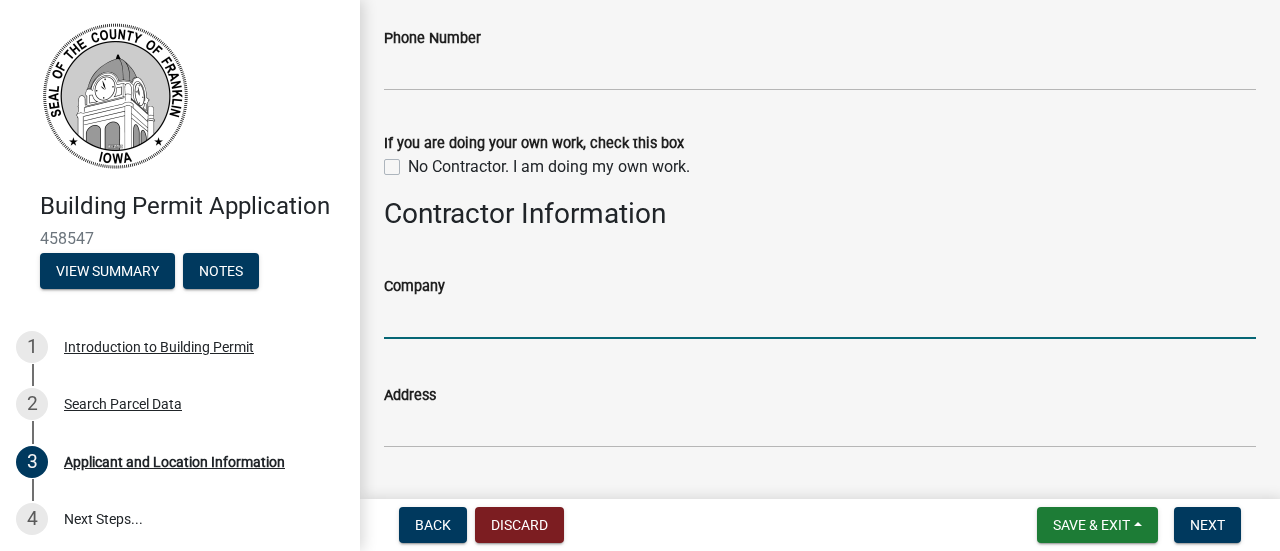 click on "Company" at bounding box center [820, 318] 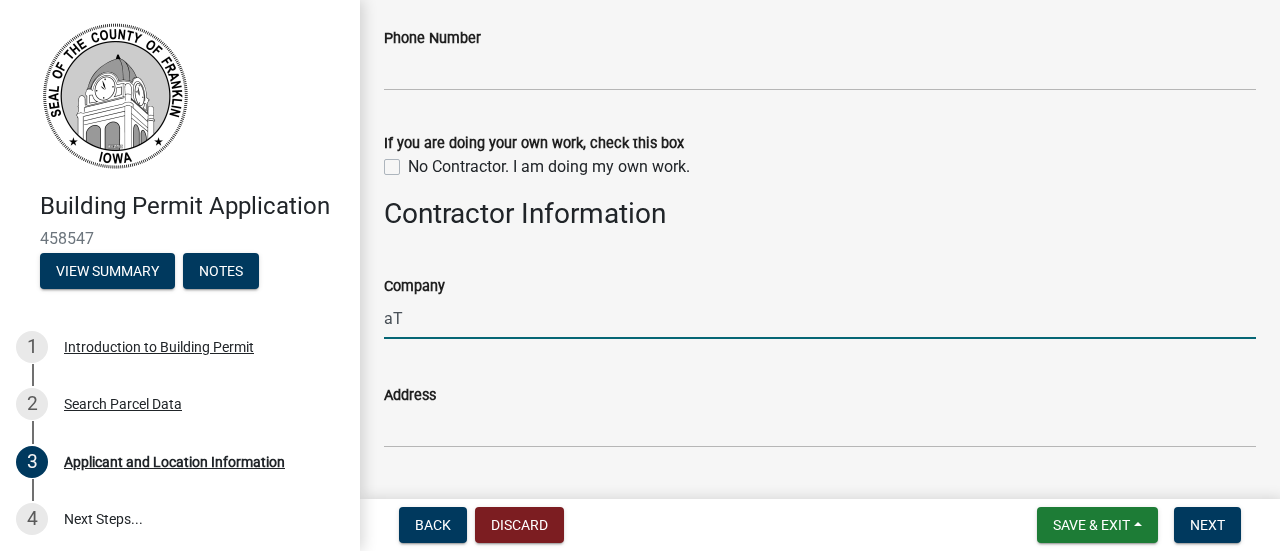 type on "a" 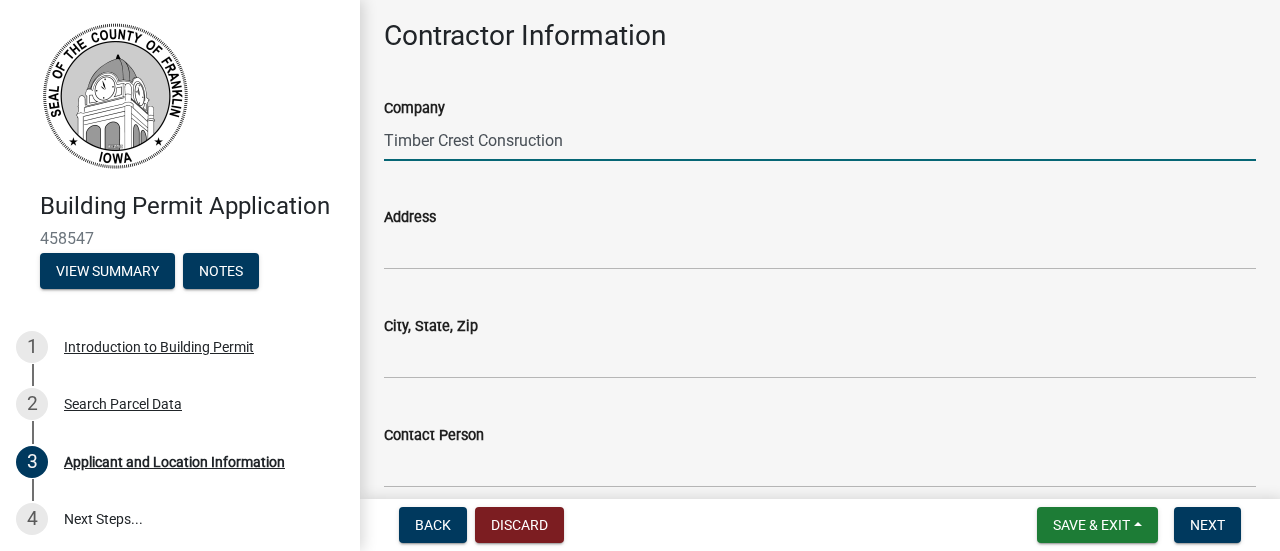 scroll, scrollTop: 1691, scrollLeft: 0, axis: vertical 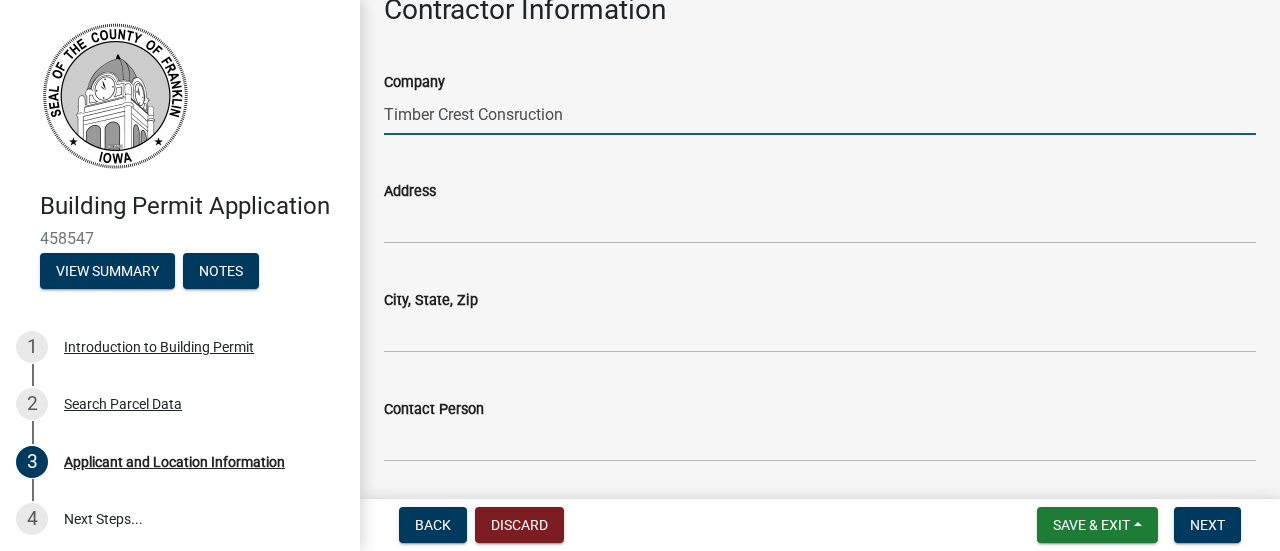 type on "Timber Crest Consruction" 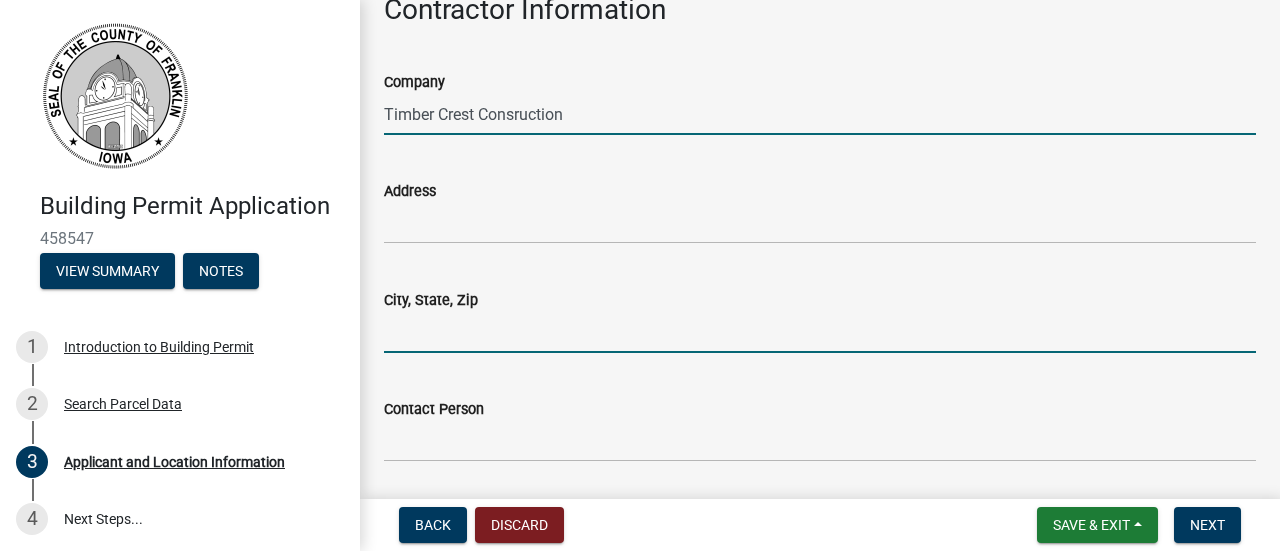 click on "City, State, Zip" at bounding box center [820, 332] 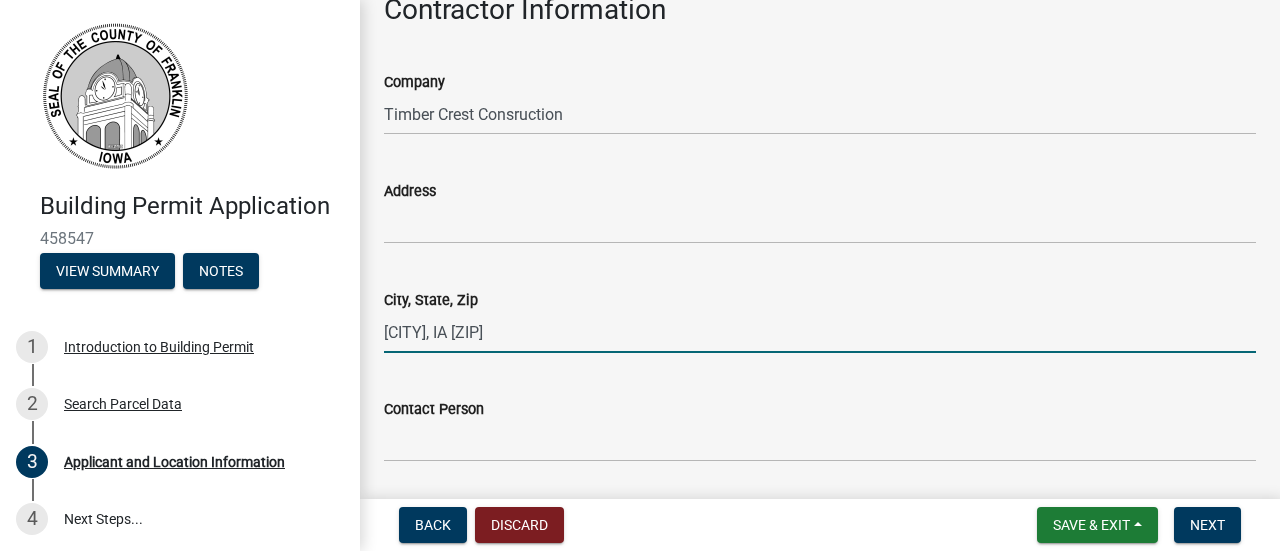 type on "[CITY], IA [ZIP]" 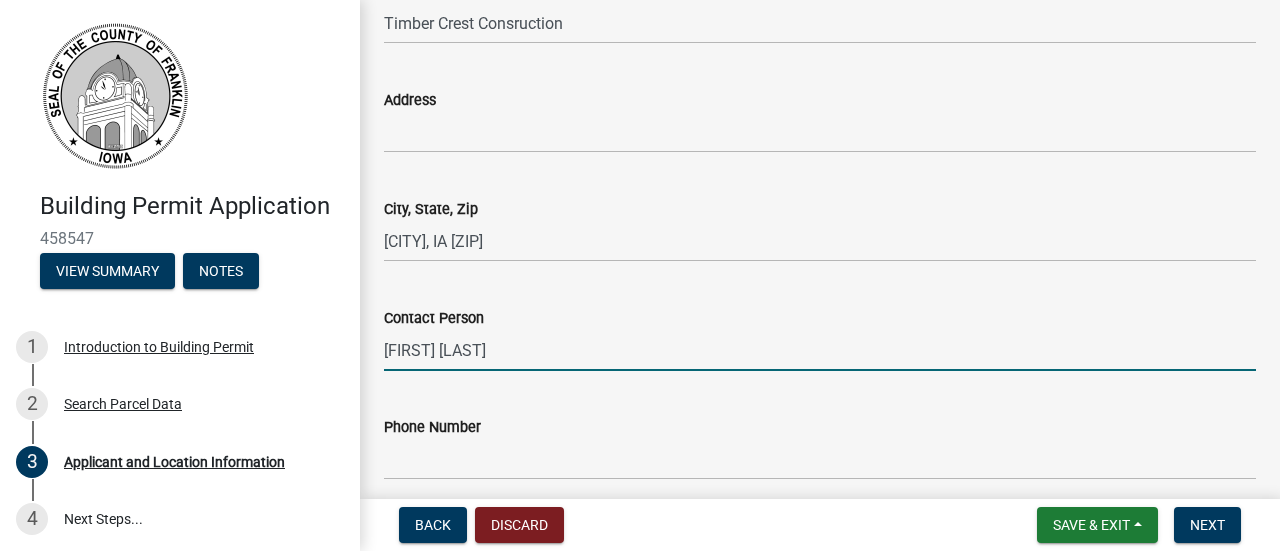 scroll, scrollTop: 1974, scrollLeft: 0, axis: vertical 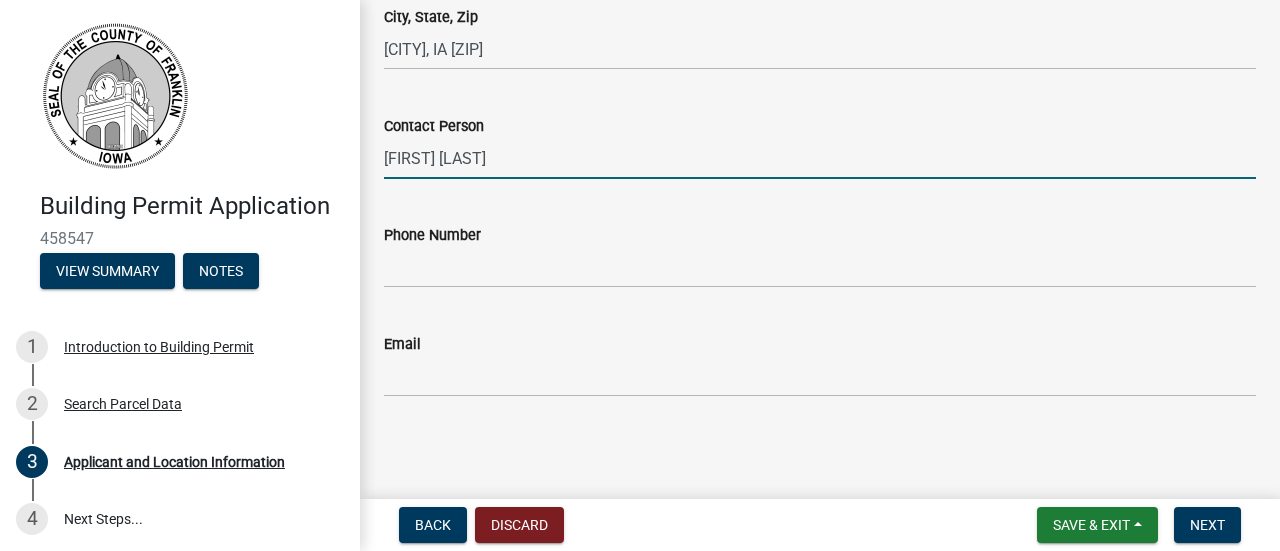 type on "[FIRST] [LAST]" 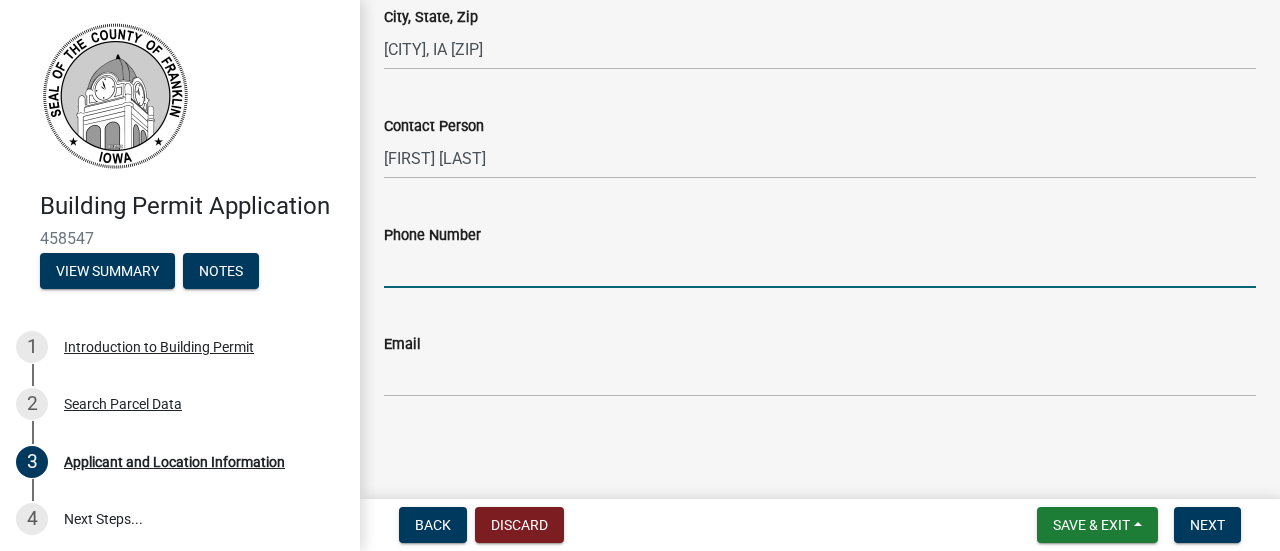 click on "Phone Number" at bounding box center [820, 267] 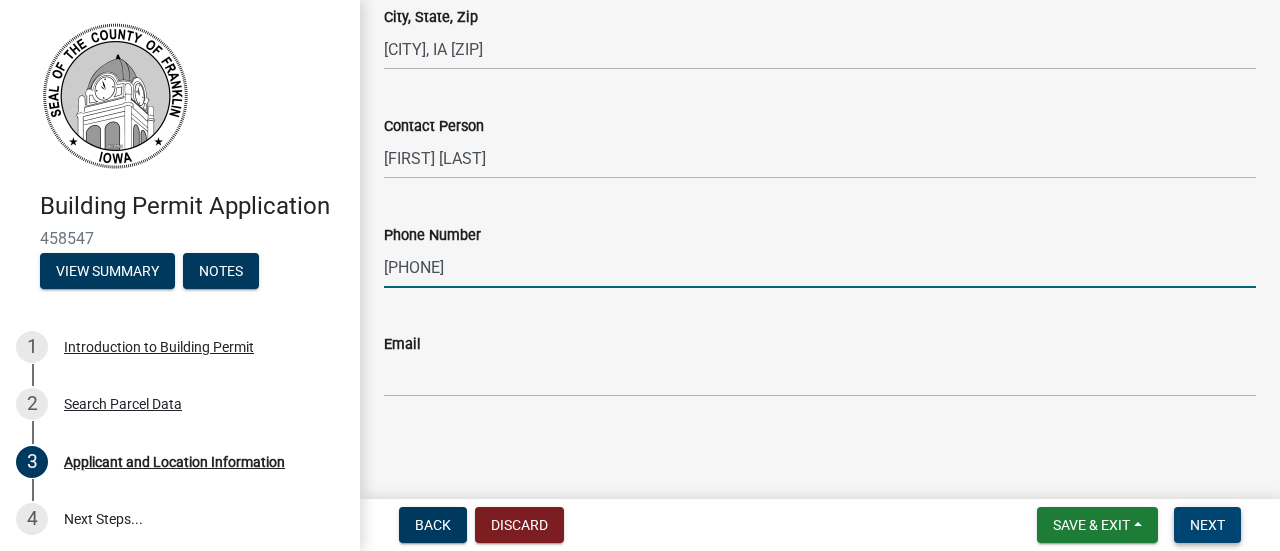 type on "[PHONE]" 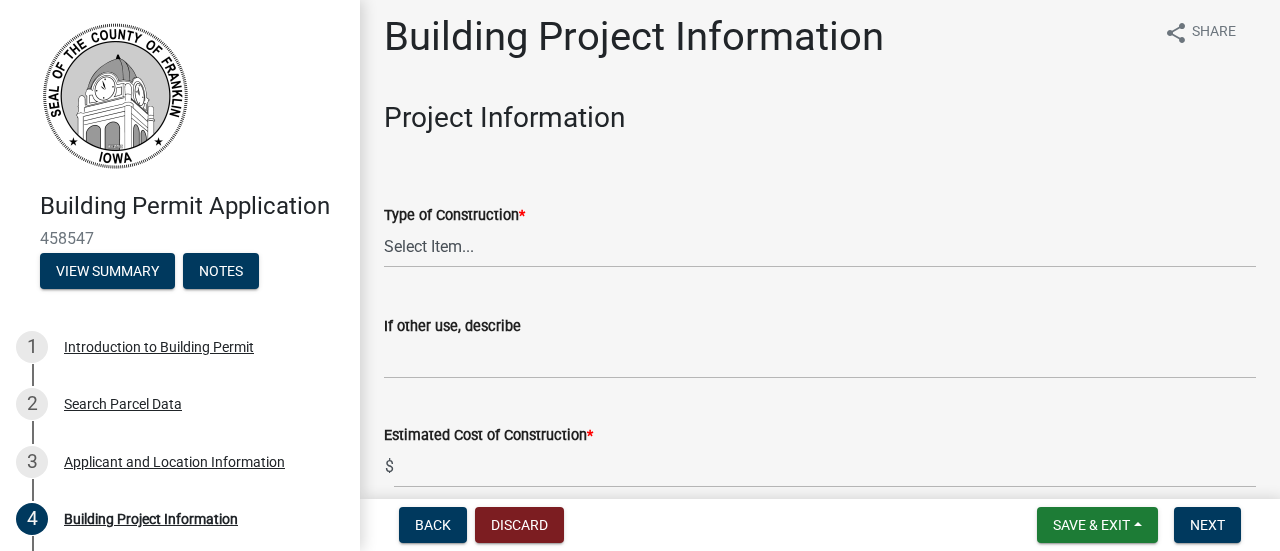 scroll, scrollTop: 13, scrollLeft: 0, axis: vertical 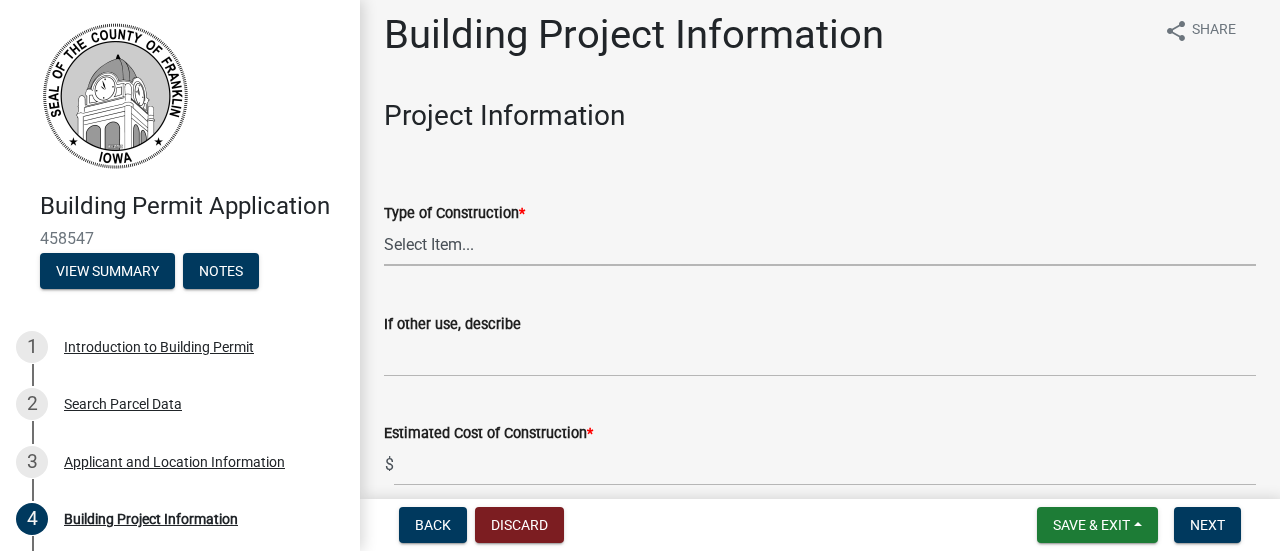 click on "Select Item...   Single Family Dwelling   Two Family Dwelling   Multi Family Dwelling   Addition   Garage   Deck   Fence   Parking Area   Commercial Building   Shed/Accessory Building   Other Structure" at bounding box center [820, 245] 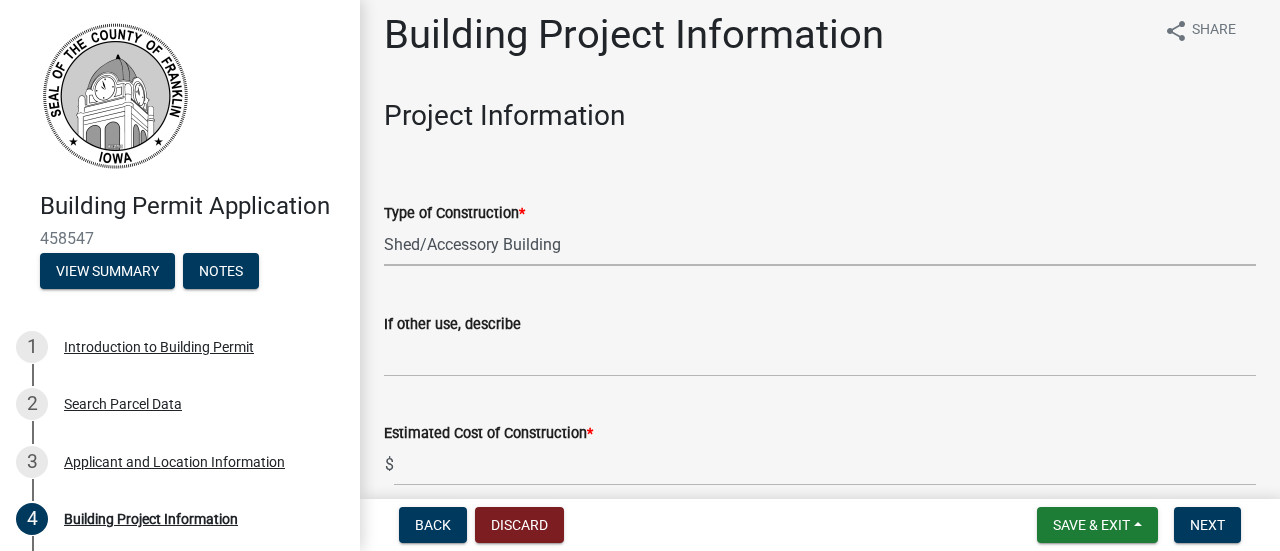 click on "Select Item...   Single Family Dwelling   Two Family Dwelling   Multi Family Dwelling   Addition   Garage   Deck   Fence   Parking Area   Commercial Building   Shed/Accessory Building   Other Structure" at bounding box center [820, 245] 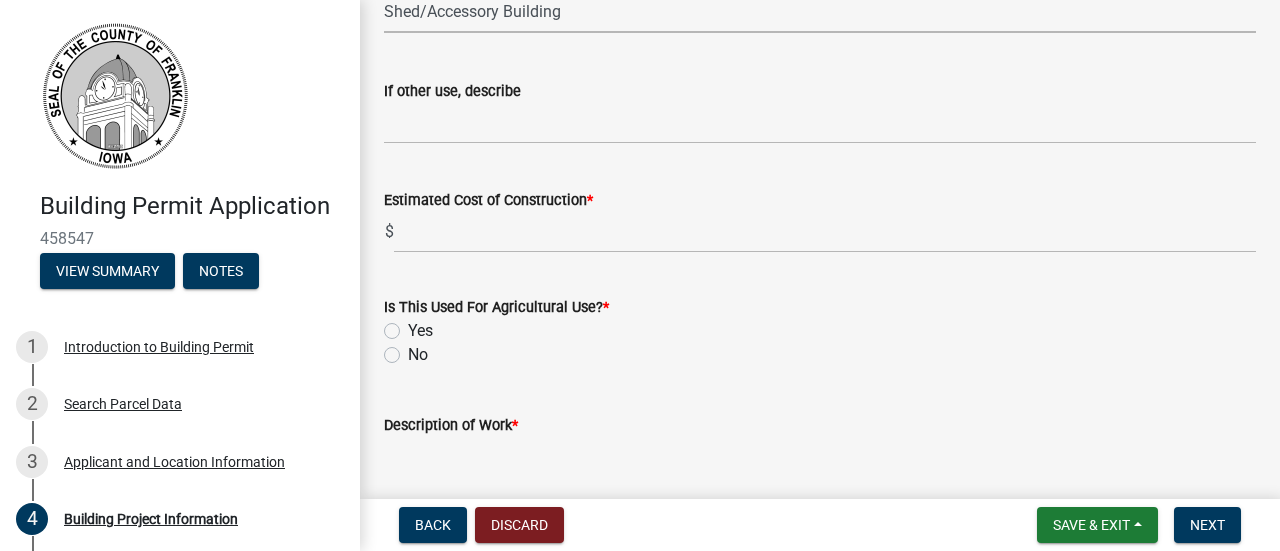 scroll, scrollTop: 247, scrollLeft: 0, axis: vertical 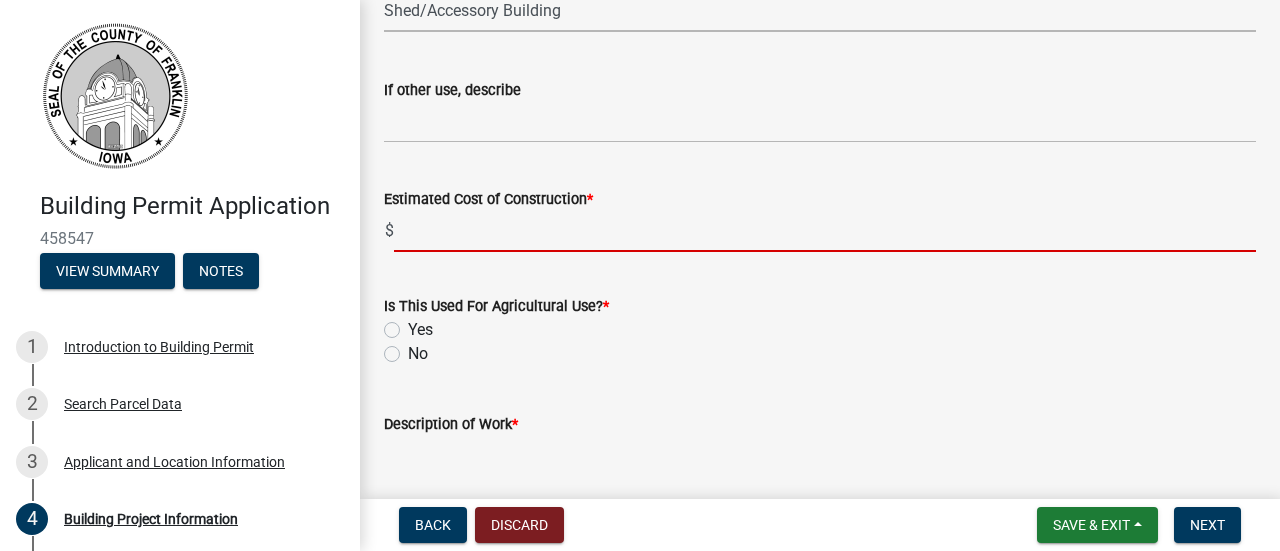 click 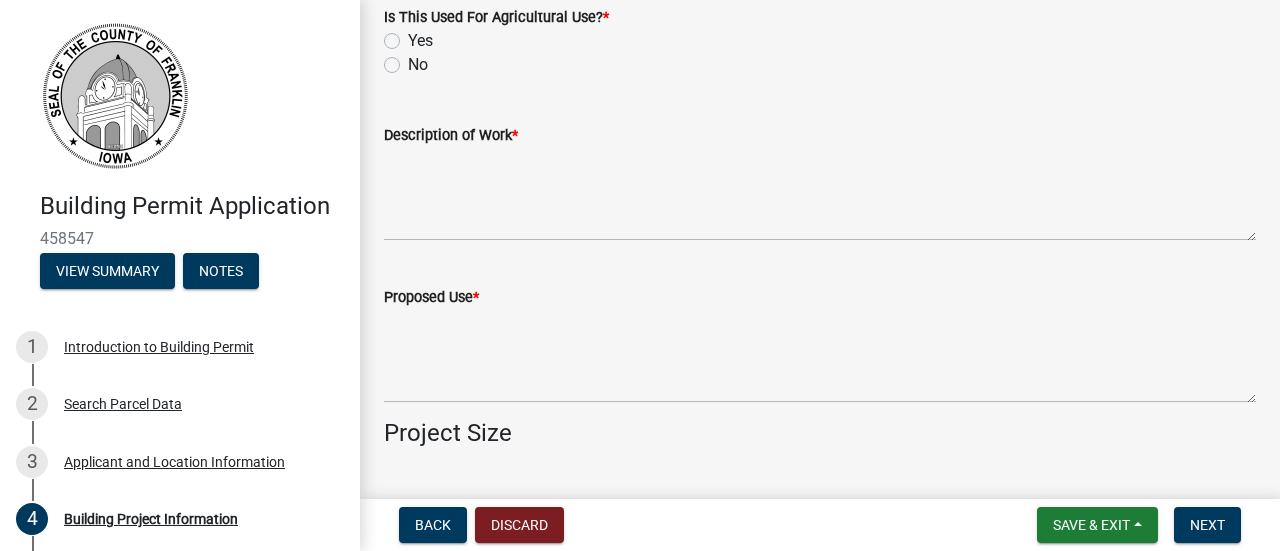 scroll, scrollTop: 537, scrollLeft: 0, axis: vertical 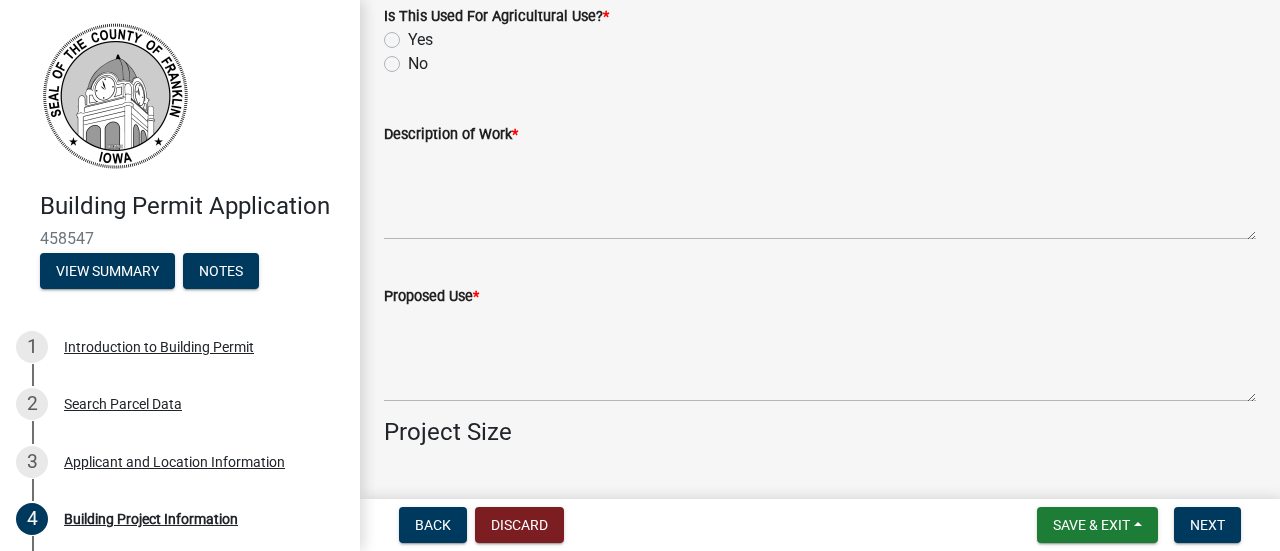 type on "93000" 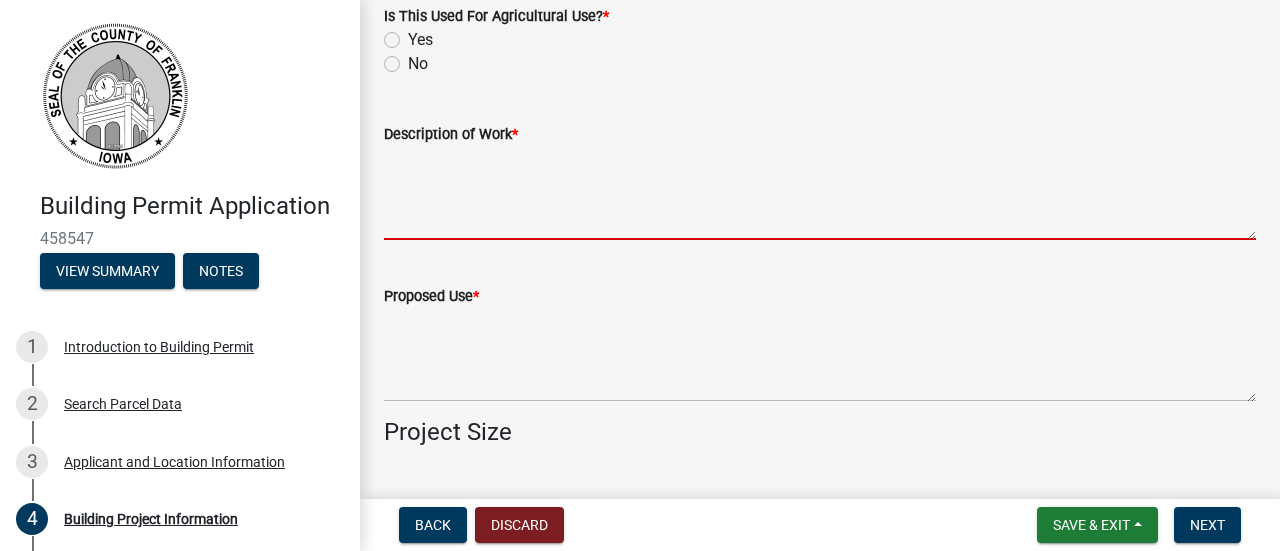 click on "Description of Work  *" at bounding box center (820, 193) 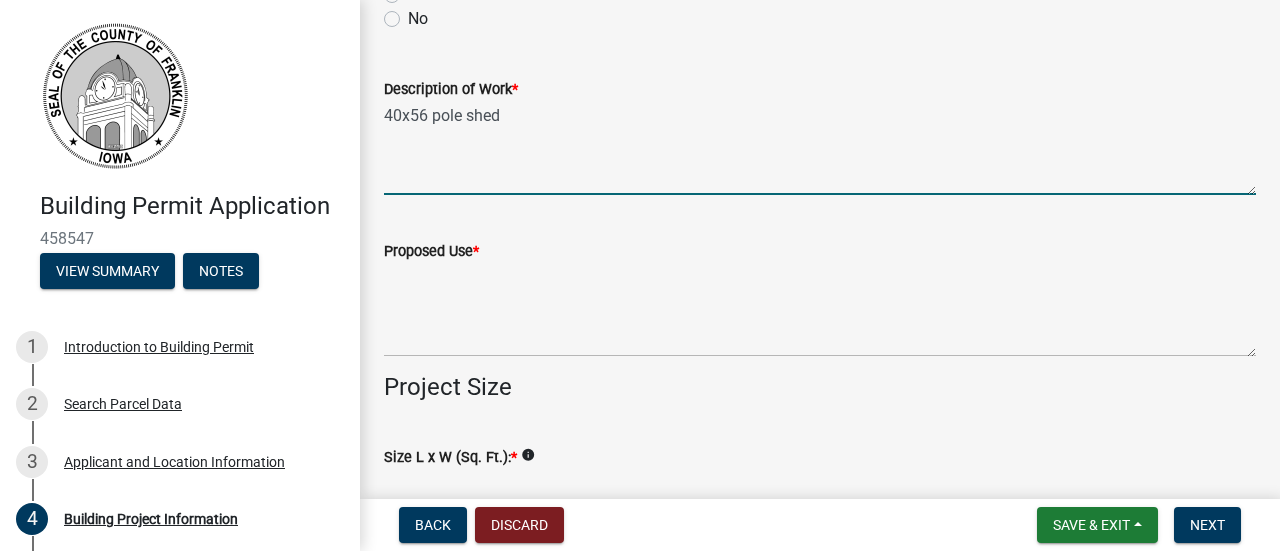 scroll, scrollTop: 583, scrollLeft: 0, axis: vertical 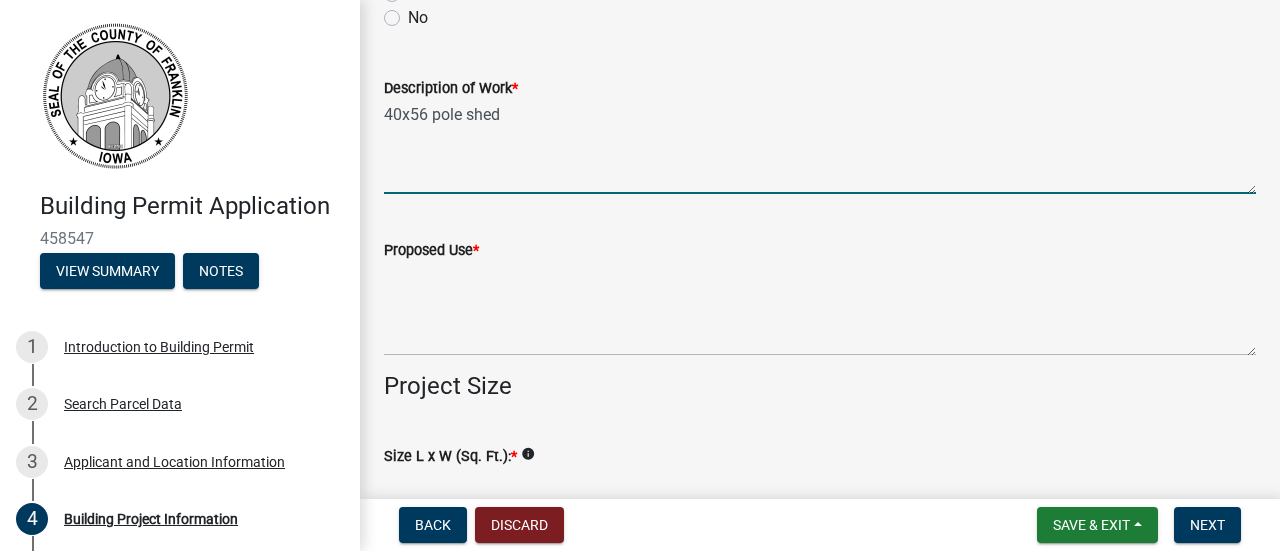 type on "40x56 pole shed" 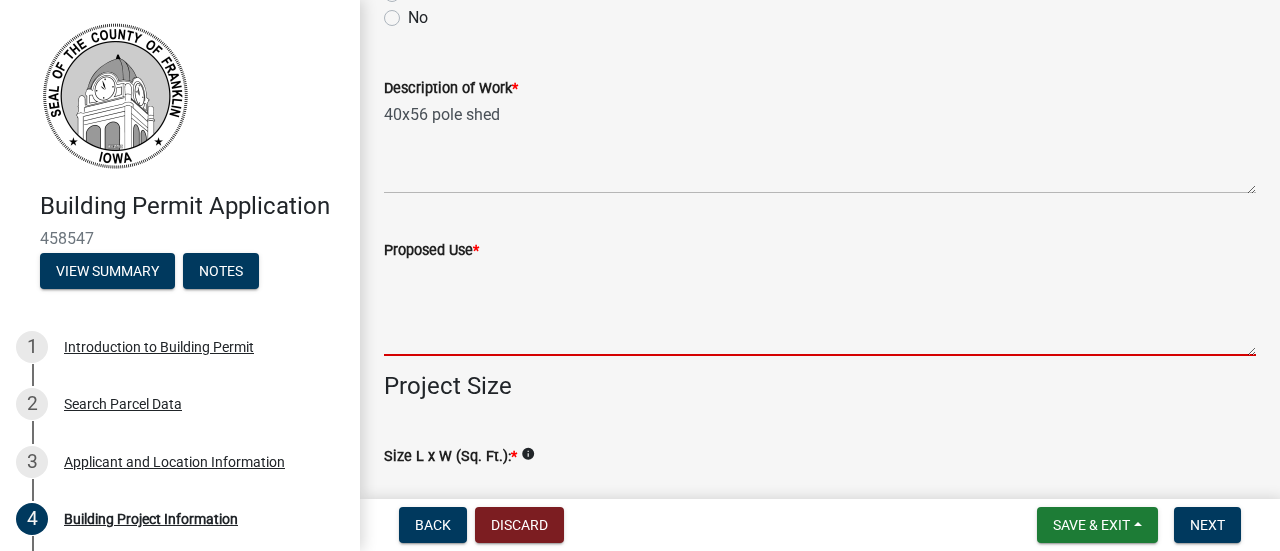 click on "Proposed Use  *" at bounding box center [820, 309] 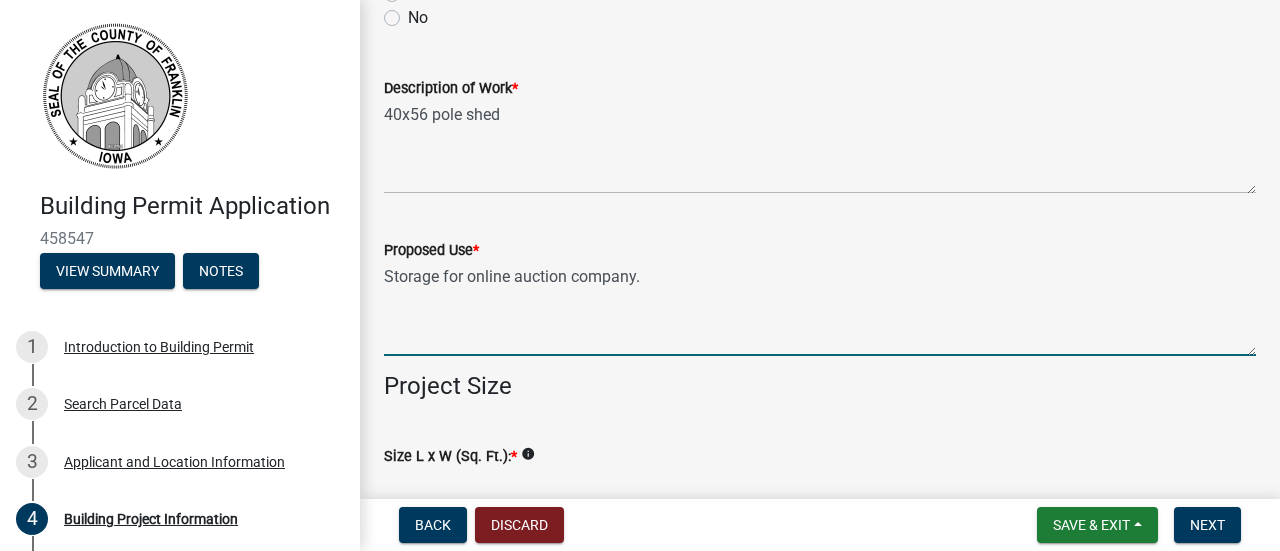 scroll, scrollTop: 854, scrollLeft: 0, axis: vertical 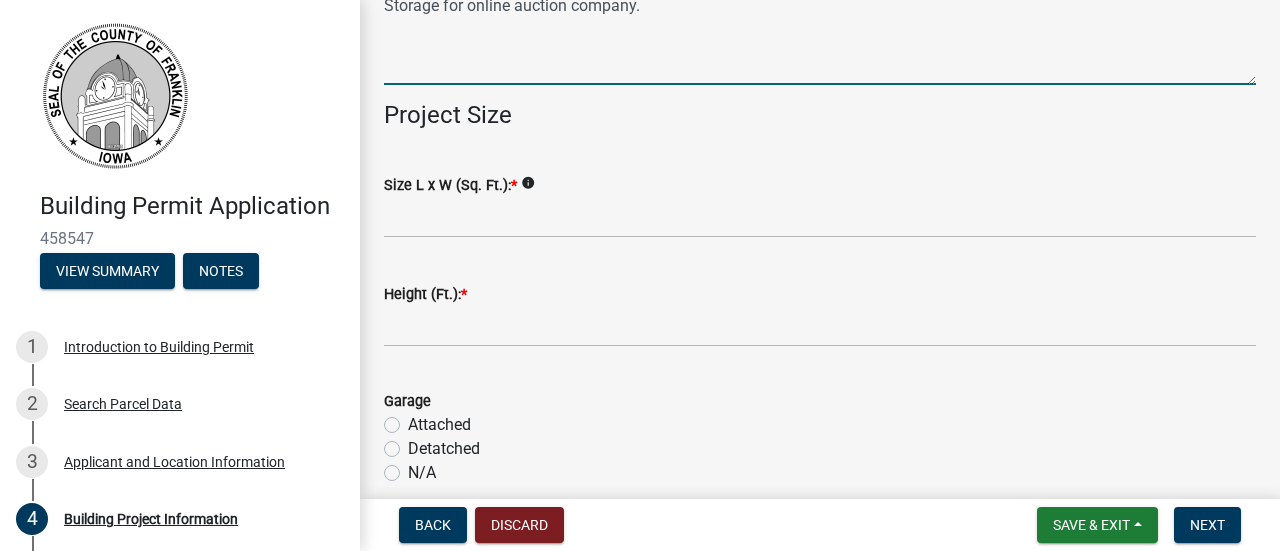 type on "Storage for online auction company." 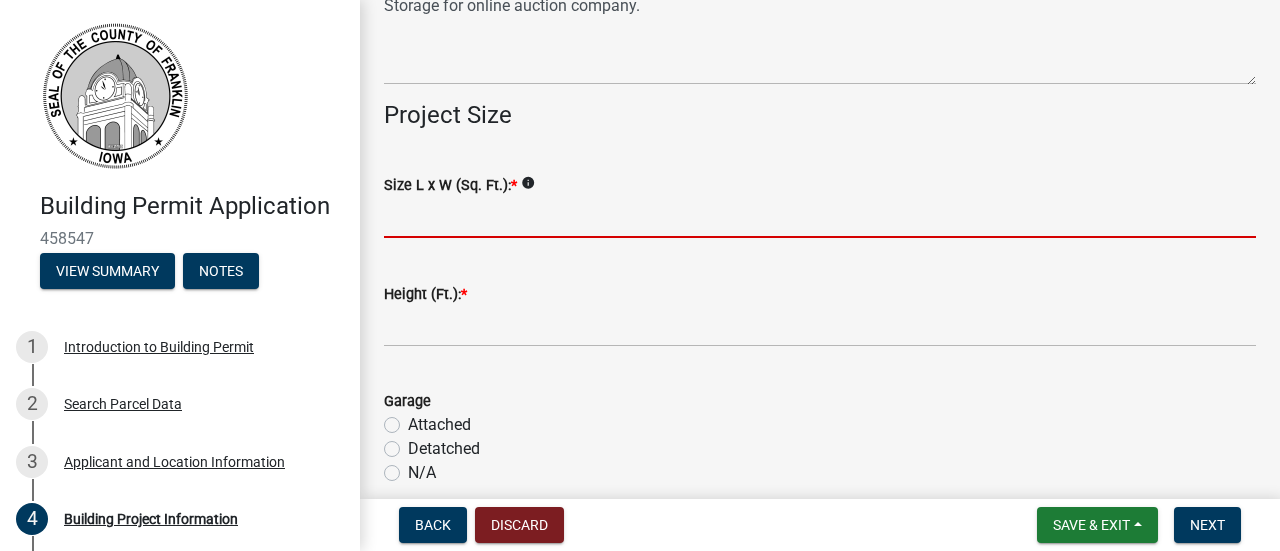 click on "Size L x W (Sq. Ft.):  *" at bounding box center [820, 217] 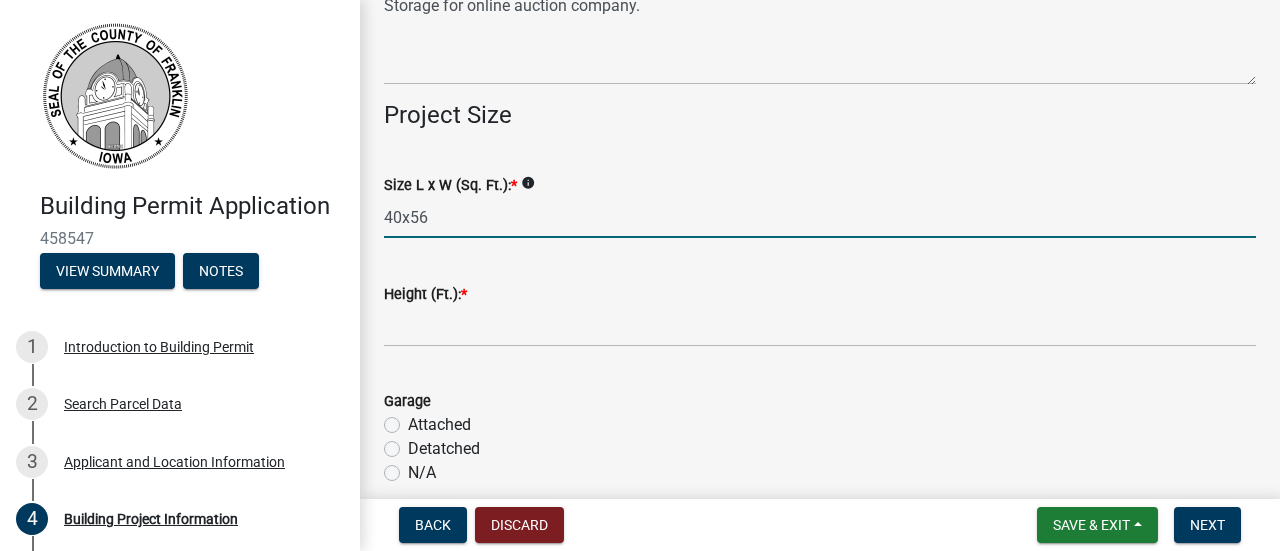 type on "40x56" 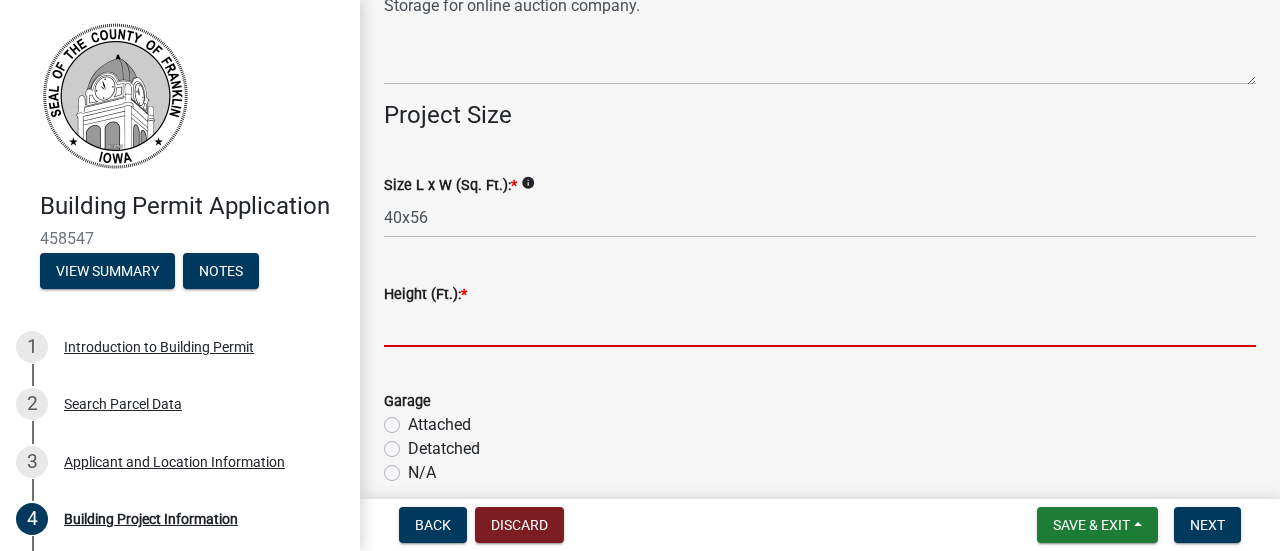 click 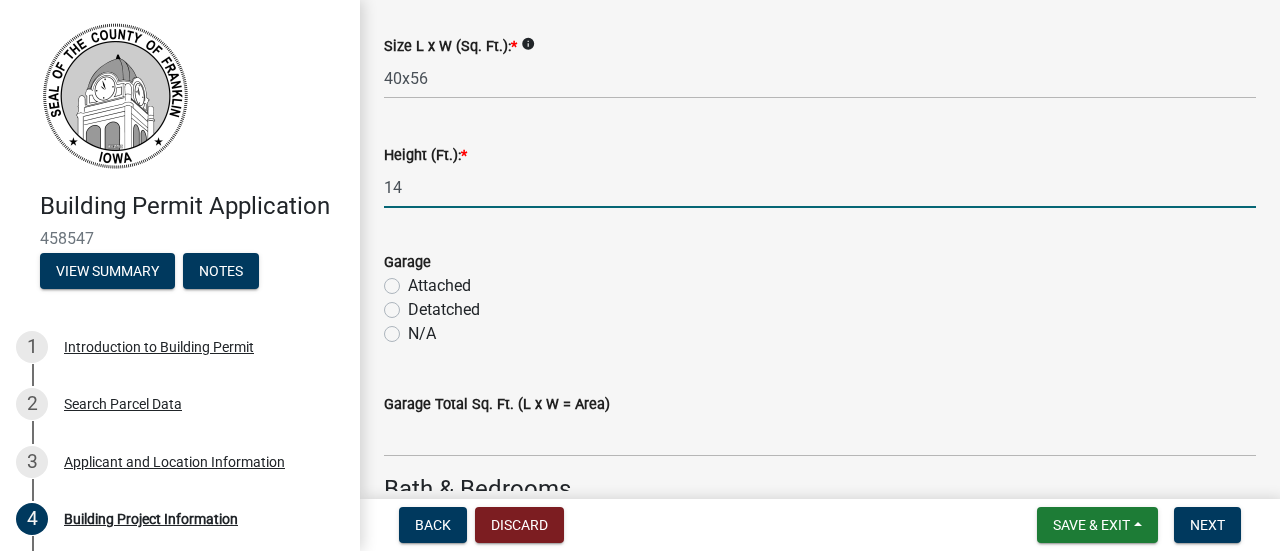 scroll, scrollTop: 996, scrollLeft: 0, axis: vertical 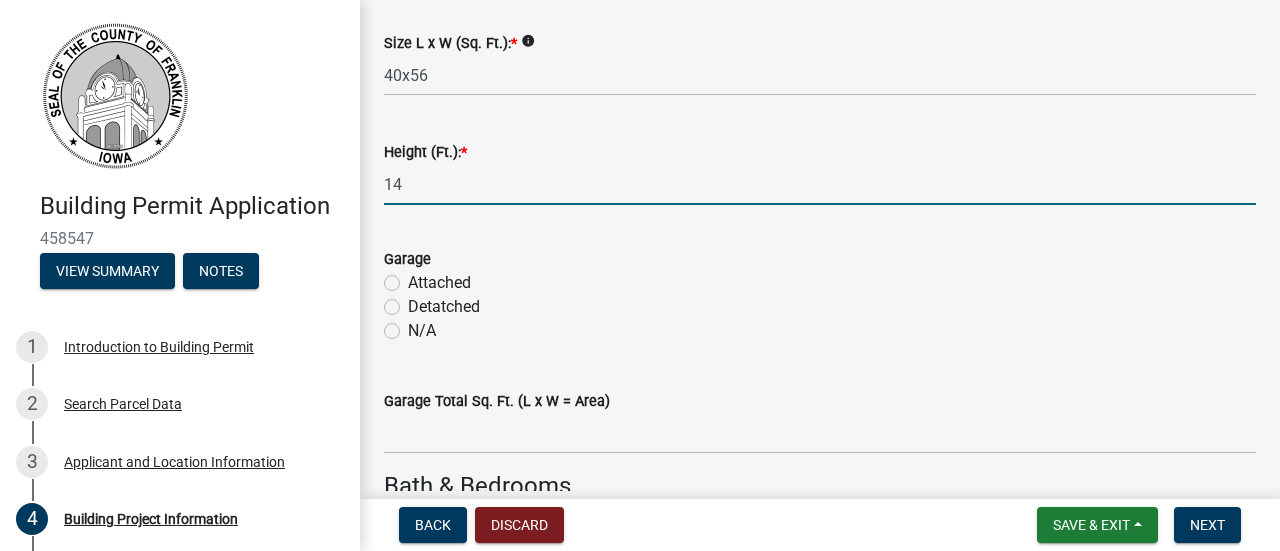 type on "14" 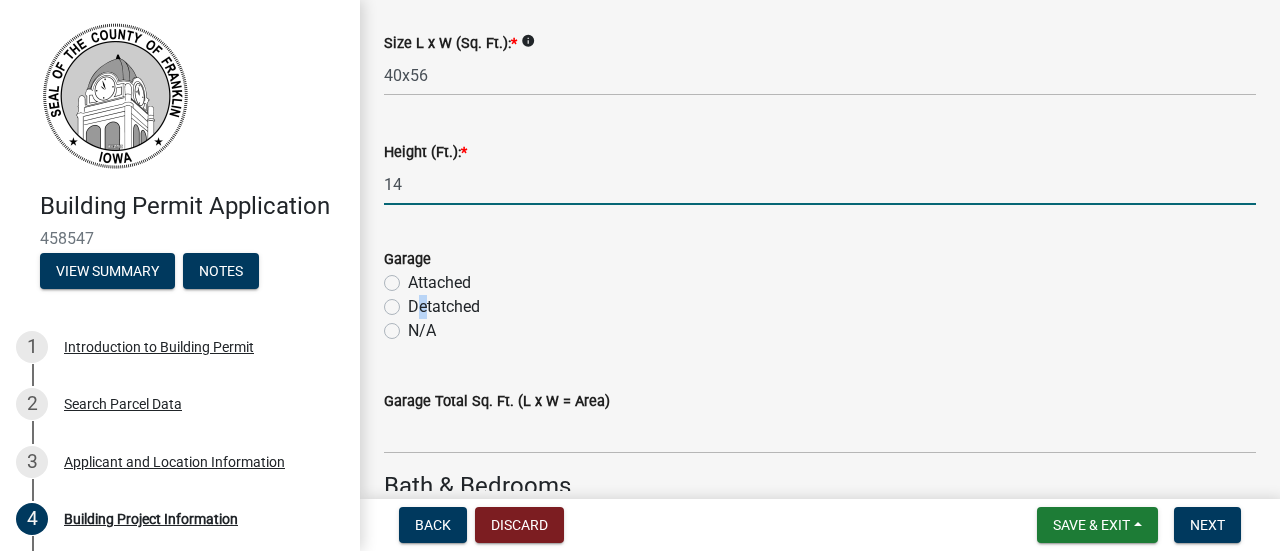 click on "Detatched" 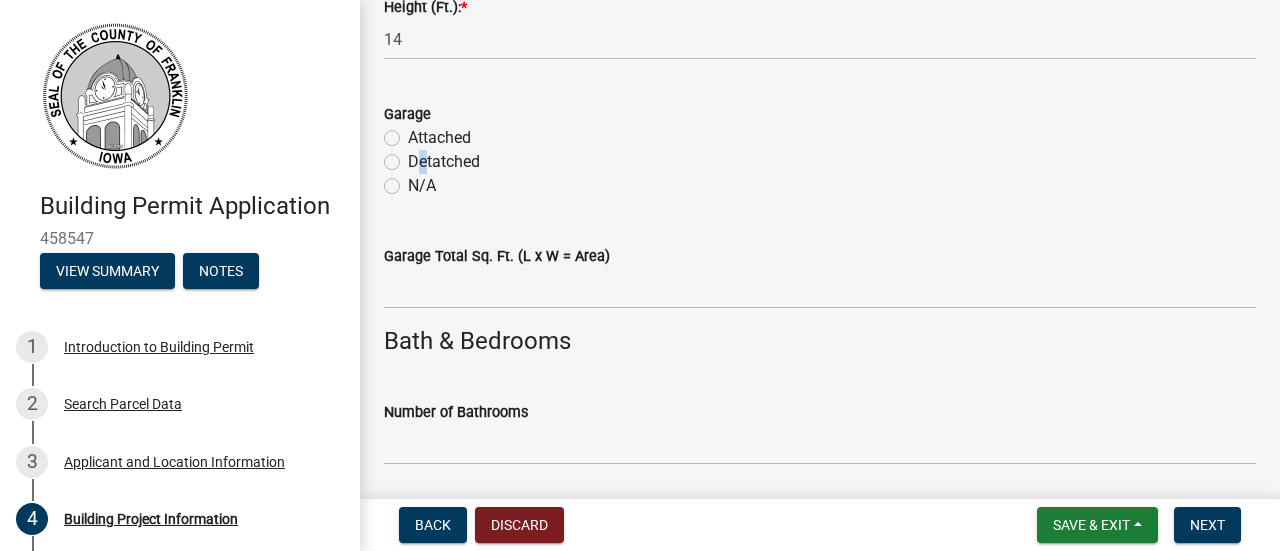 scroll, scrollTop: 1142, scrollLeft: 0, axis: vertical 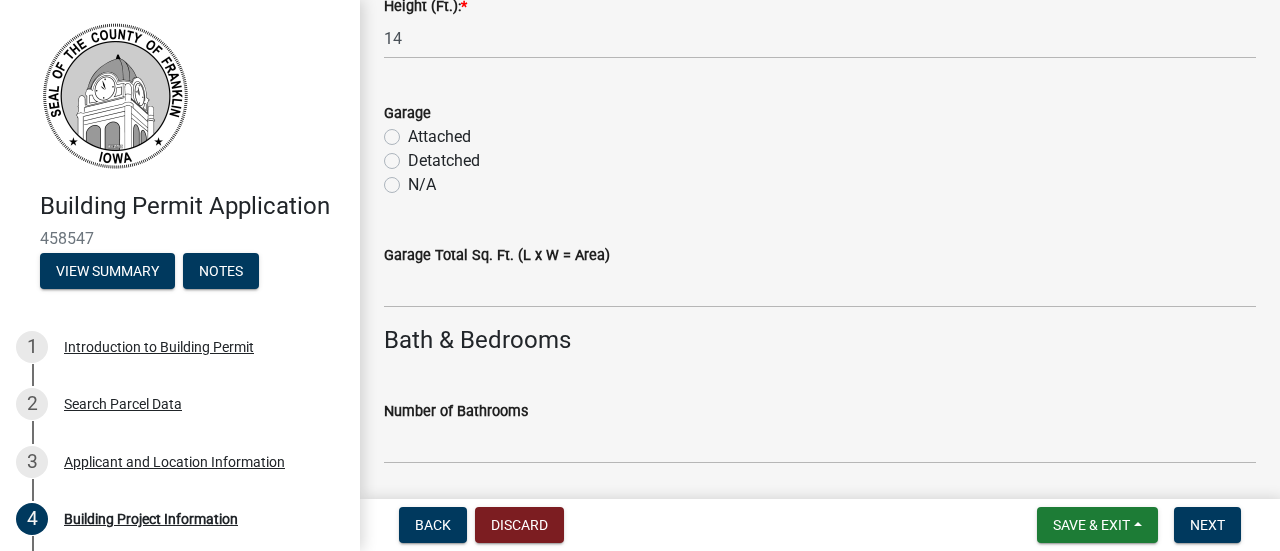 click on "Detatched" 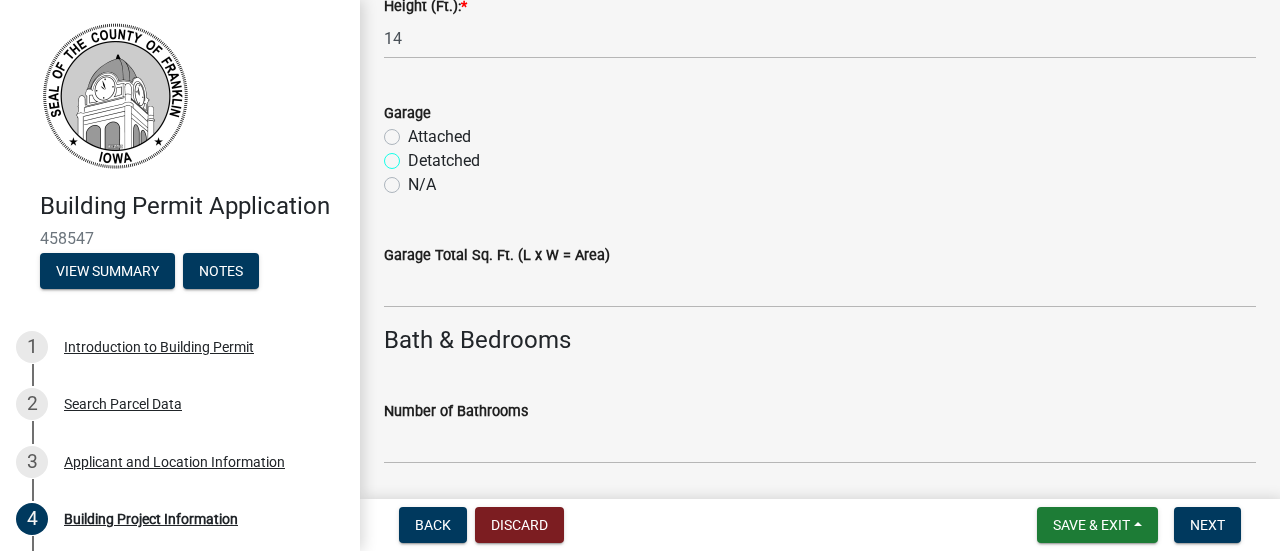 click on "Detatched" at bounding box center [414, 155] 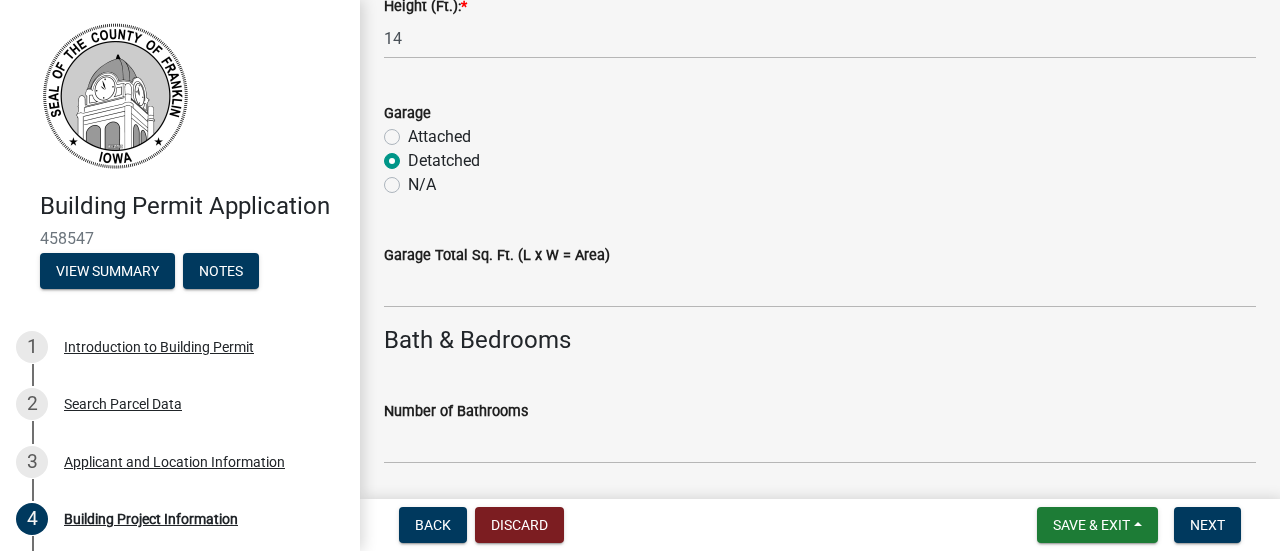 radio on "true" 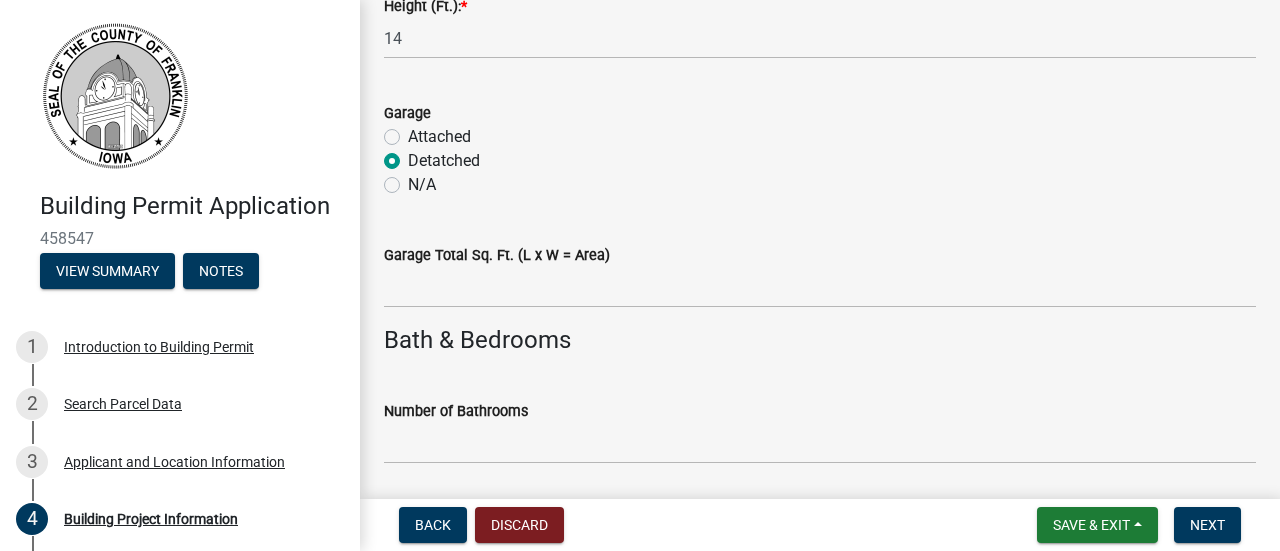 click on "N/A" 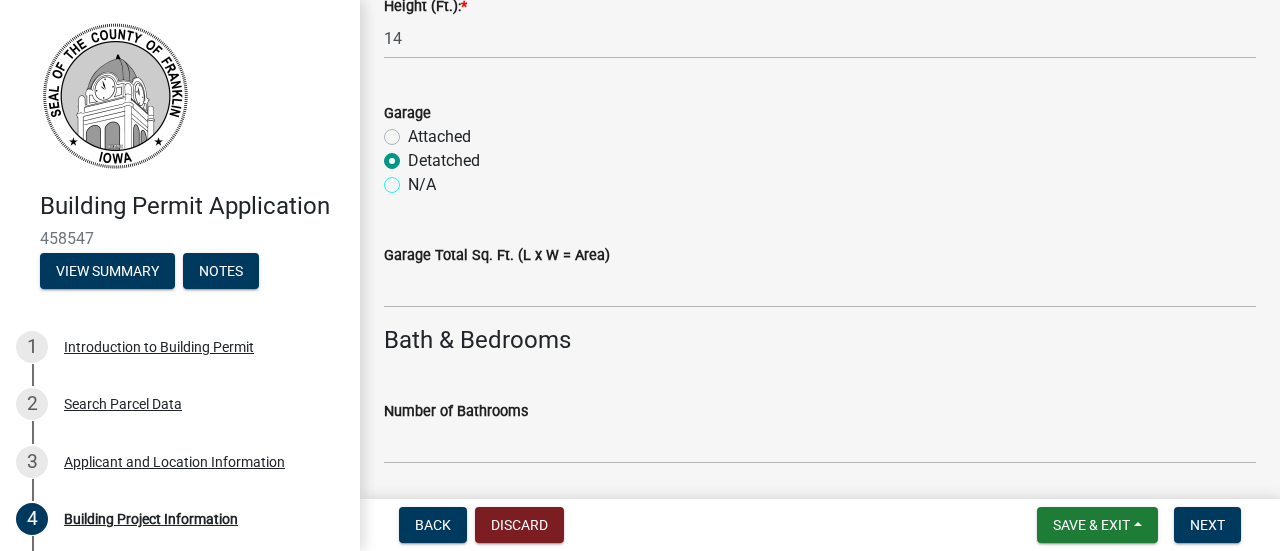 click on "N/A" at bounding box center (414, 179) 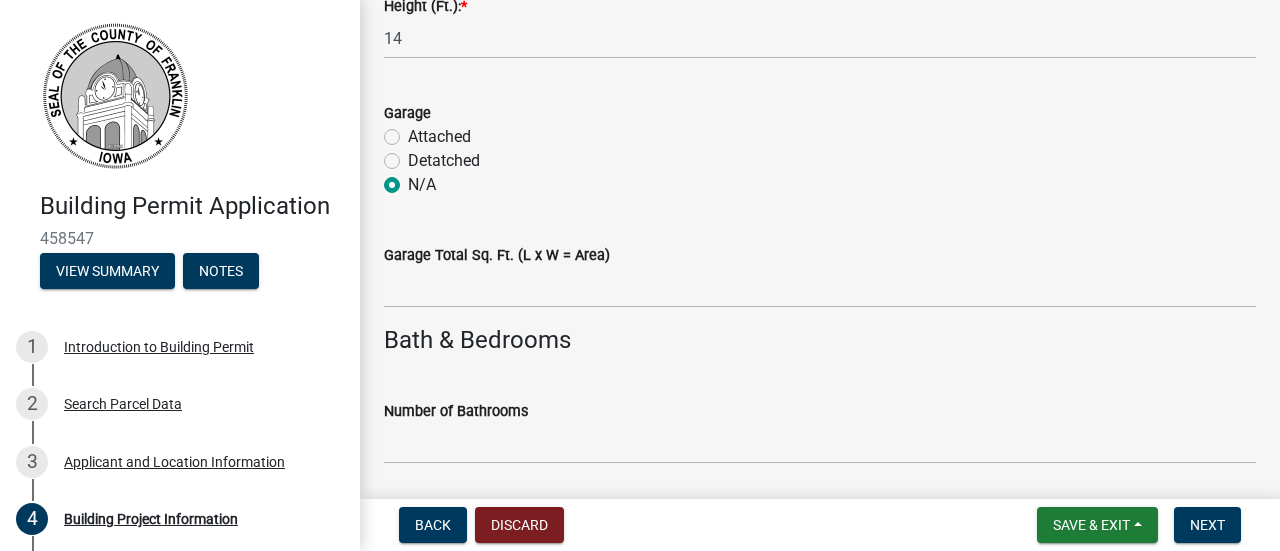 radio on "true" 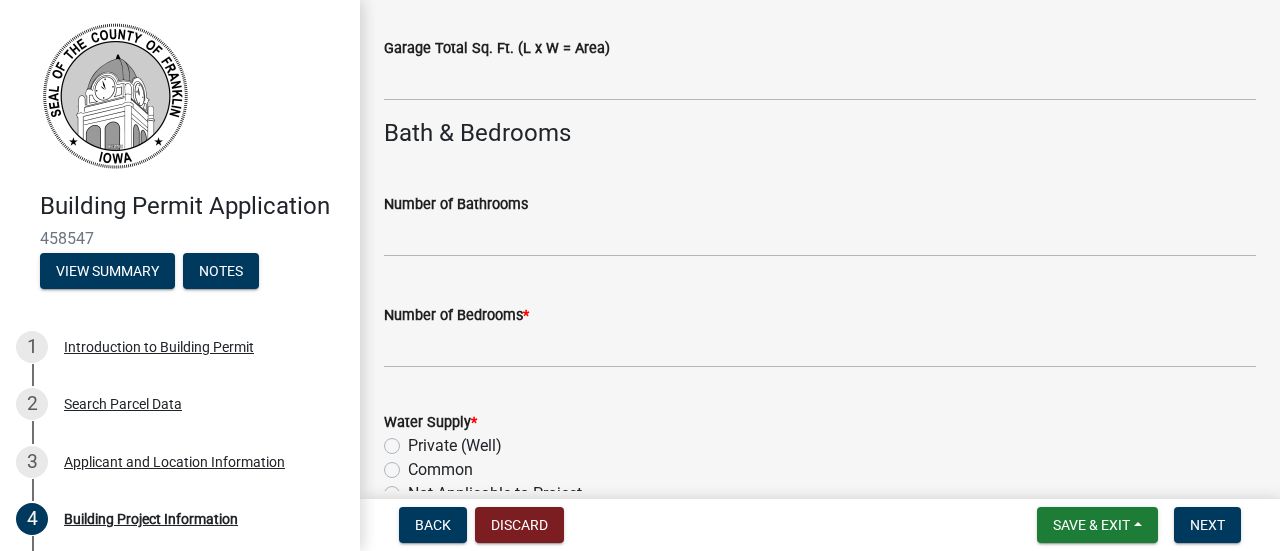 scroll, scrollTop: 1333, scrollLeft: 0, axis: vertical 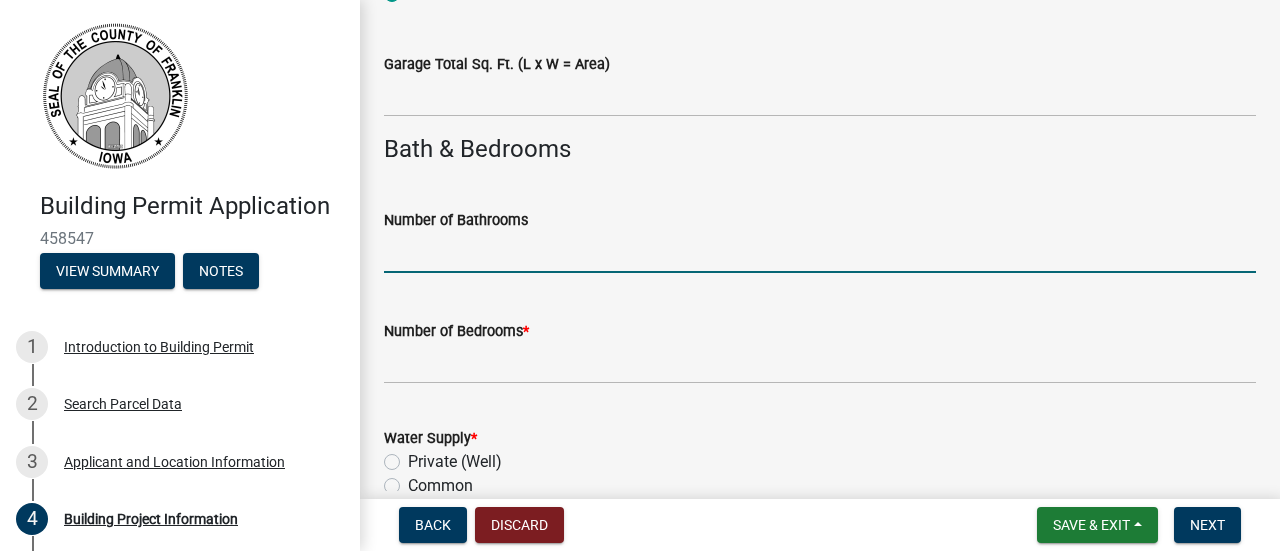 click 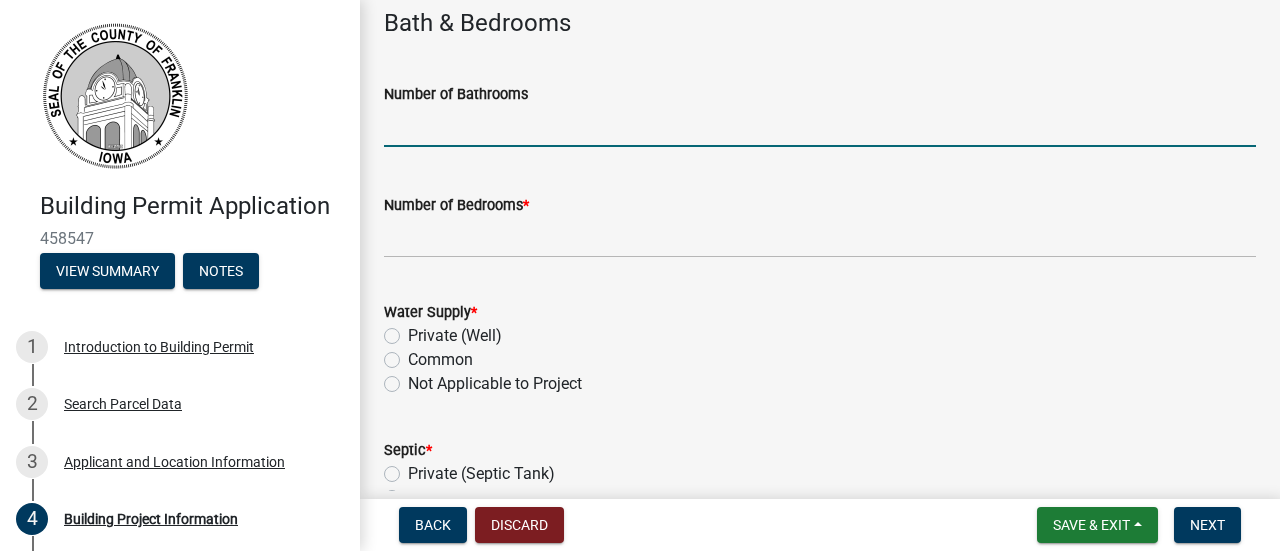 scroll, scrollTop: 1462, scrollLeft: 0, axis: vertical 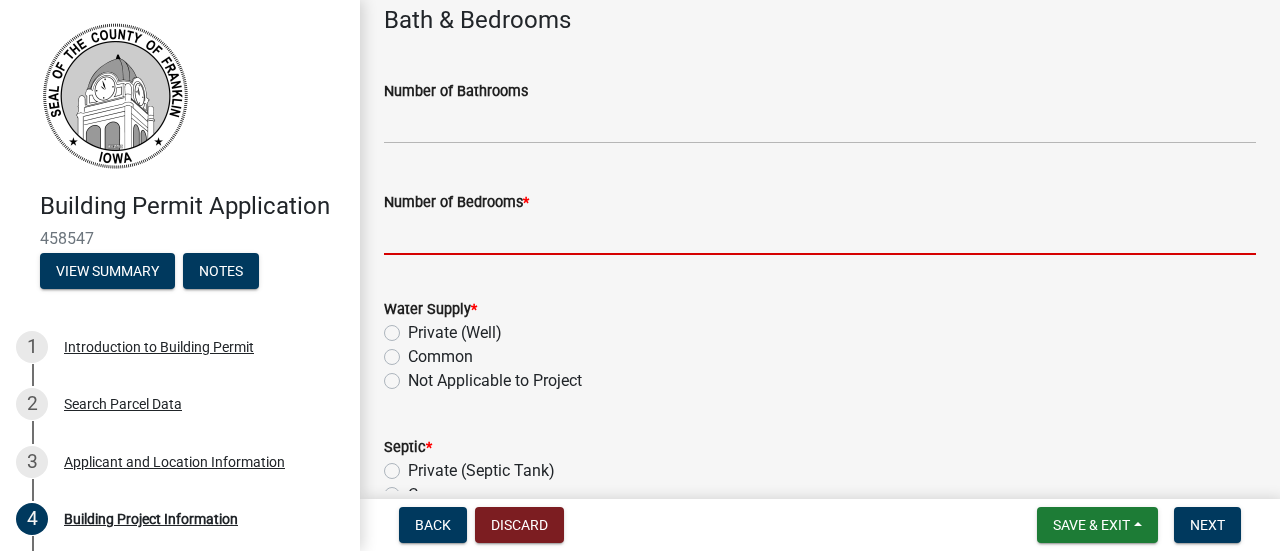 click 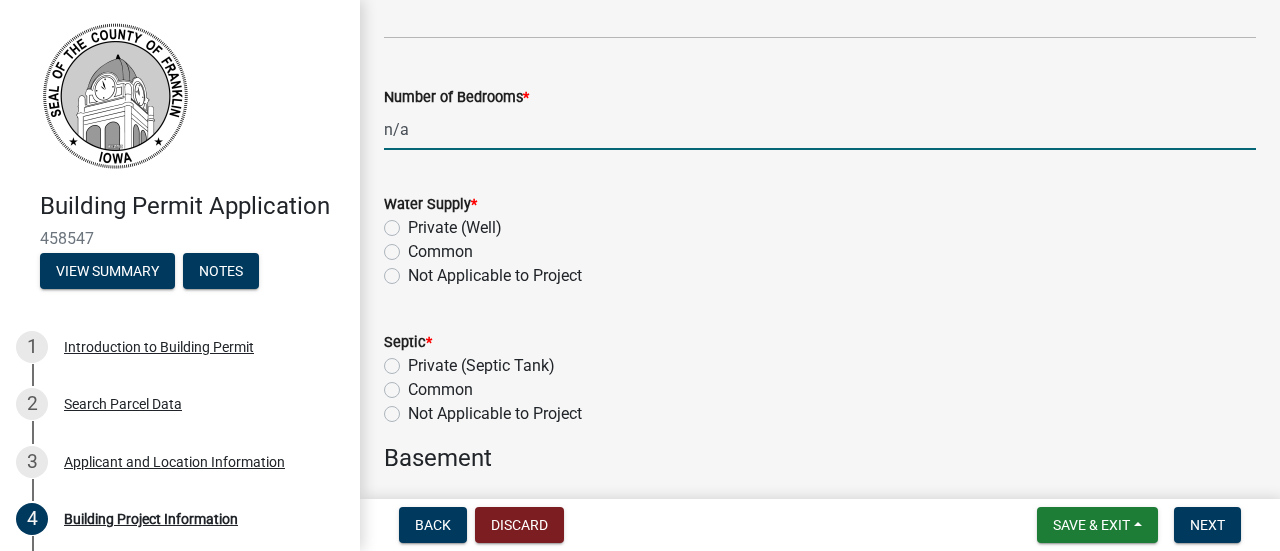 scroll, scrollTop: 1568, scrollLeft: 0, axis: vertical 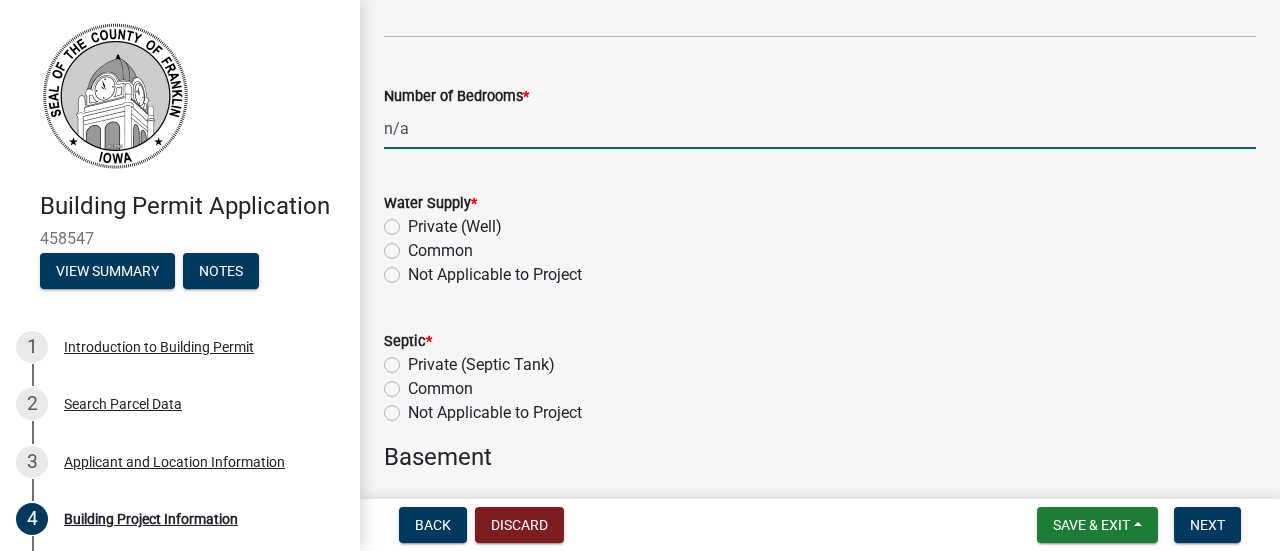 type on "0" 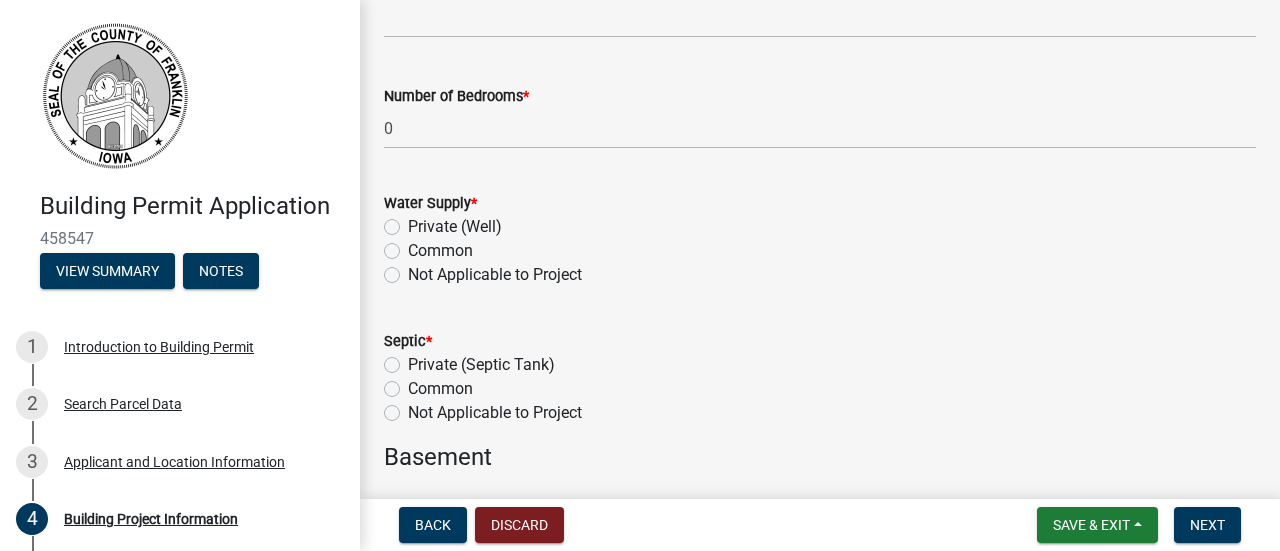 click on "Not Applicable to Project" 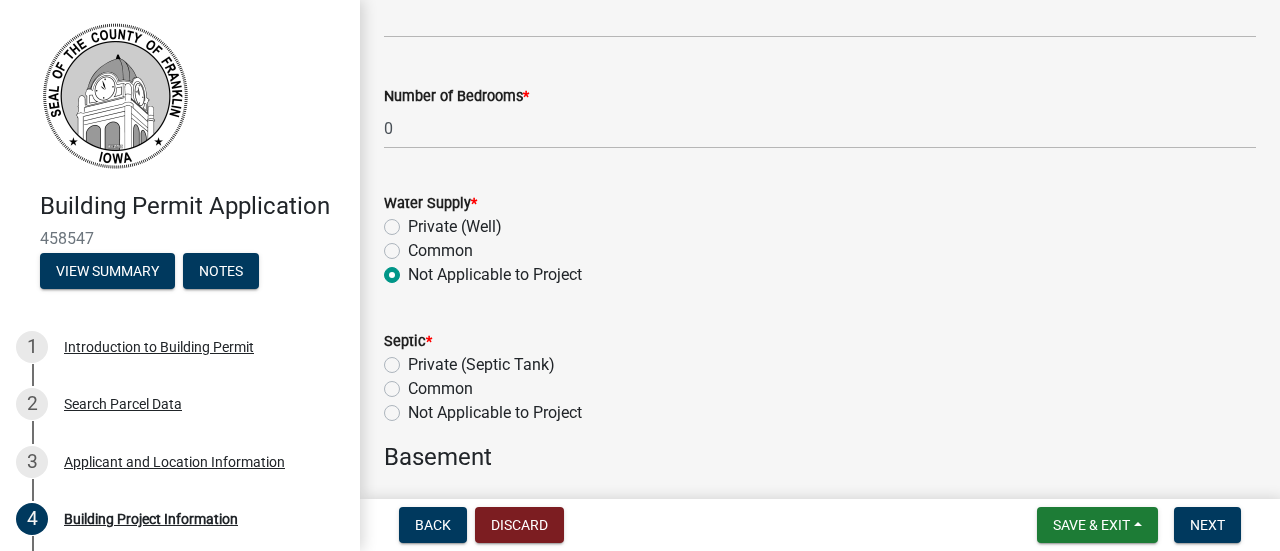 radio on "true" 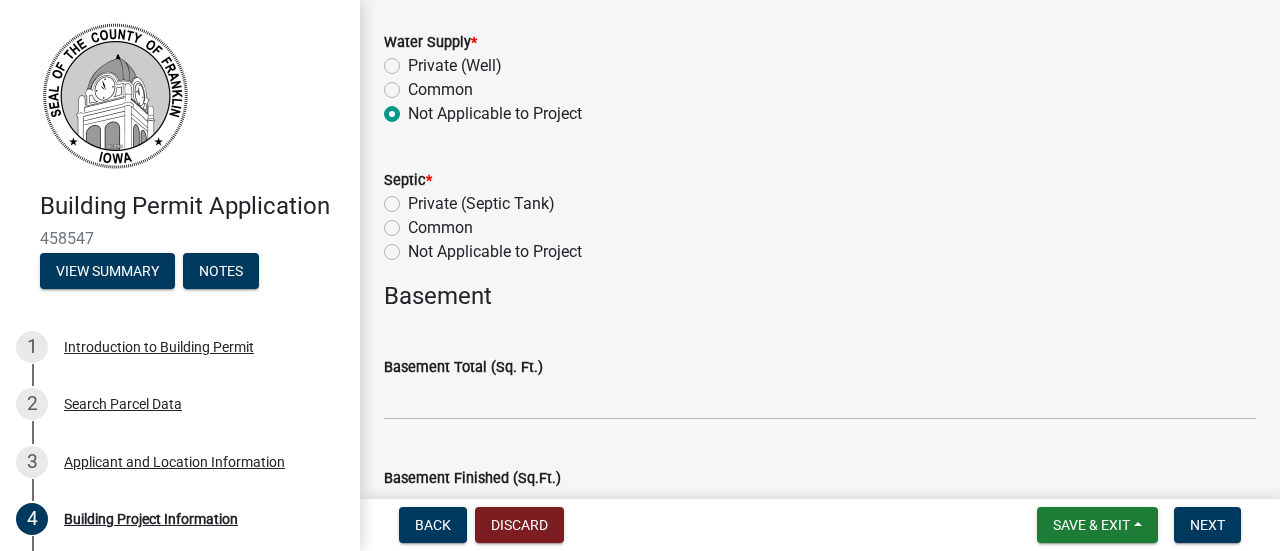 scroll, scrollTop: 1737, scrollLeft: 0, axis: vertical 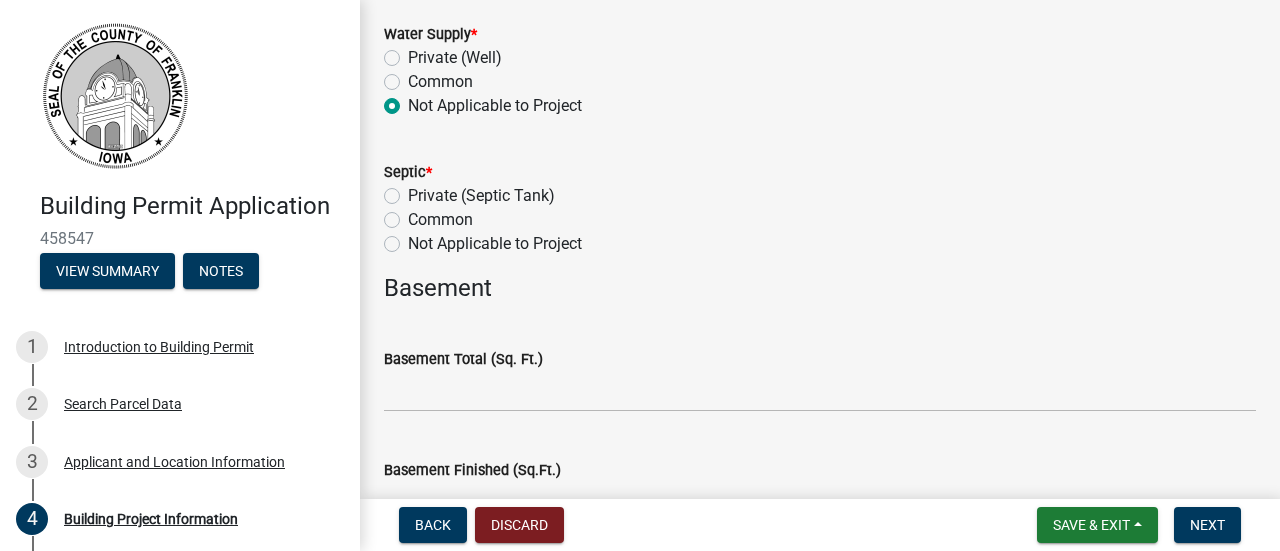 click on "Not Applicable to Project" 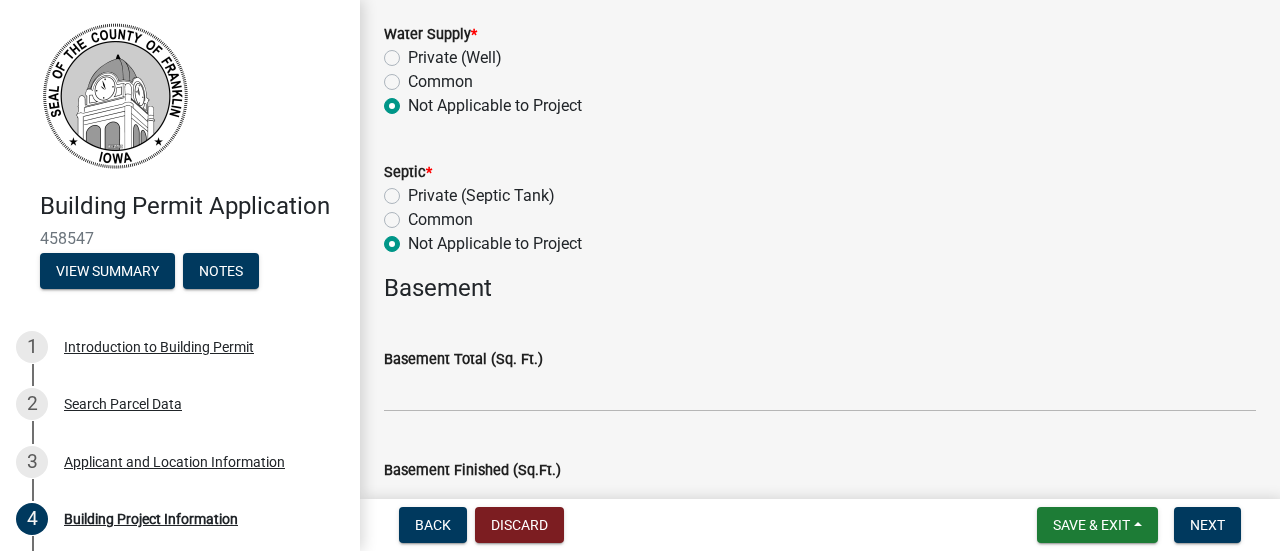 radio on "true" 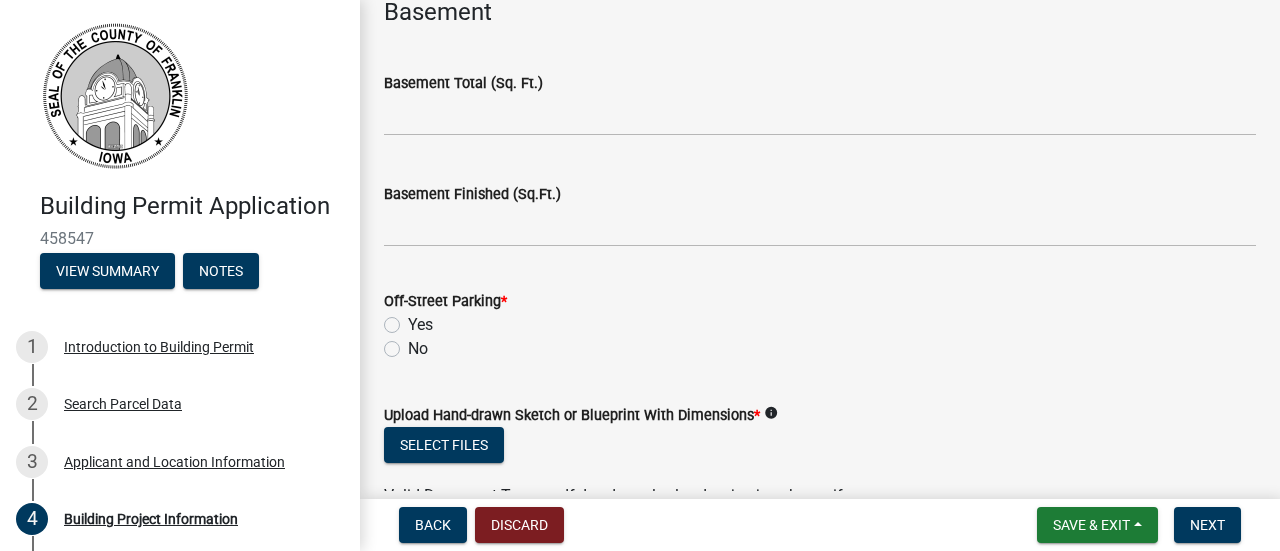 scroll, scrollTop: 2073, scrollLeft: 0, axis: vertical 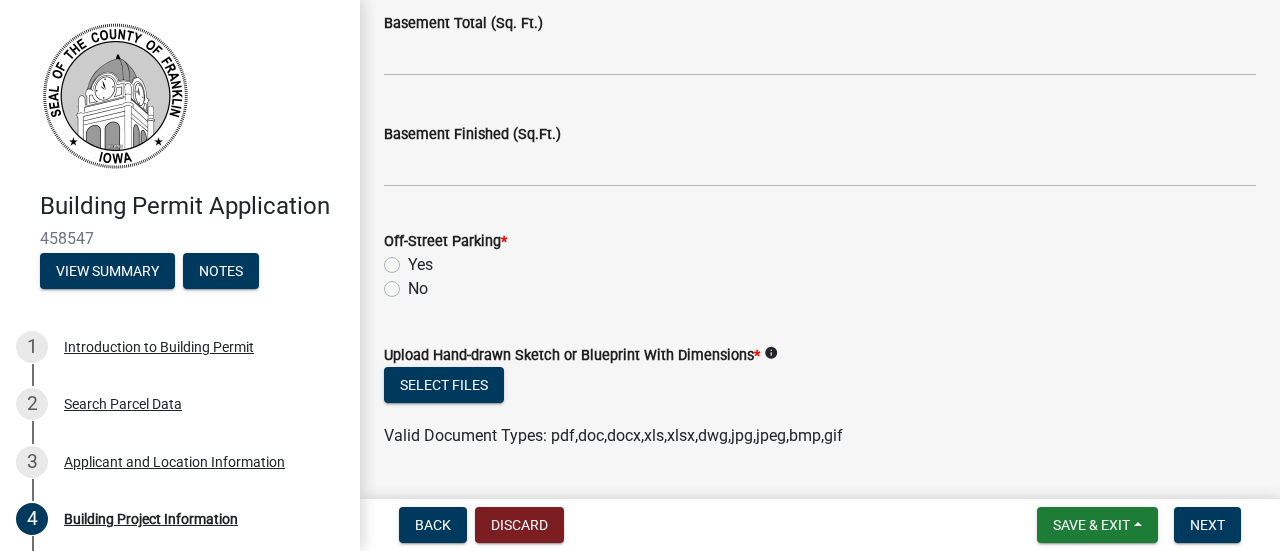 click on "Yes" 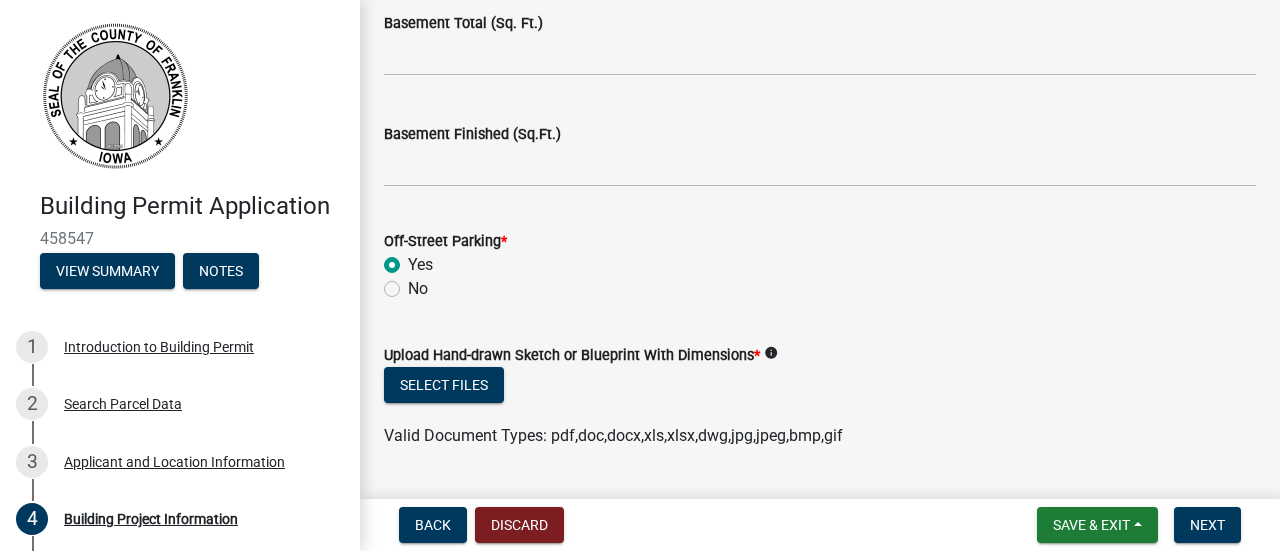 radio on "true" 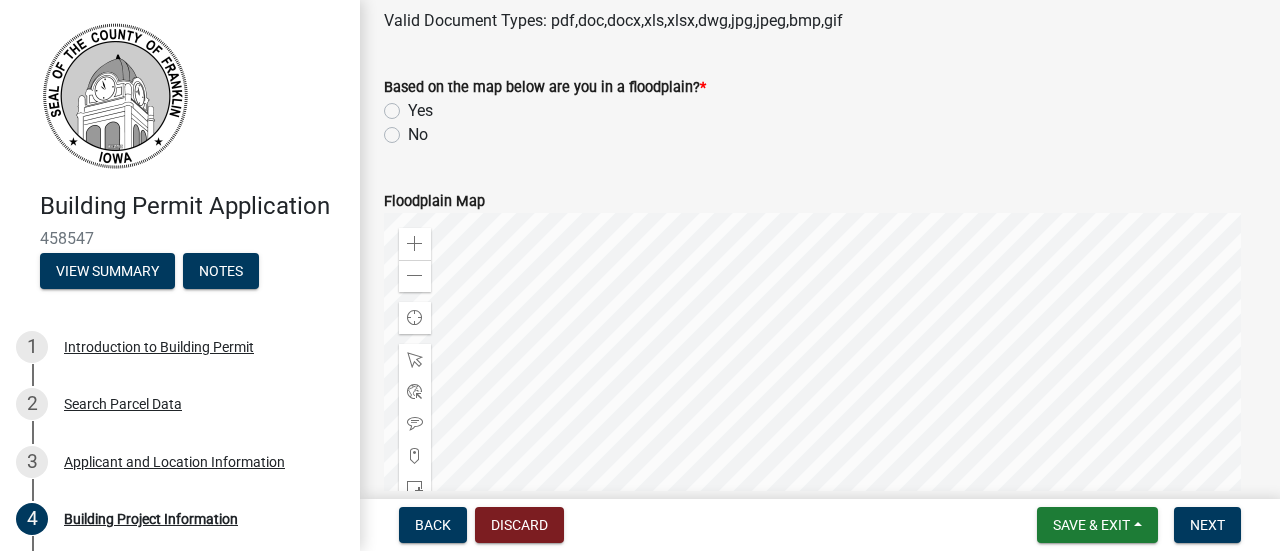 scroll, scrollTop: 2441, scrollLeft: 0, axis: vertical 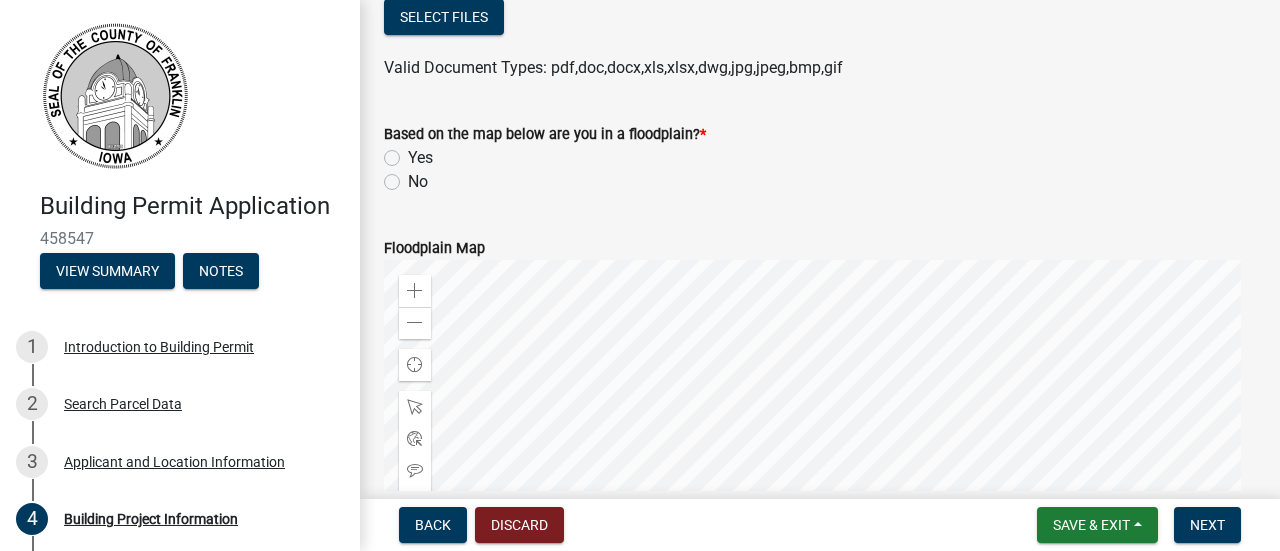 click on "No" 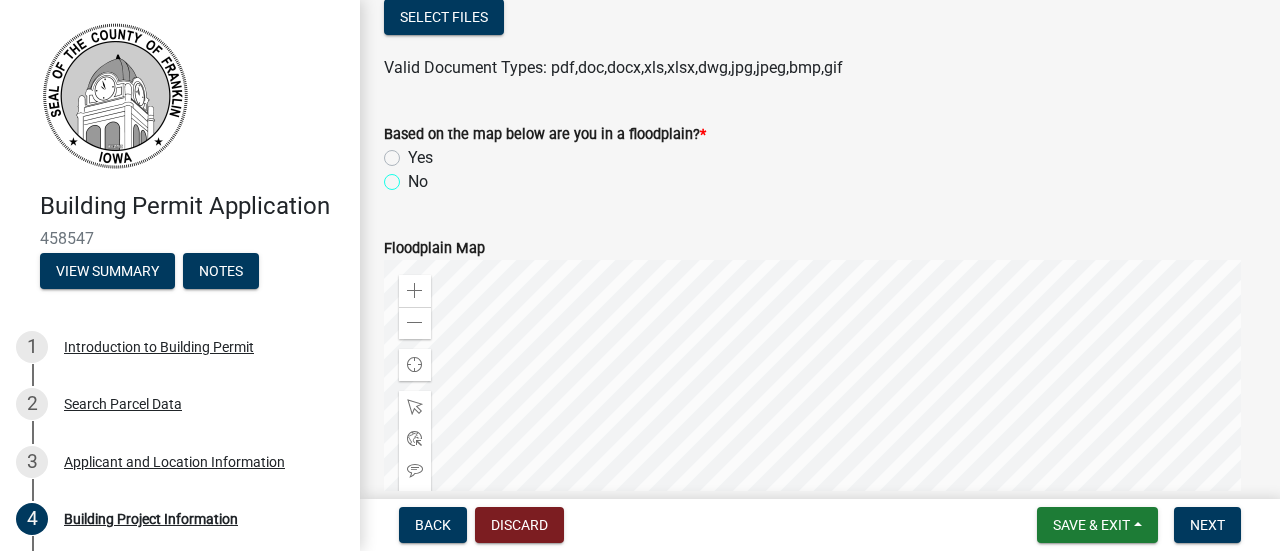 click on "No" at bounding box center (414, 176) 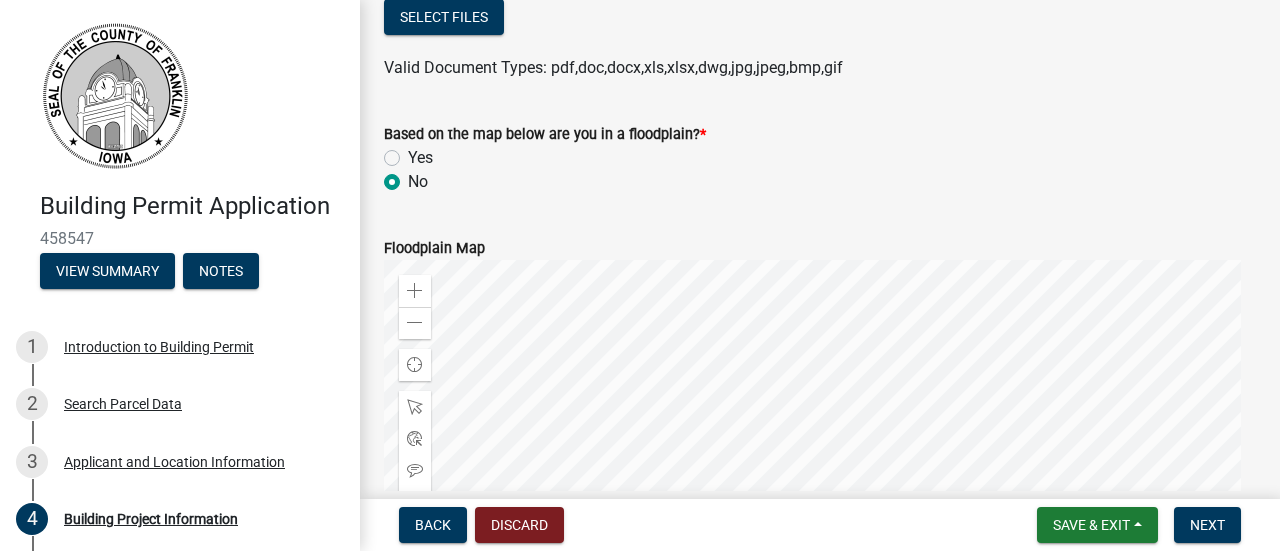 radio on "true" 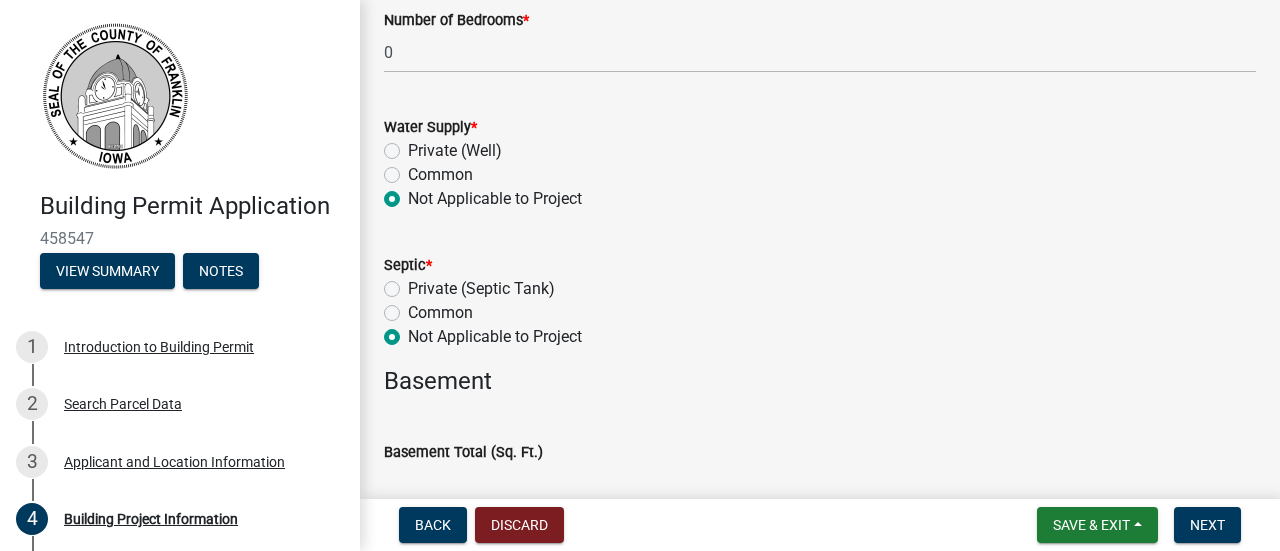 scroll, scrollTop: 1643, scrollLeft: 0, axis: vertical 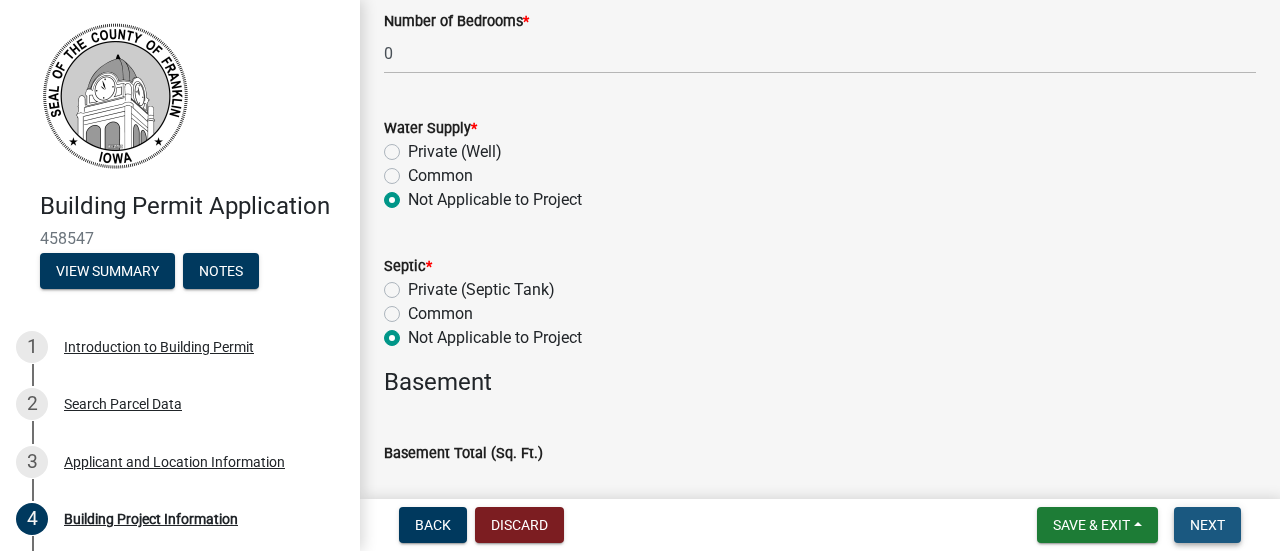 click on "Next" at bounding box center (1207, 525) 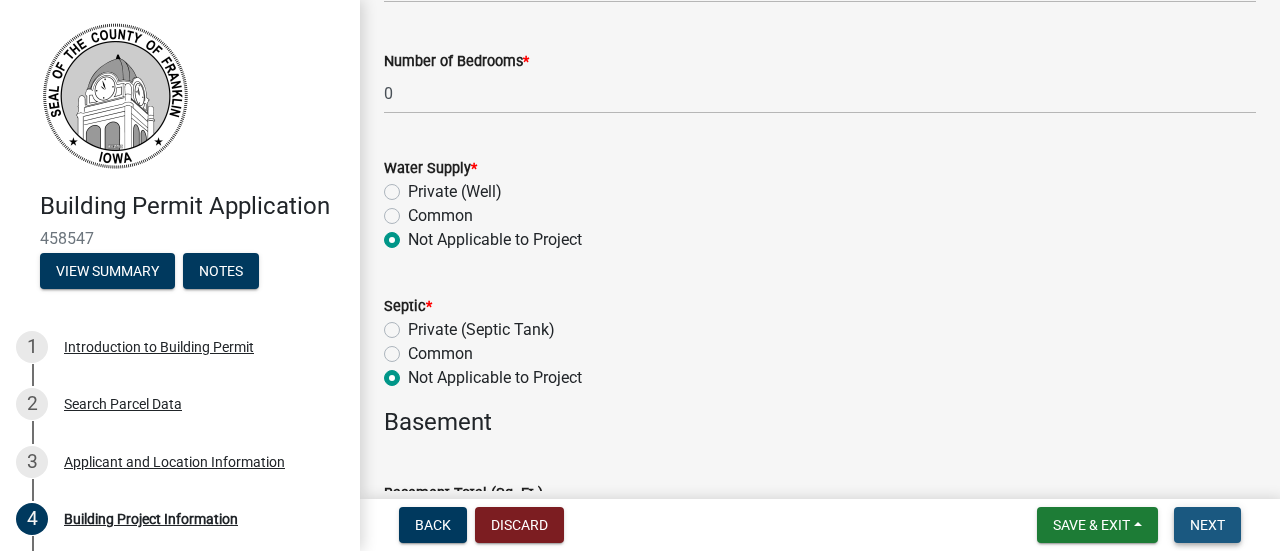 scroll, scrollTop: 1683, scrollLeft: 0, axis: vertical 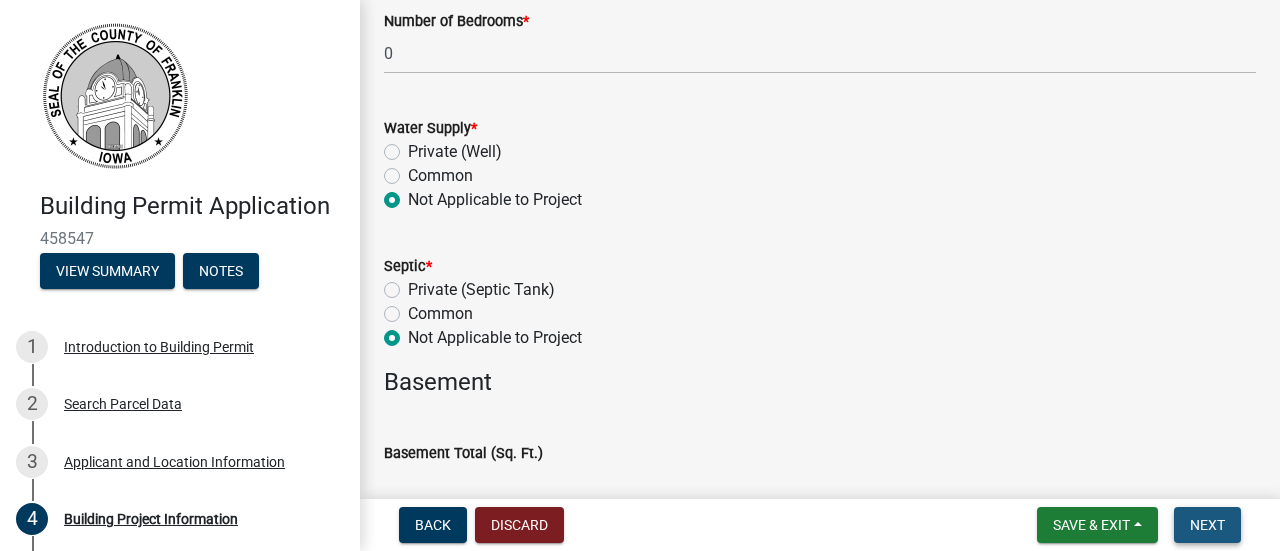 click on "Next" at bounding box center [1207, 525] 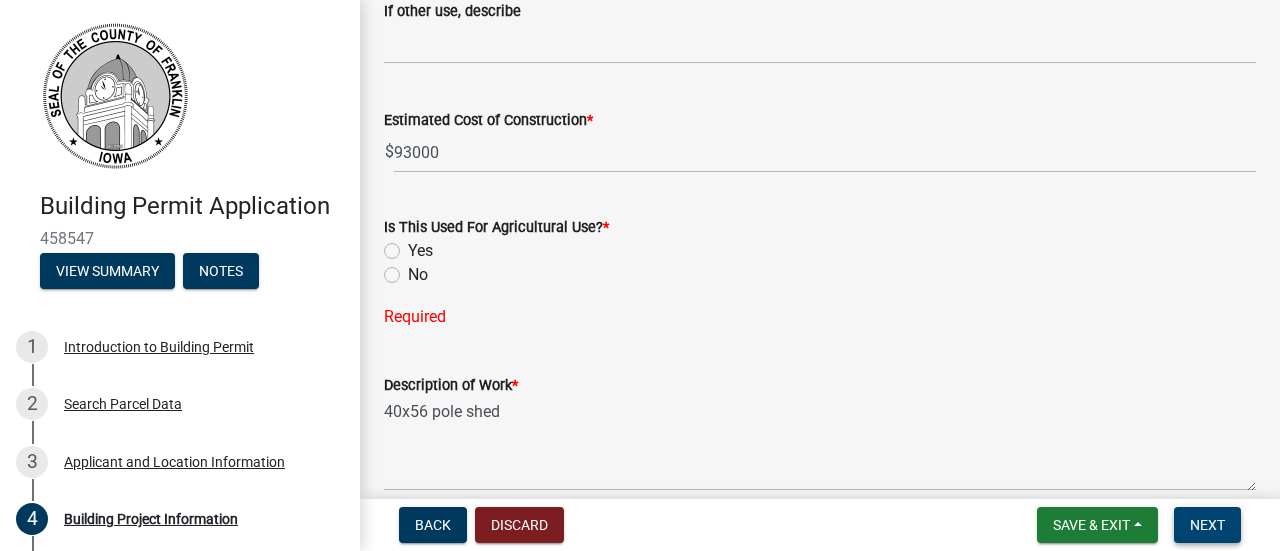 scroll, scrollTop: 325, scrollLeft: 0, axis: vertical 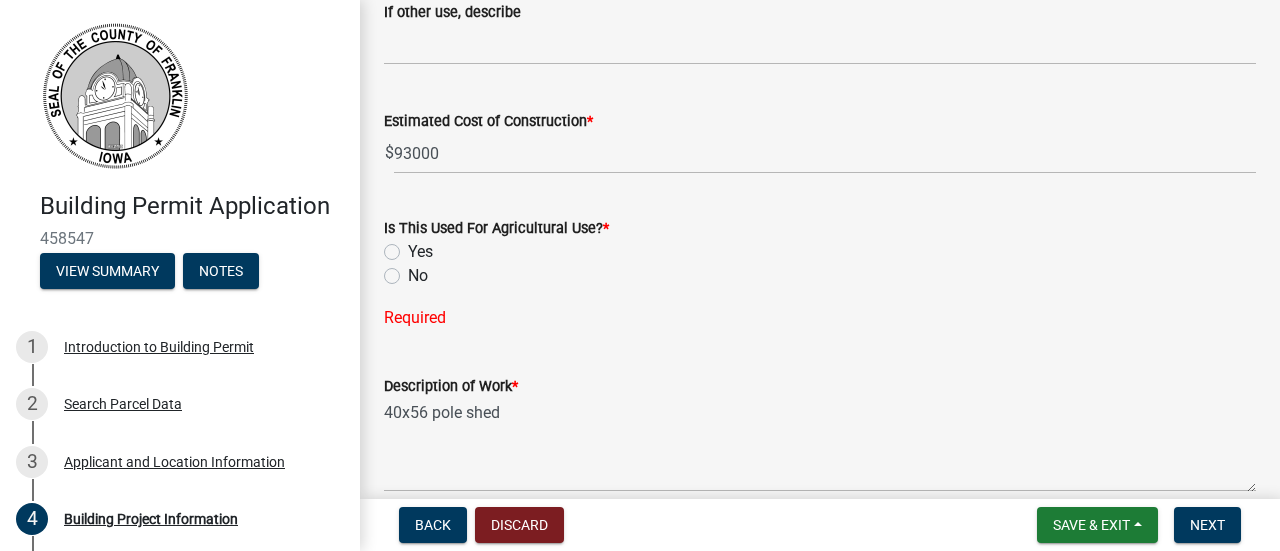 click on "No" 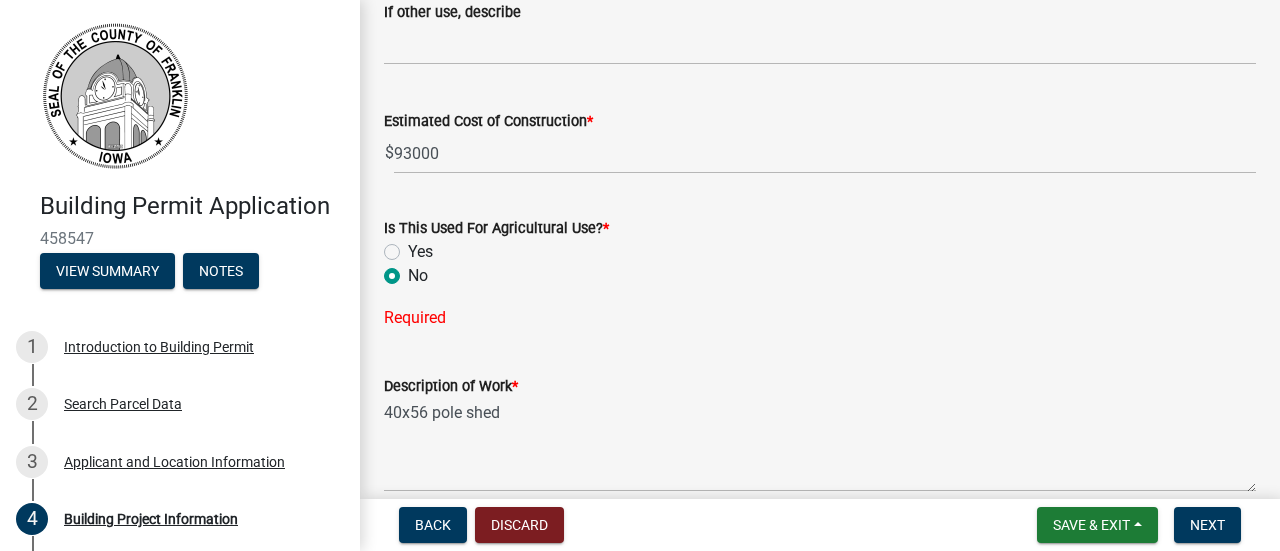 radio on "true" 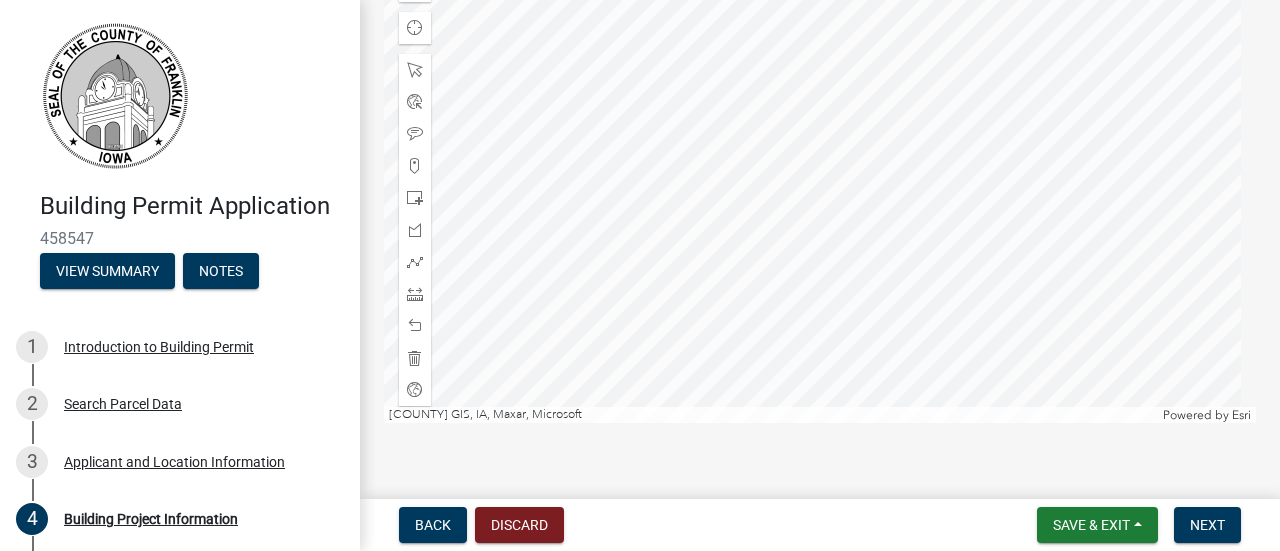 scroll, scrollTop: 2845, scrollLeft: 0, axis: vertical 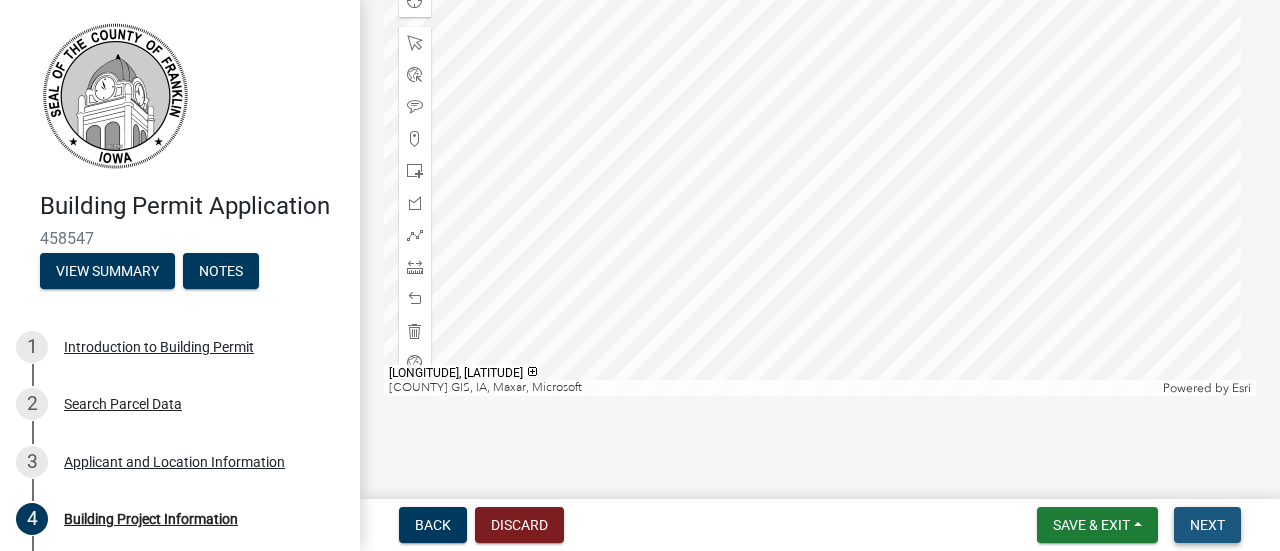 click on "Next" at bounding box center [1207, 525] 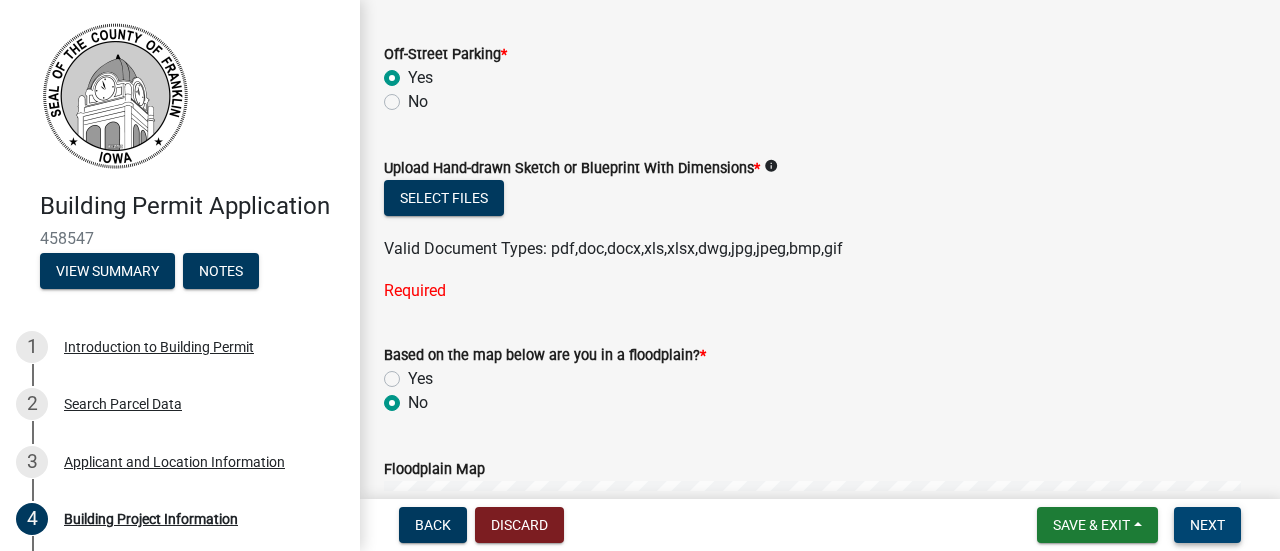 scroll, scrollTop: 2259, scrollLeft: 0, axis: vertical 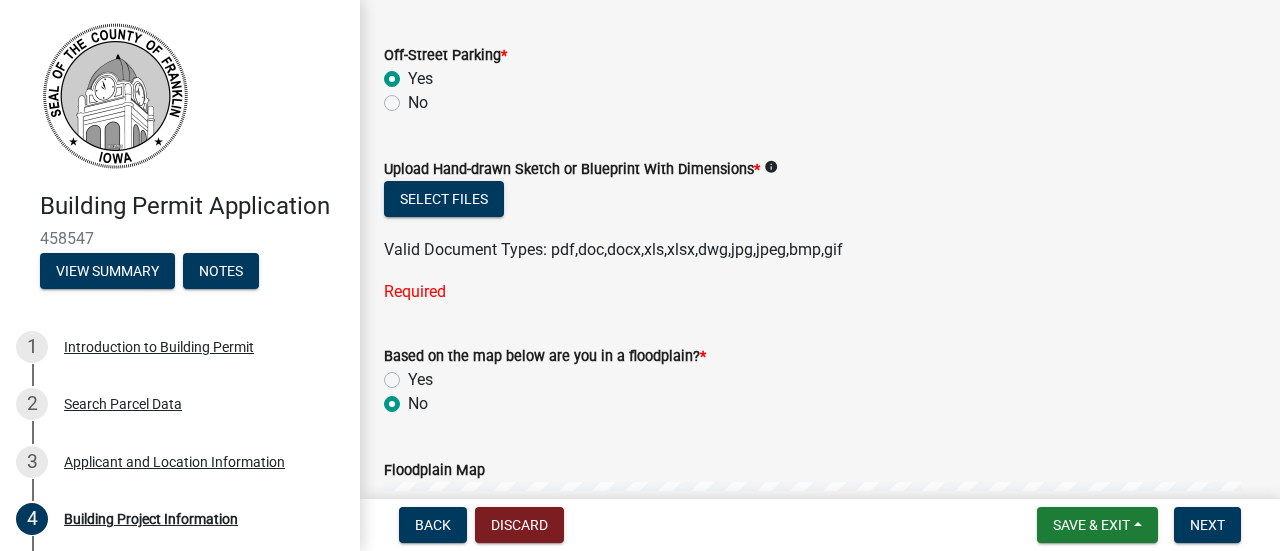 click on "Required" 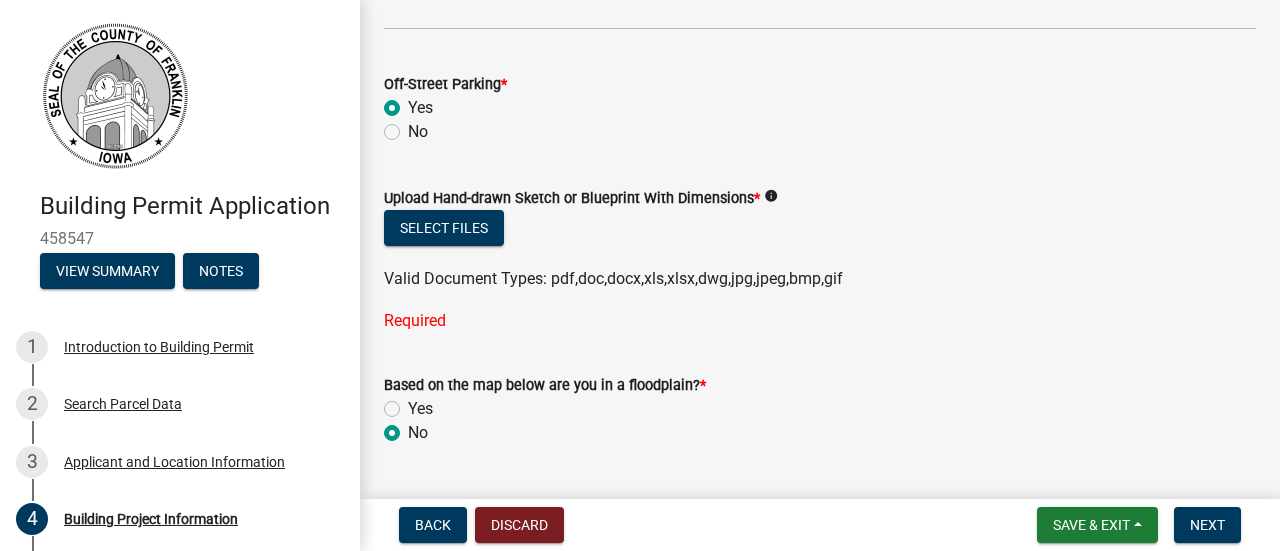 scroll, scrollTop: 2229, scrollLeft: 0, axis: vertical 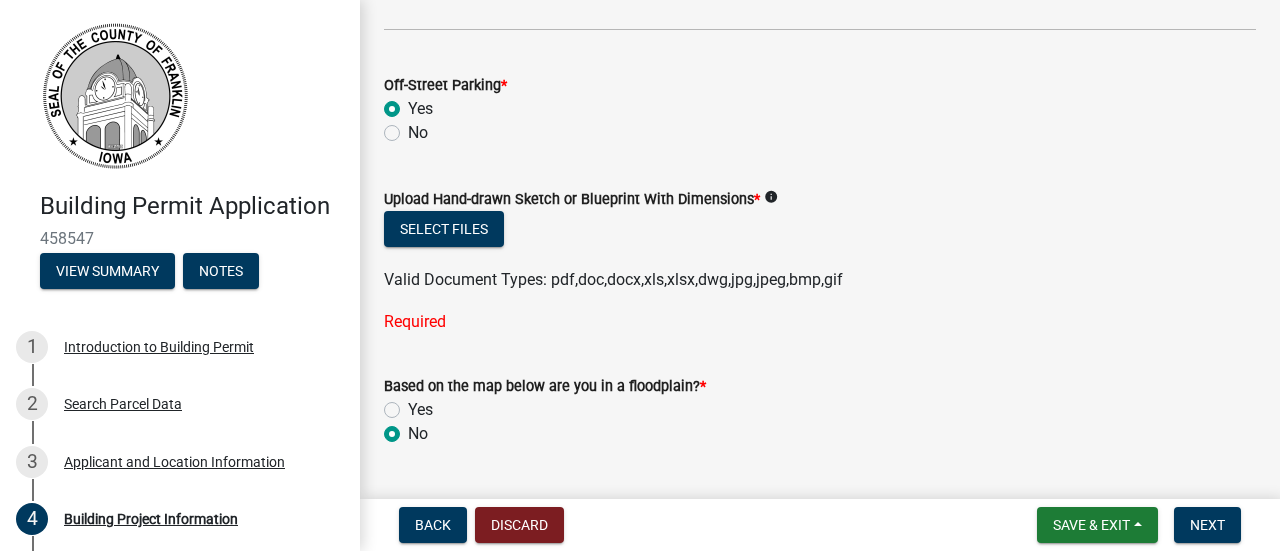 click on "info" 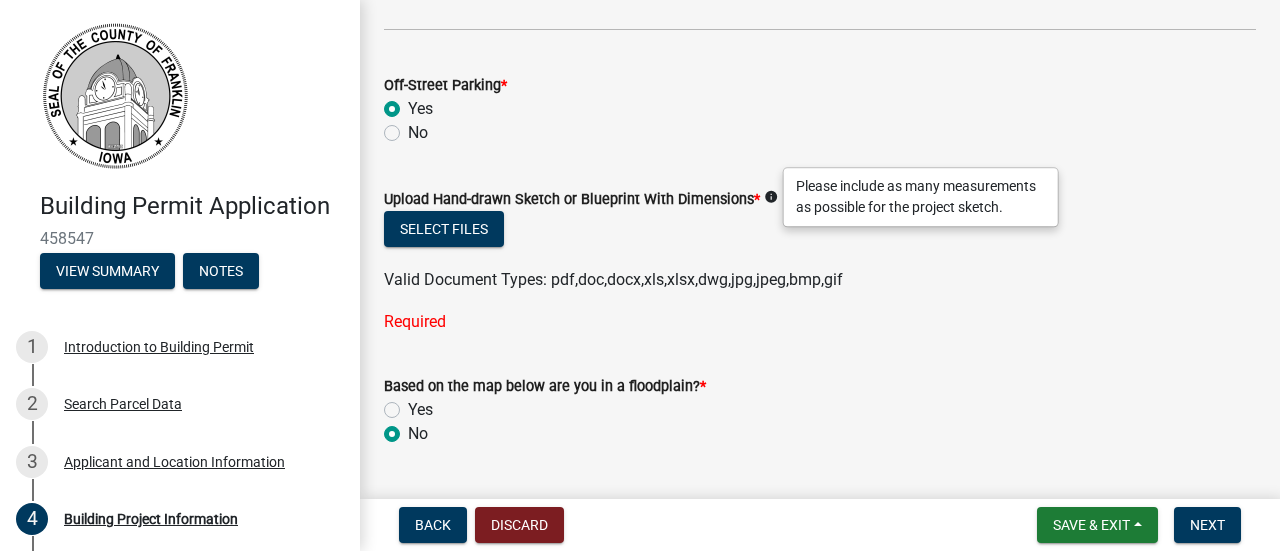 click on "info" 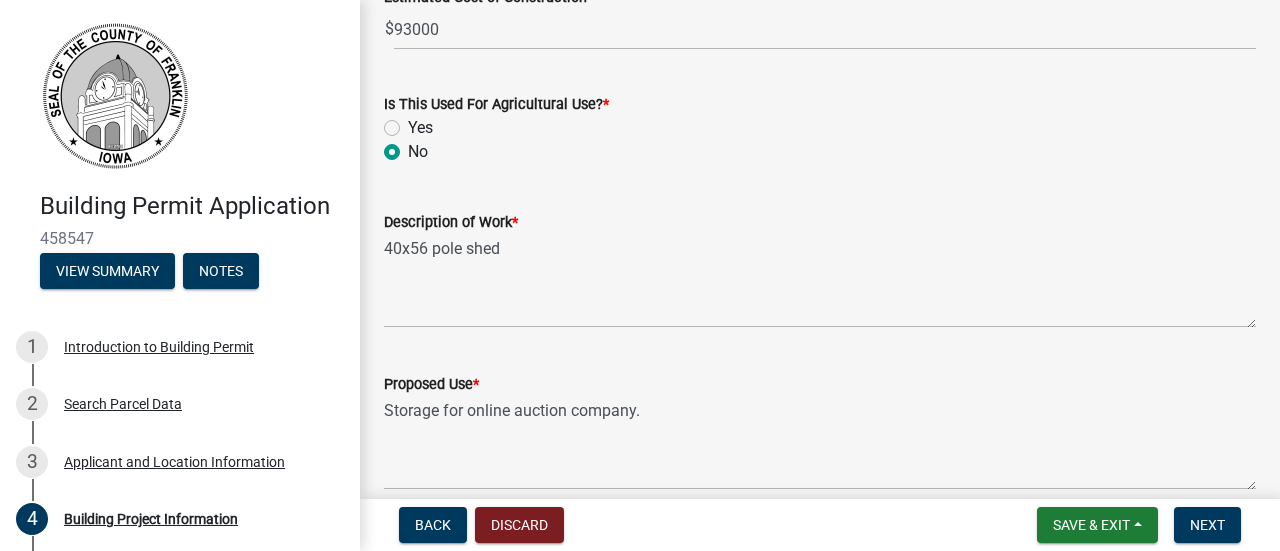 scroll, scrollTop: 0, scrollLeft: 0, axis: both 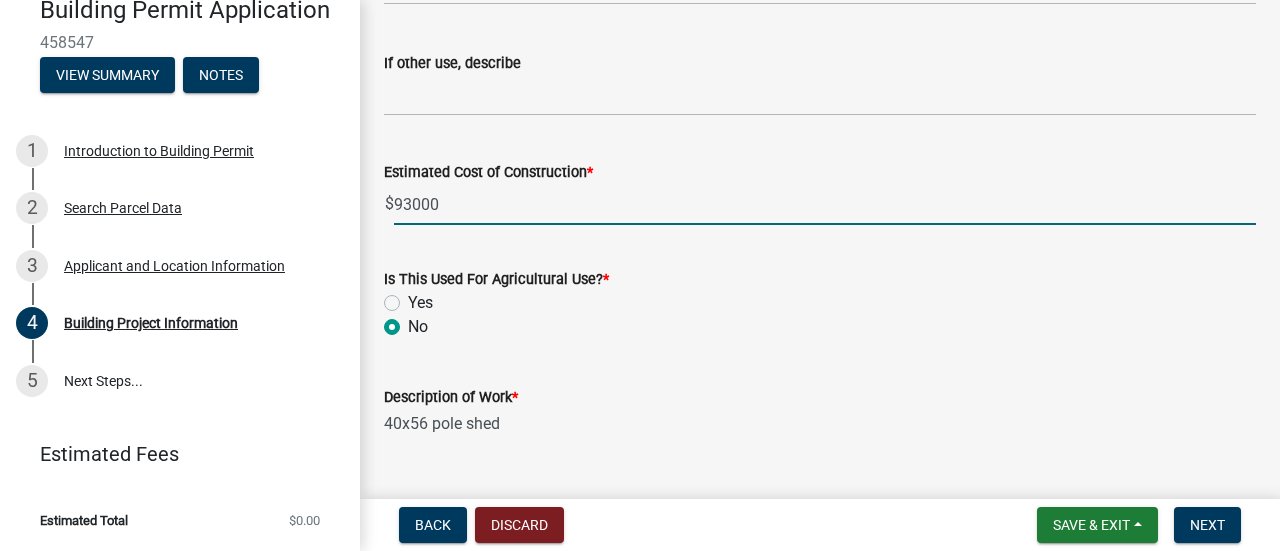 click on "93000" 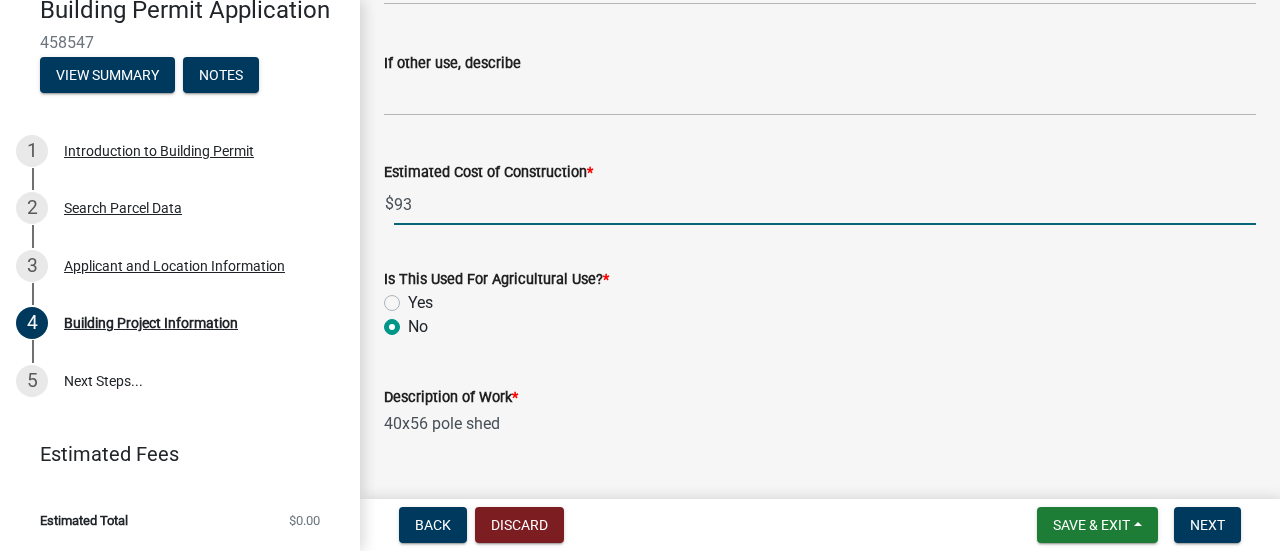 type on "9" 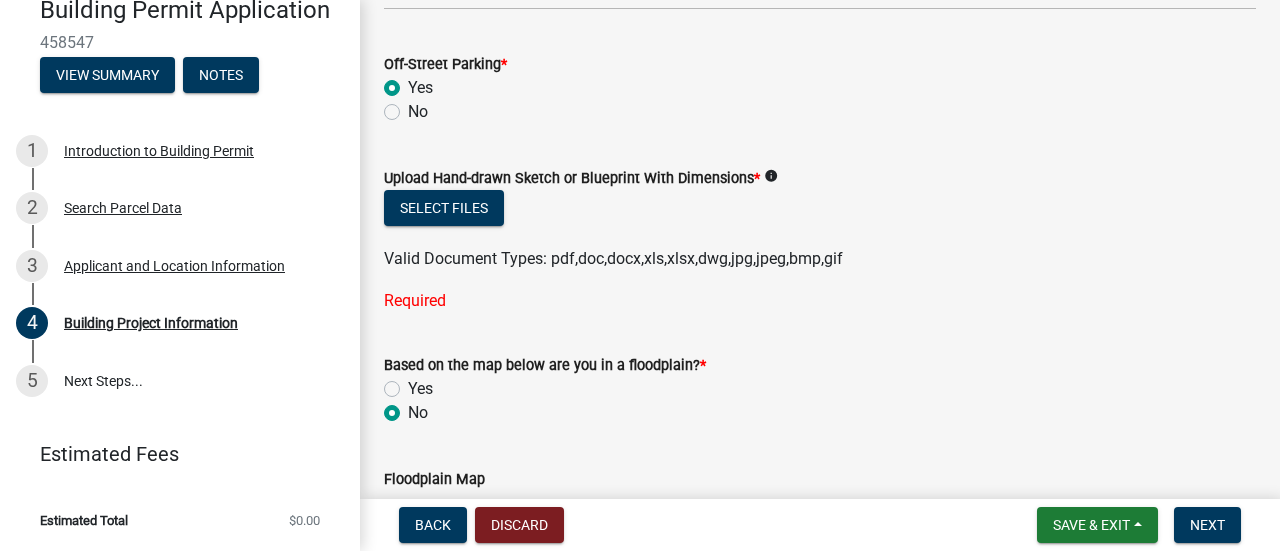scroll, scrollTop: 2251, scrollLeft: 0, axis: vertical 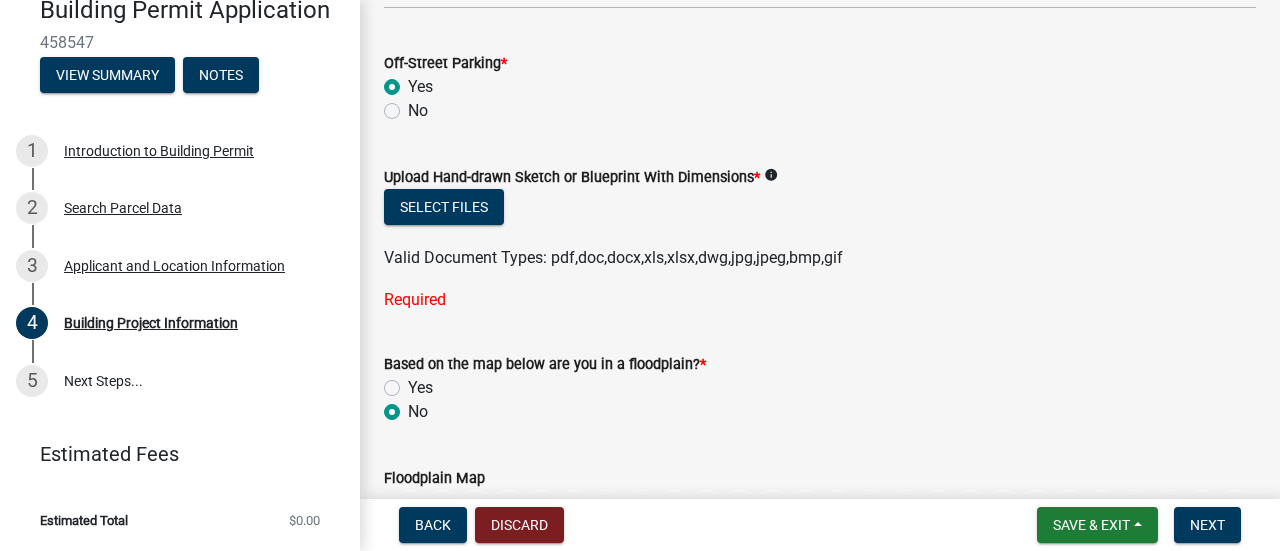 type on "61000" 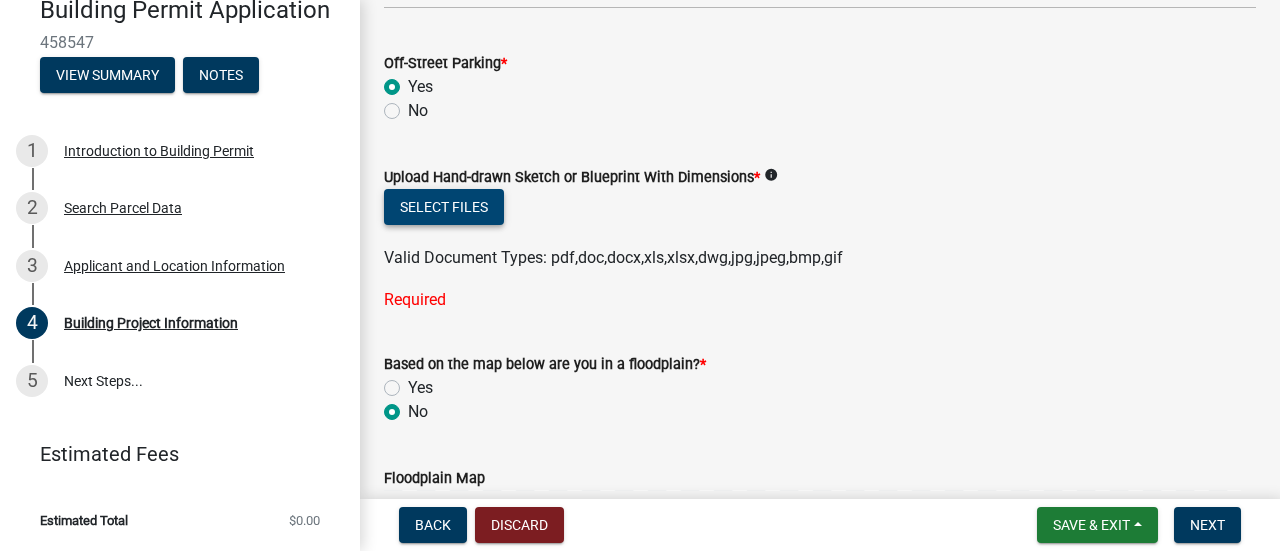 click on "Select files" 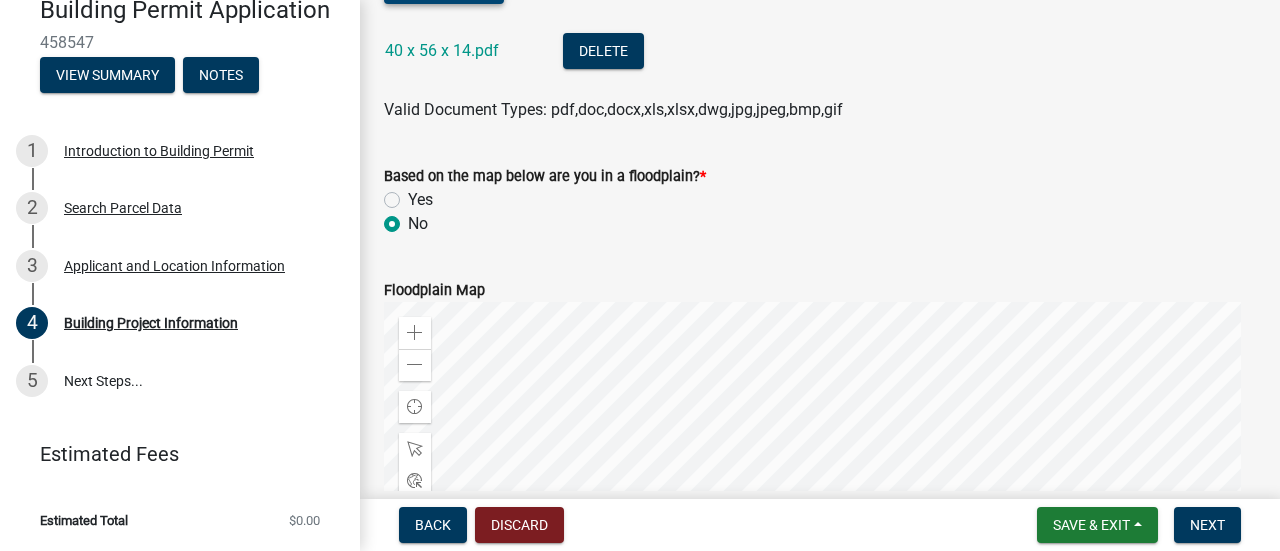 scroll, scrollTop: 2479, scrollLeft: 0, axis: vertical 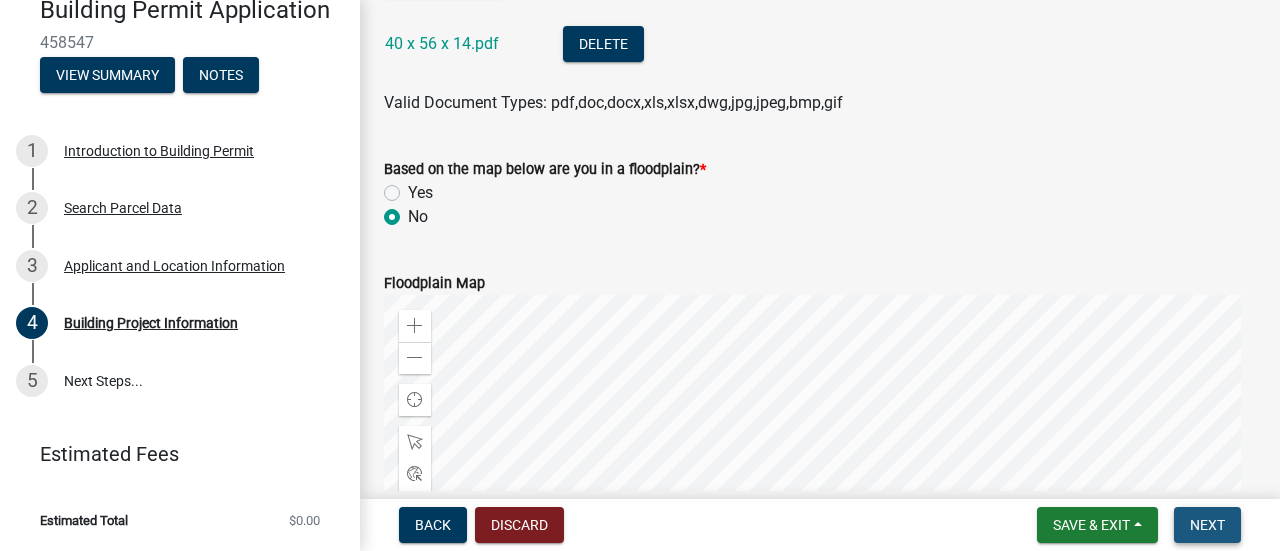 click on "Next" at bounding box center (1207, 525) 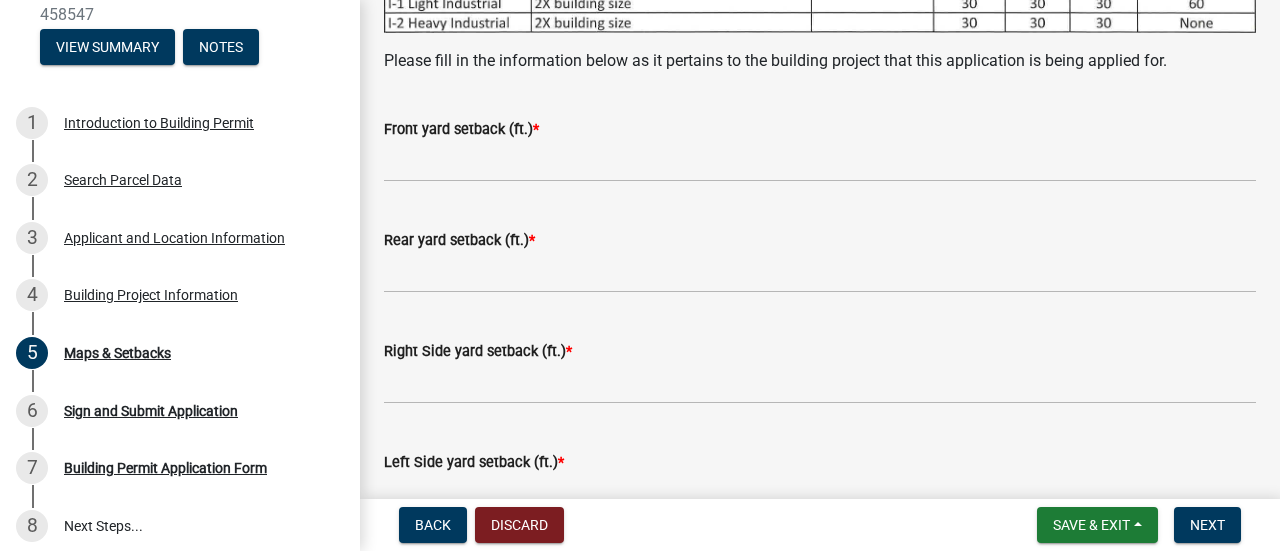 scroll, scrollTop: 640, scrollLeft: 0, axis: vertical 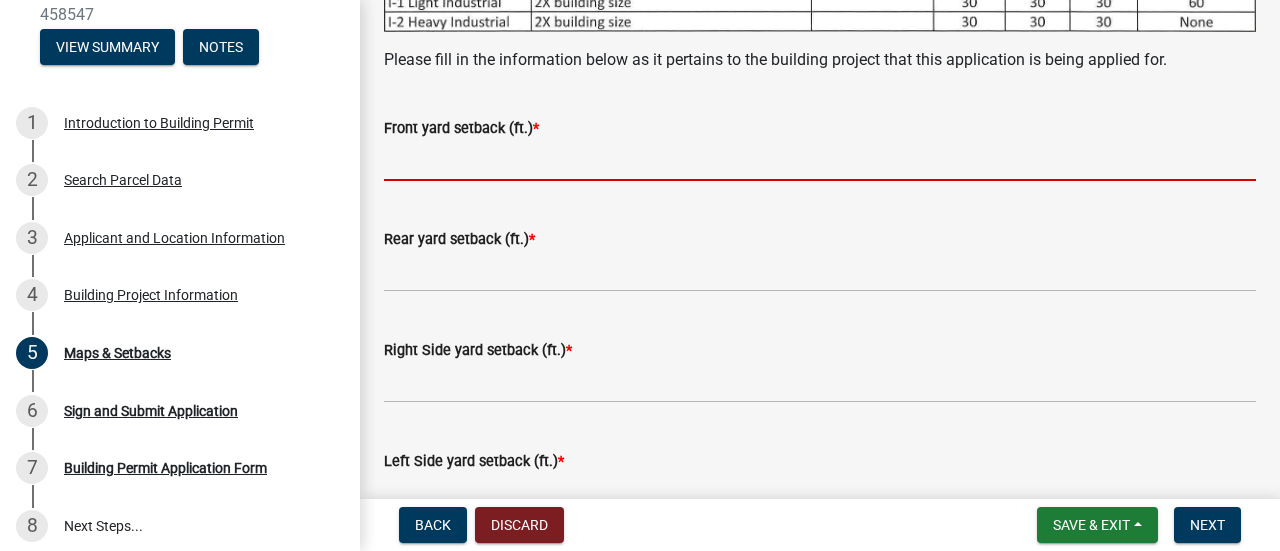 click 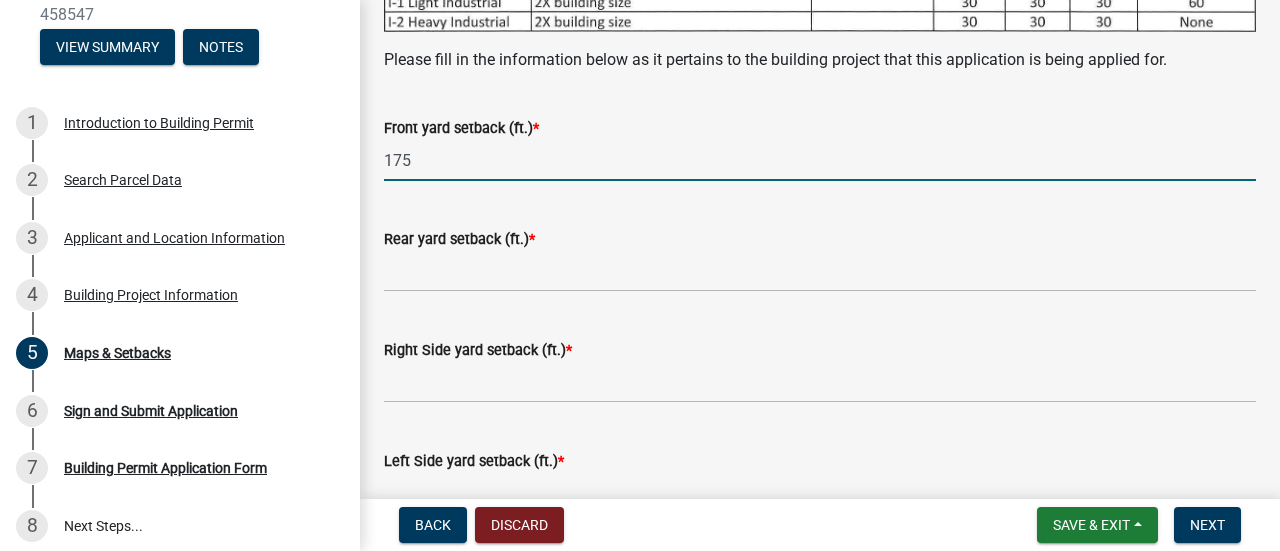 type on "175" 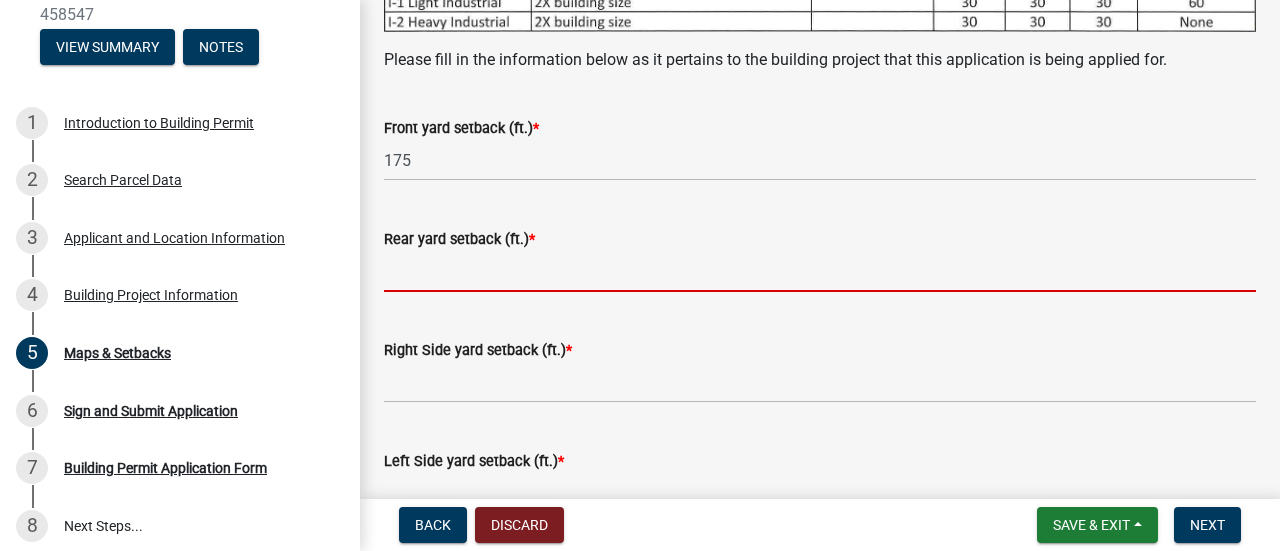 click 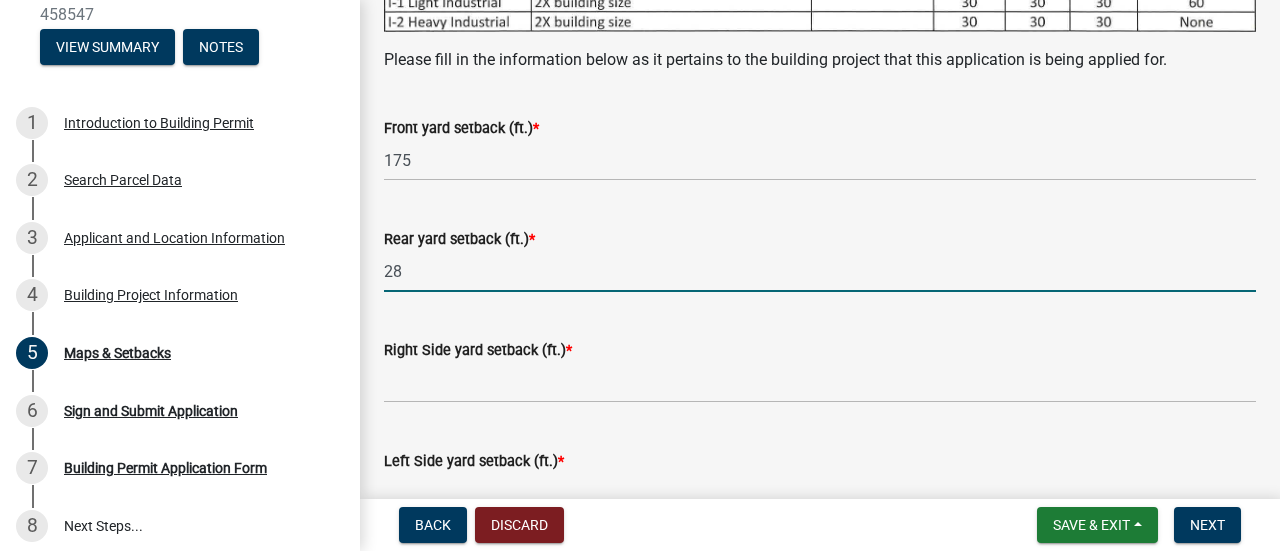 type on "28" 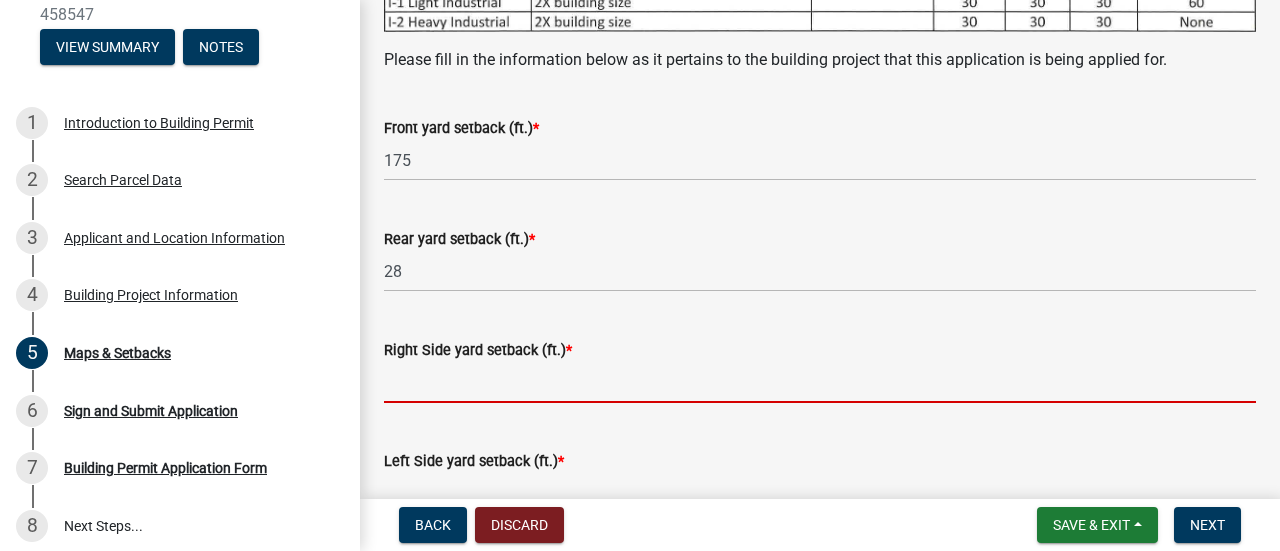 click 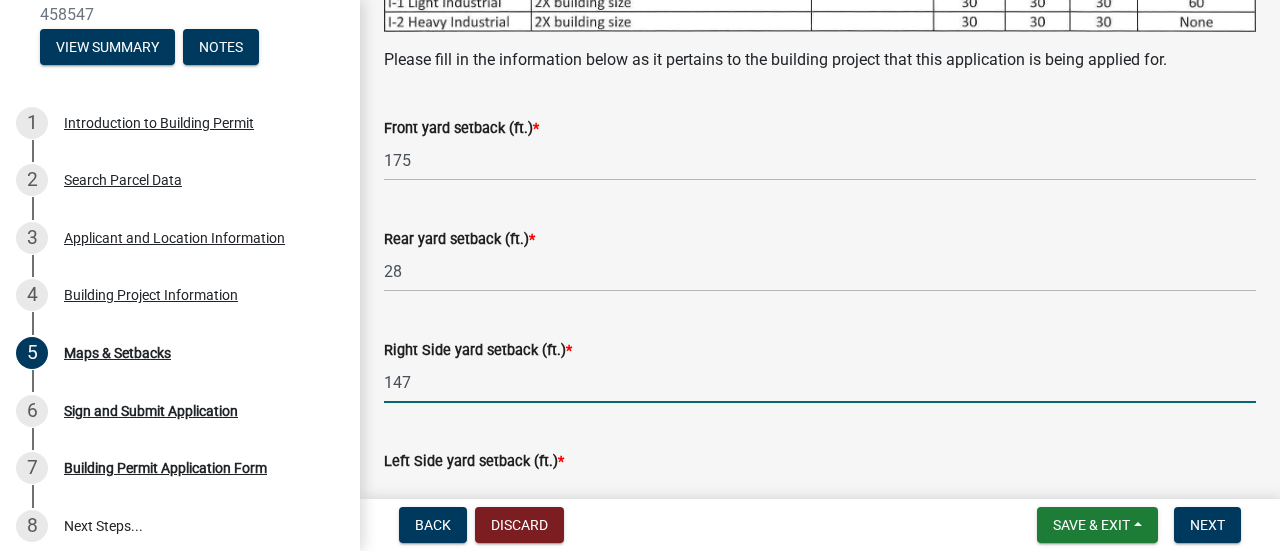 type on "147" 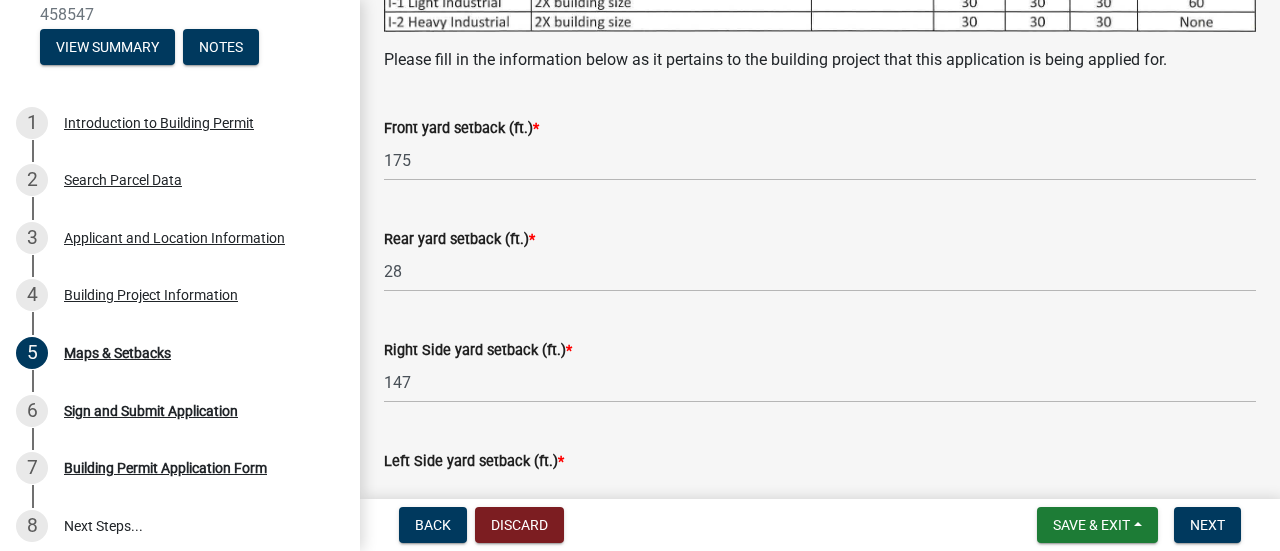 click on "Right Side yard setback (ft.)  * 147" 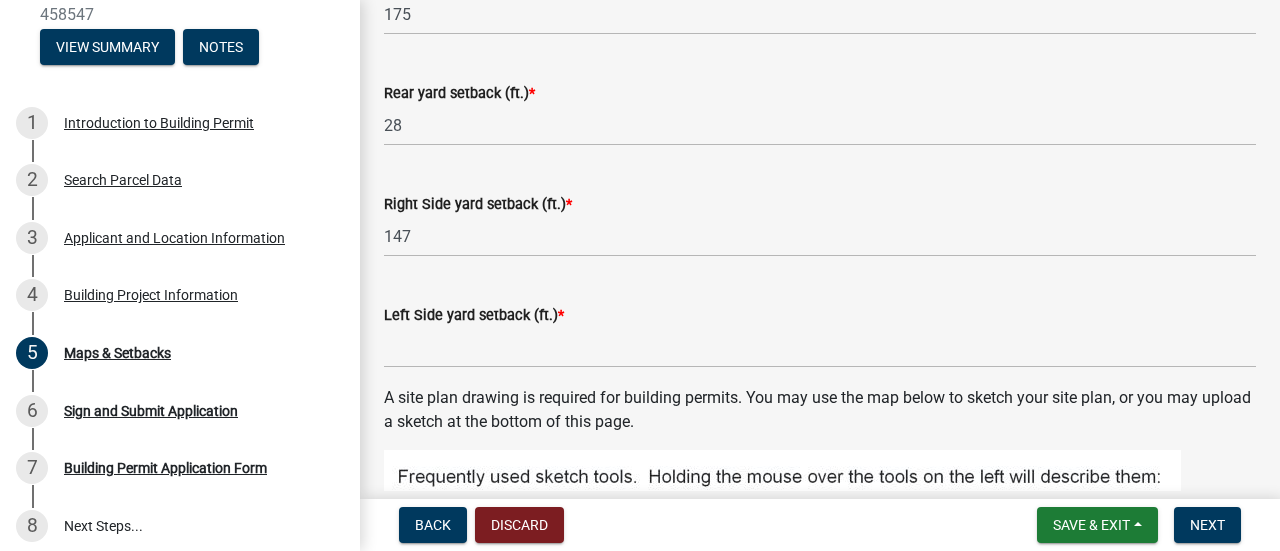 scroll, scrollTop: 787, scrollLeft: 0, axis: vertical 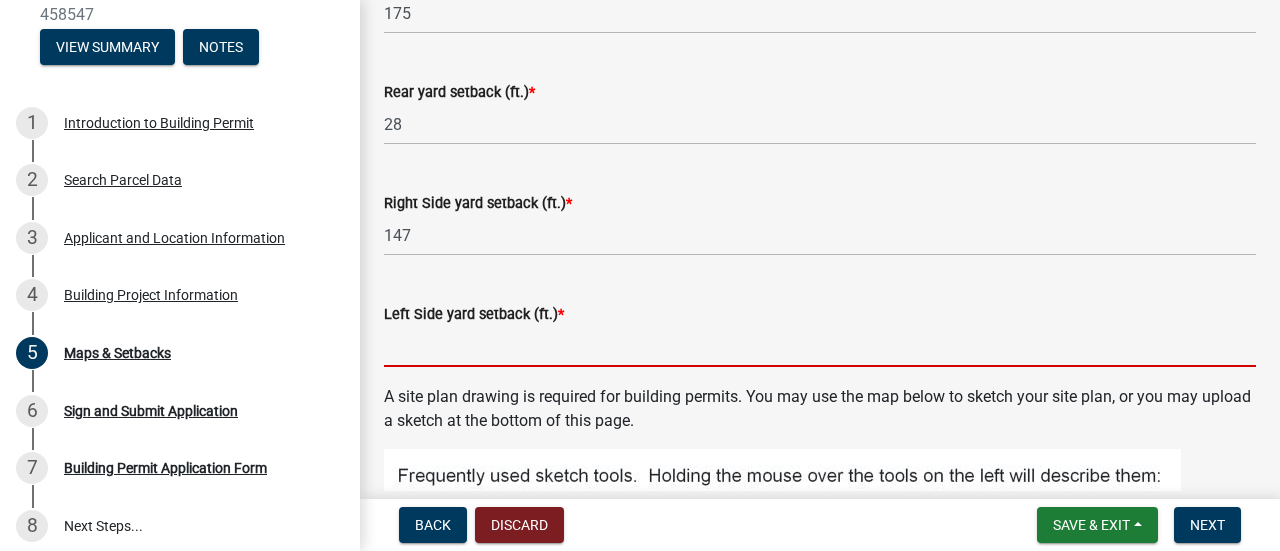 click 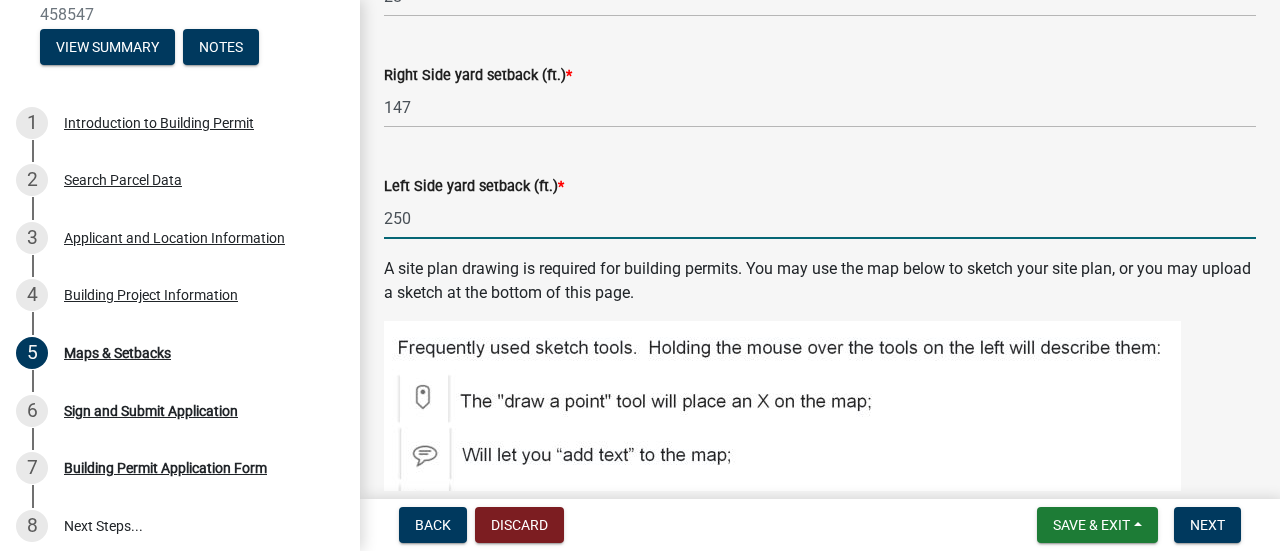 scroll, scrollTop: 1013, scrollLeft: 0, axis: vertical 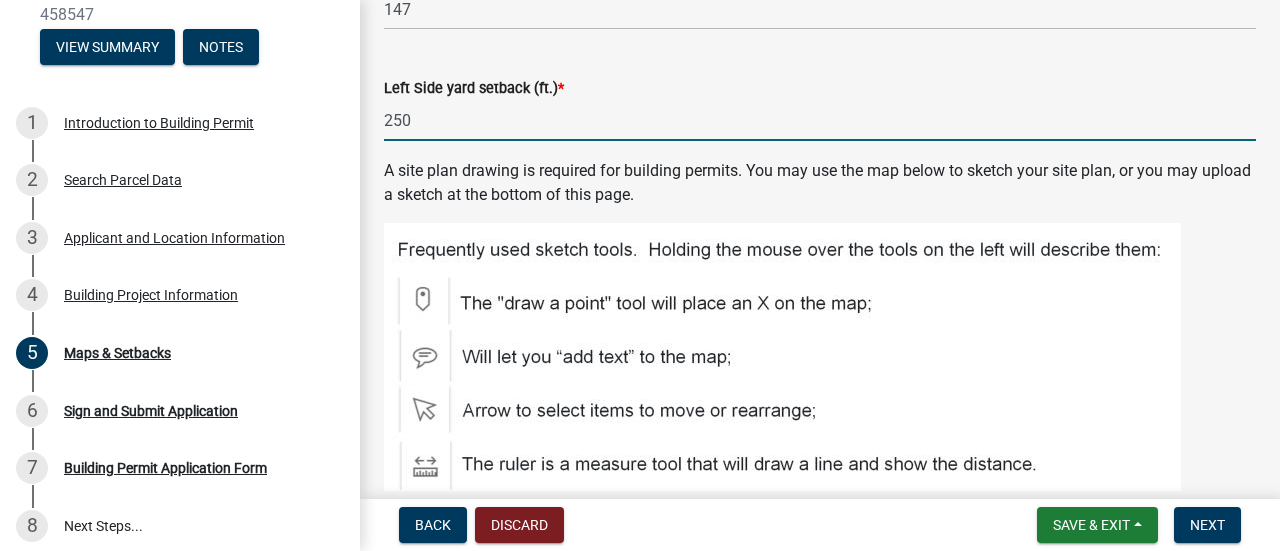 type on "250" 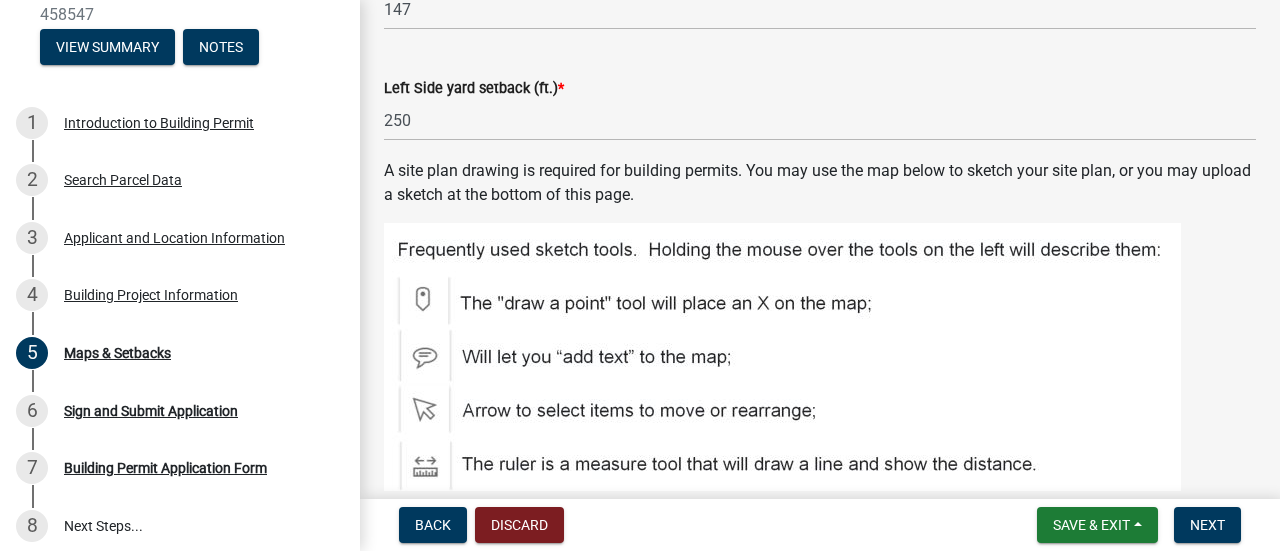 click 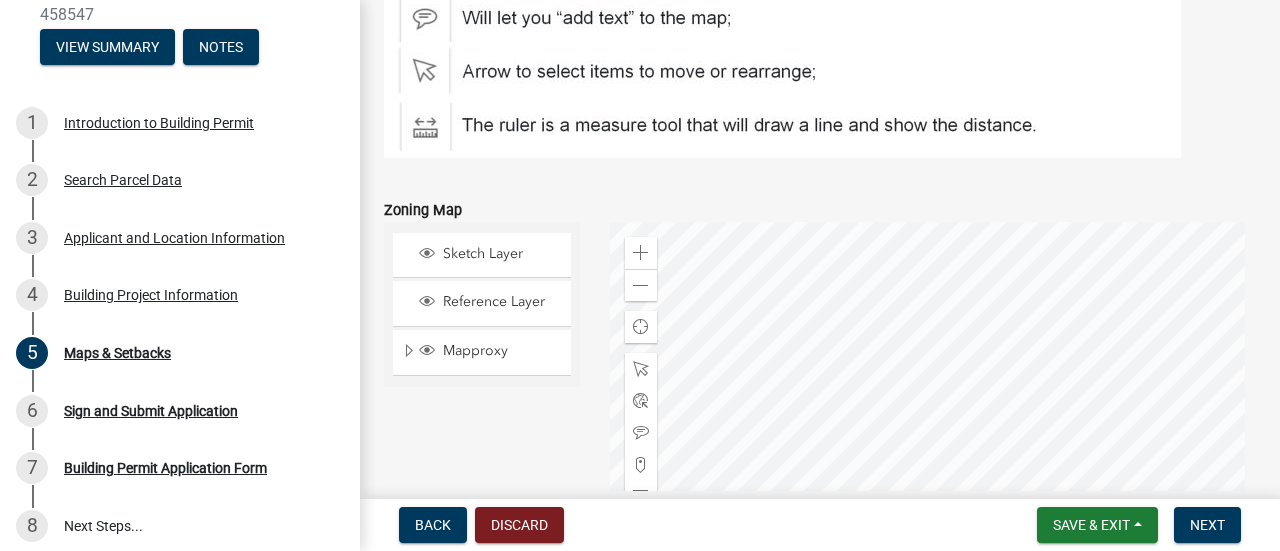 scroll, scrollTop: 1352, scrollLeft: 0, axis: vertical 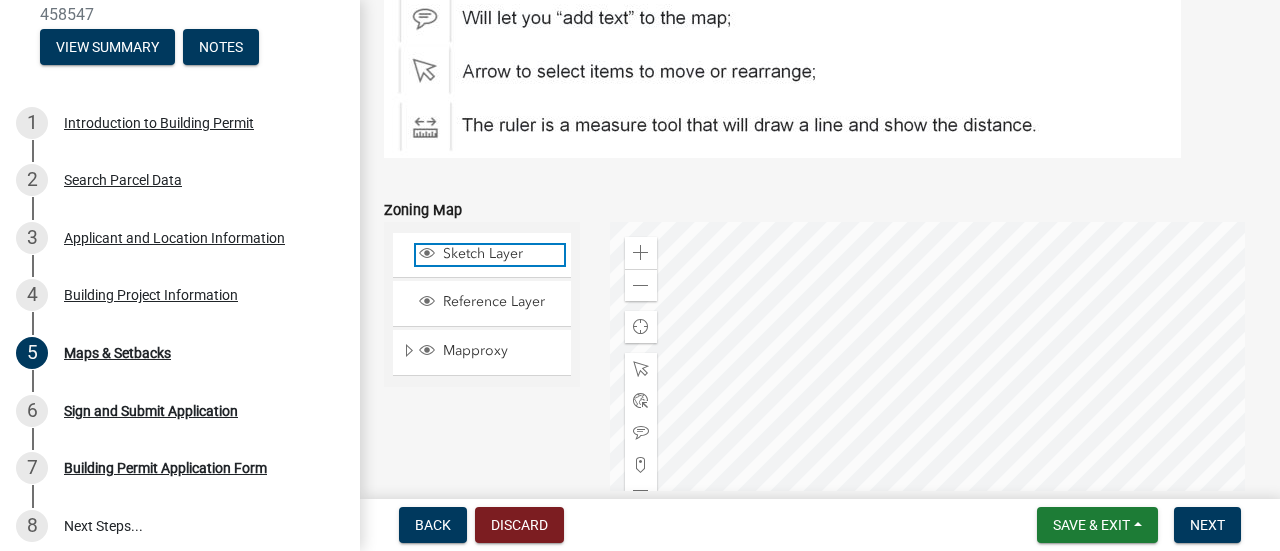 click on "Sketch Layer" at bounding box center [501, 254] 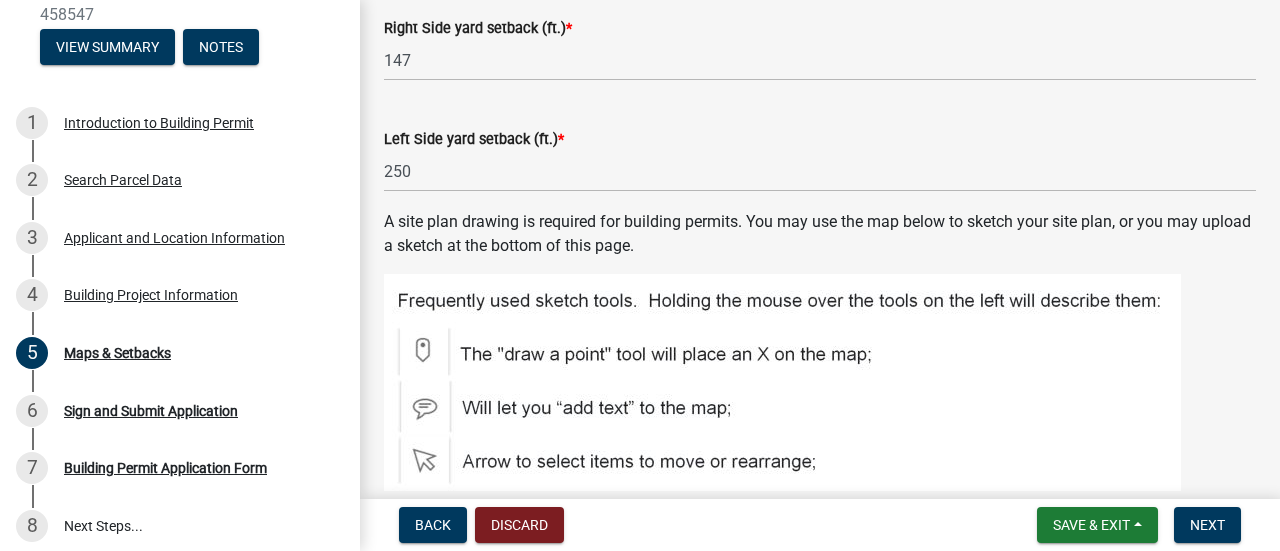 scroll, scrollTop: 961, scrollLeft: 0, axis: vertical 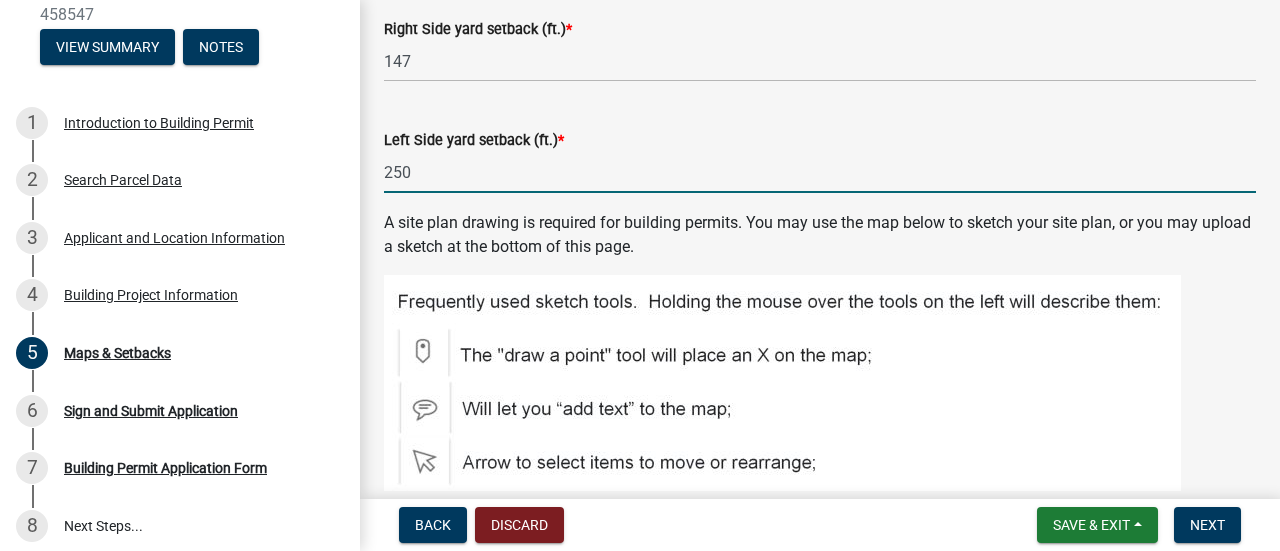 click on "250" 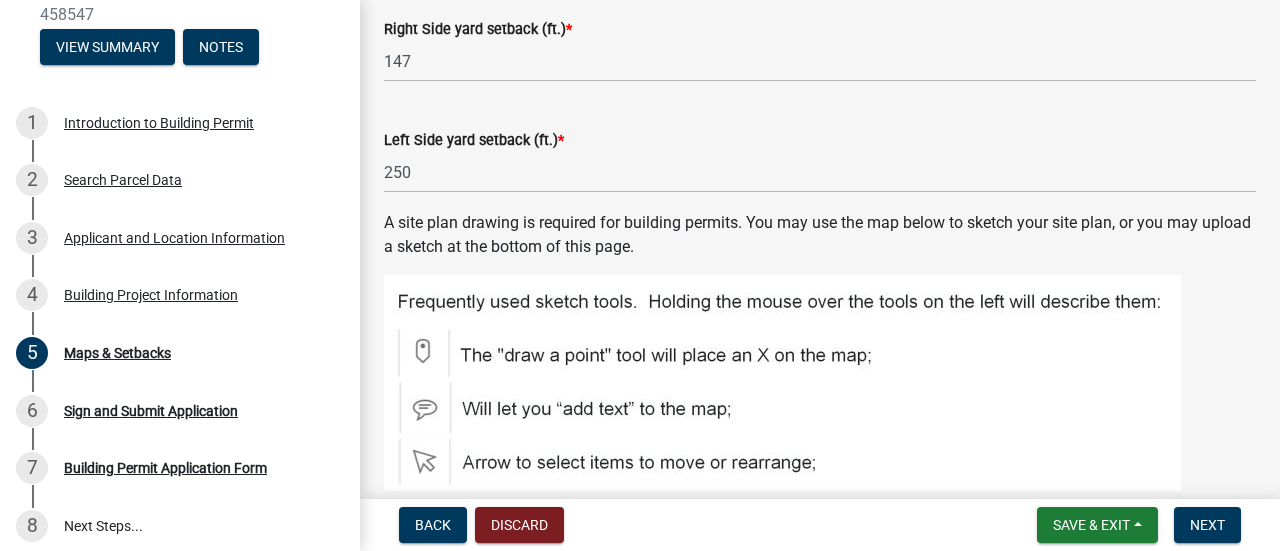 click on "A site plan drawing is required for building permits. You may use the map below to sketch your site plan, or you may upload a sketch at the bottom of this page." 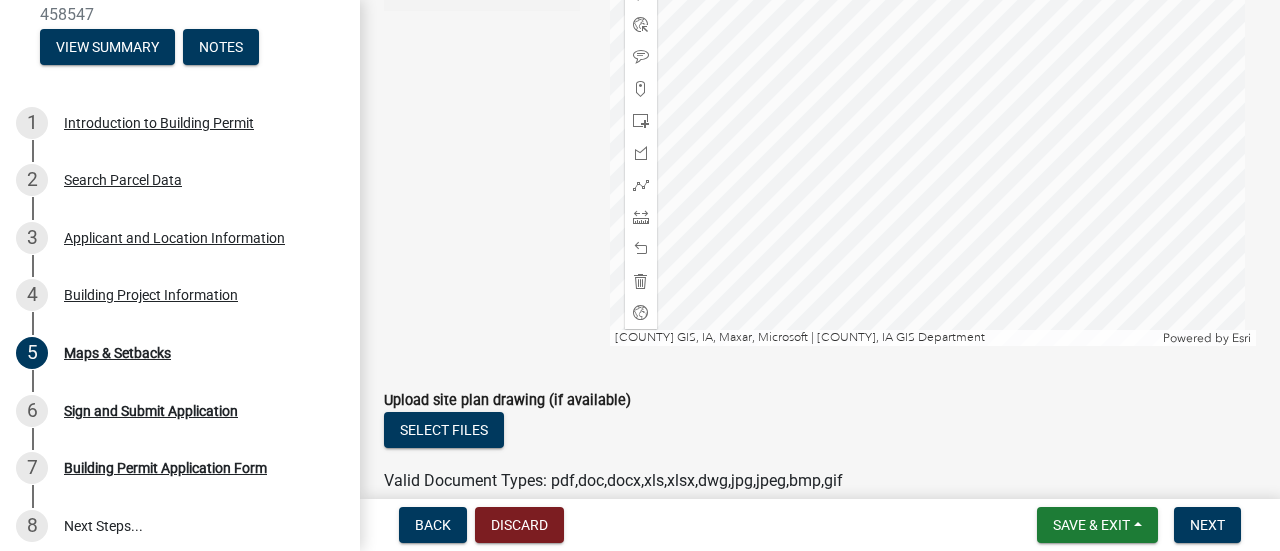 scroll, scrollTop: 1931, scrollLeft: 0, axis: vertical 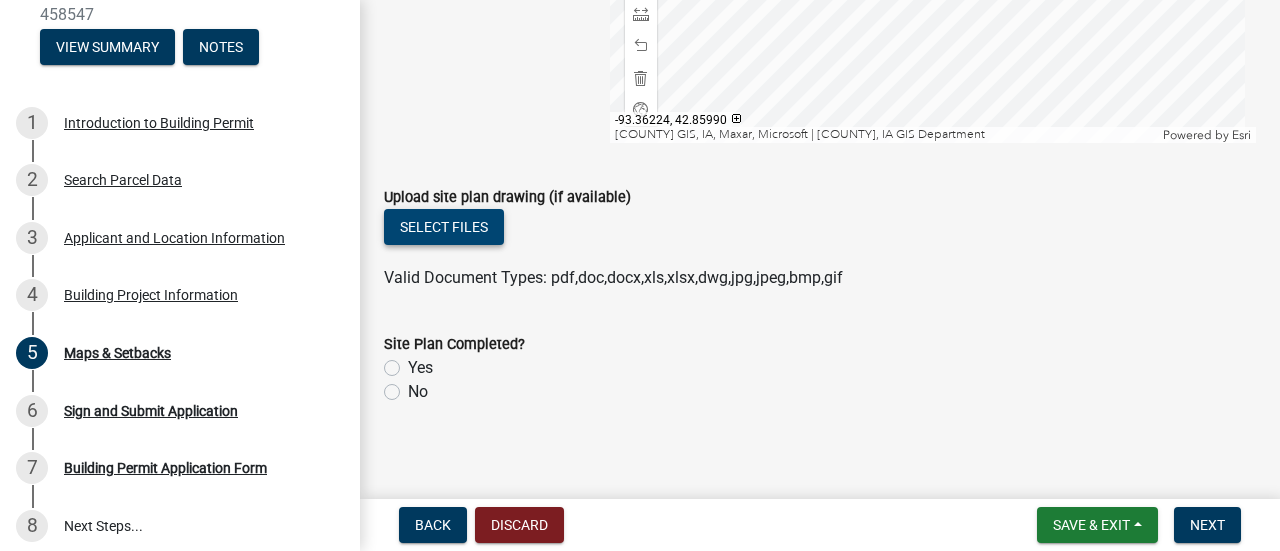 click on "Select files" 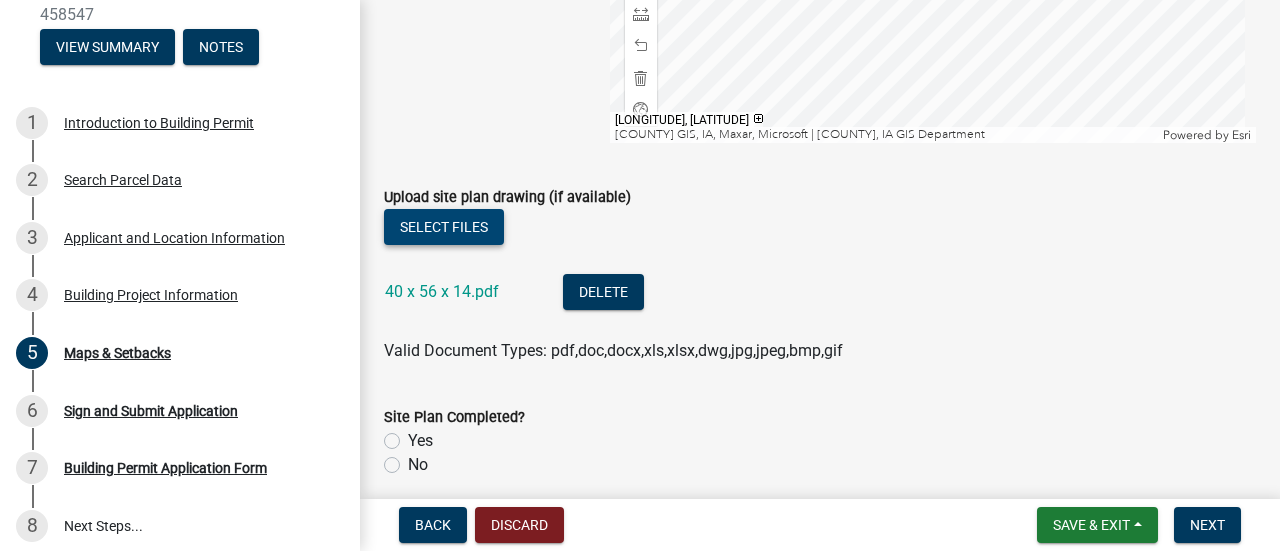 scroll, scrollTop: 2004, scrollLeft: 0, axis: vertical 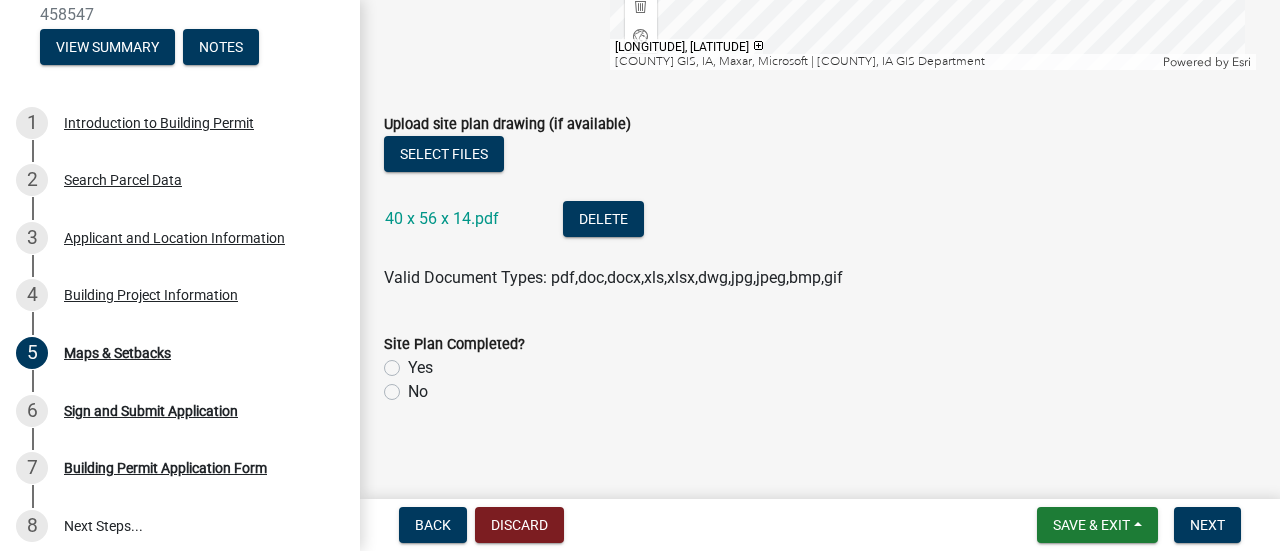 click on "Site Plan Completed?   Yes   No" 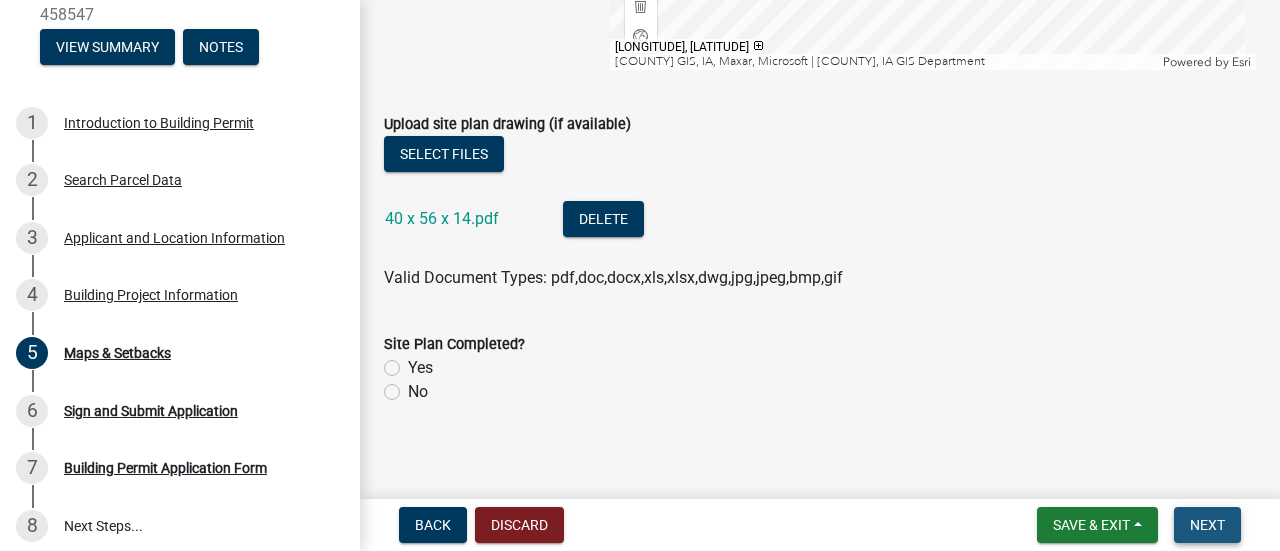 click on "Next" at bounding box center [1207, 525] 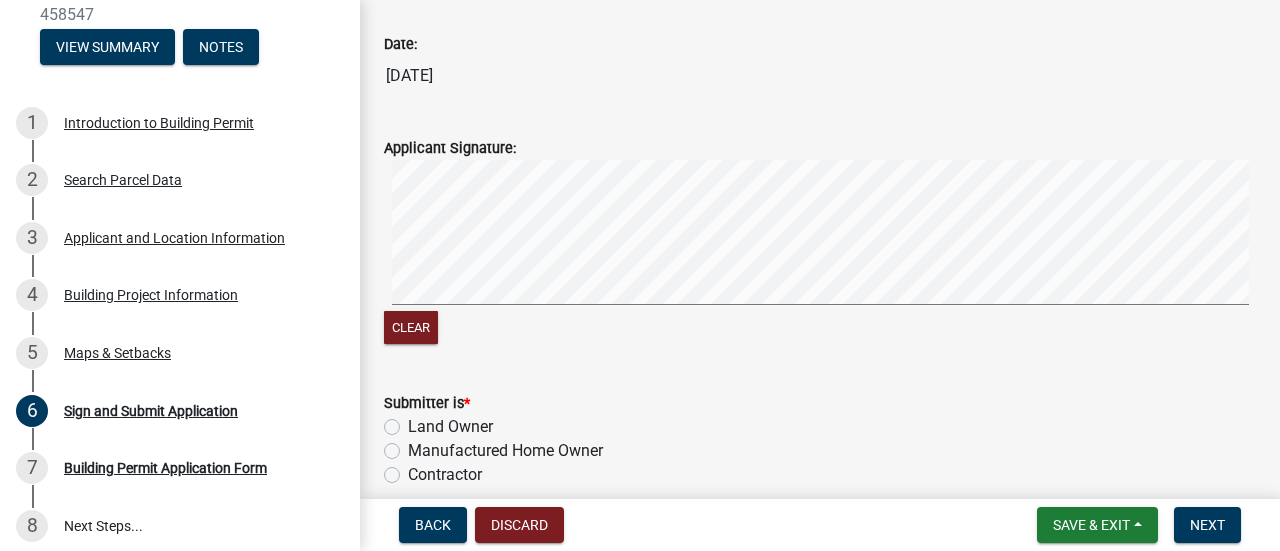 scroll, scrollTop: 234, scrollLeft: 0, axis: vertical 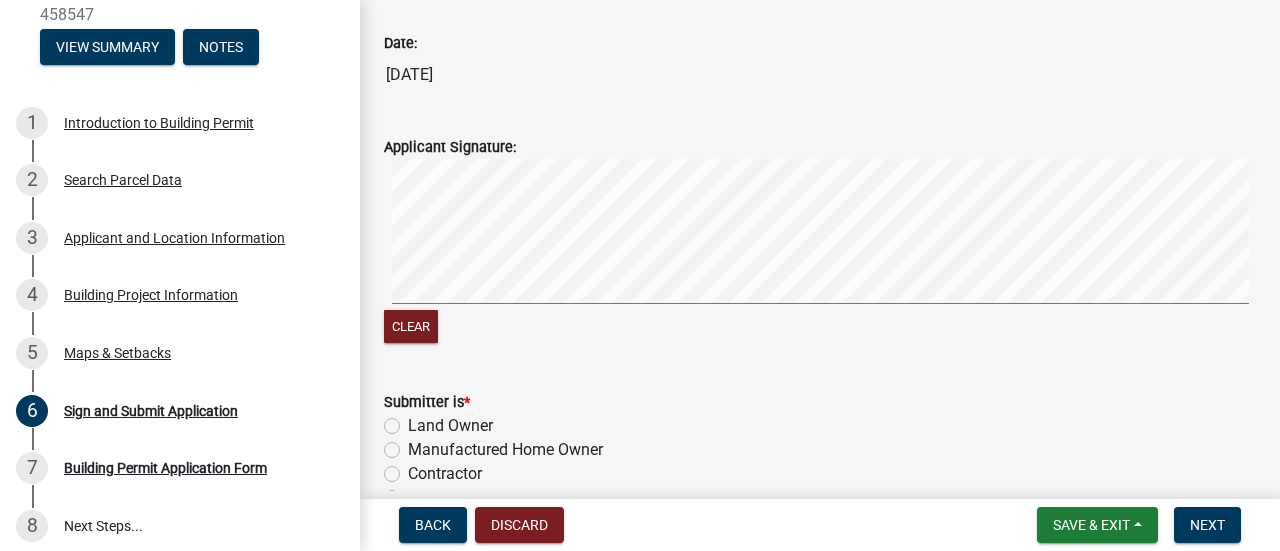 click on "Applicant Signature:   Clear" 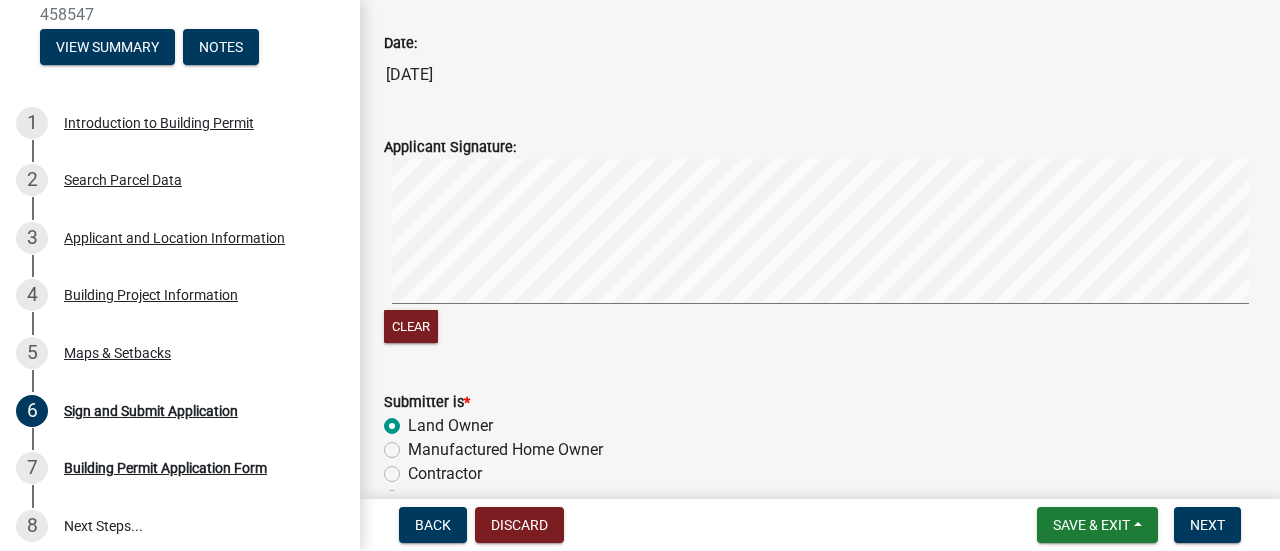 radio on "true" 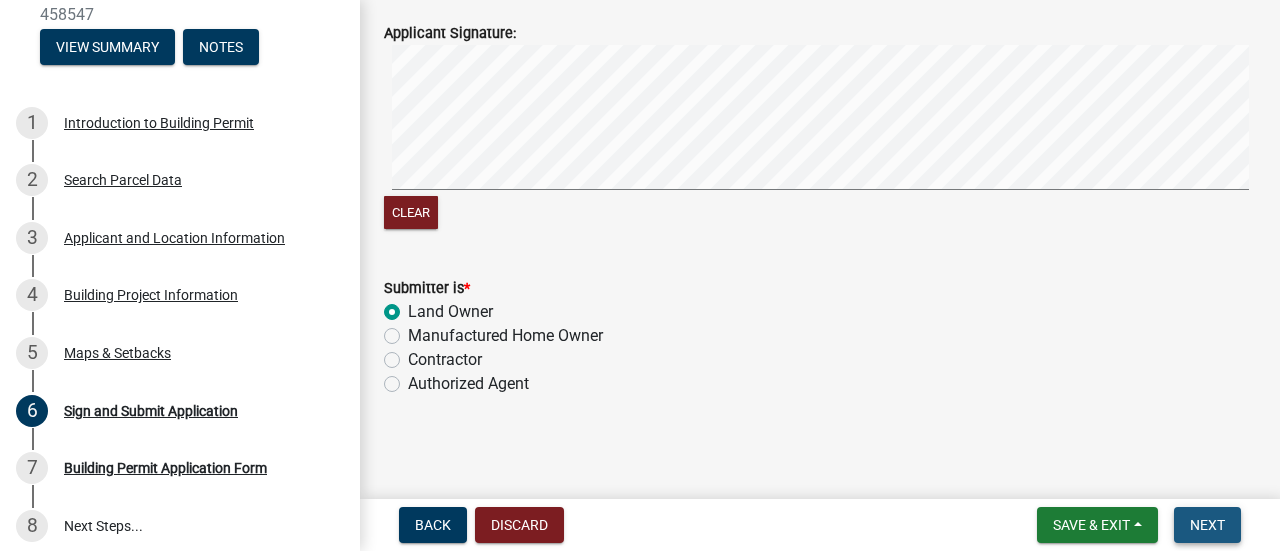 click on "Next" at bounding box center (1207, 525) 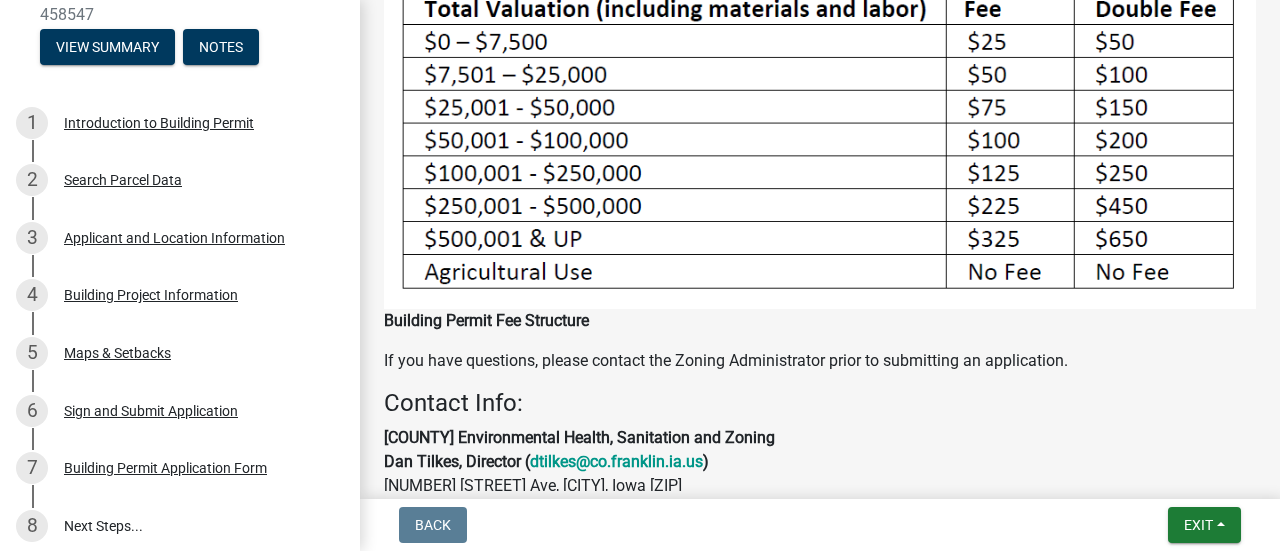 scroll, scrollTop: 1212, scrollLeft: 0, axis: vertical 